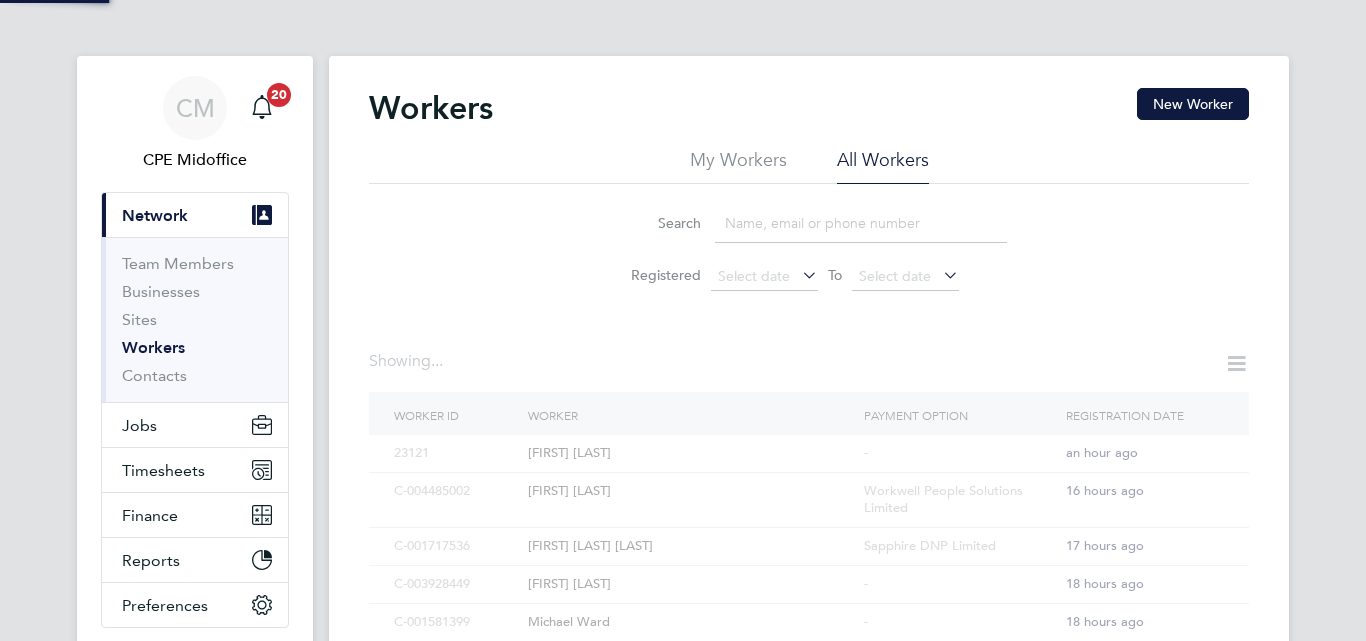 scroll, scrollTop: 0, scrollLeft: 0, axis: both 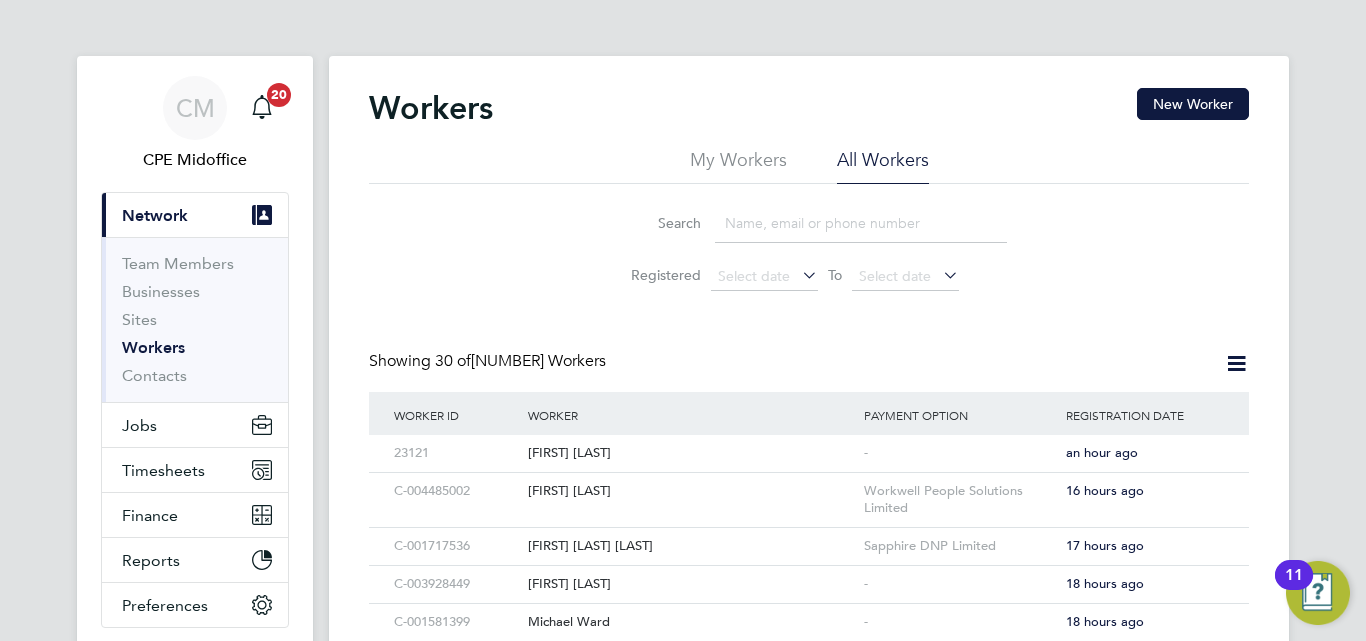 click 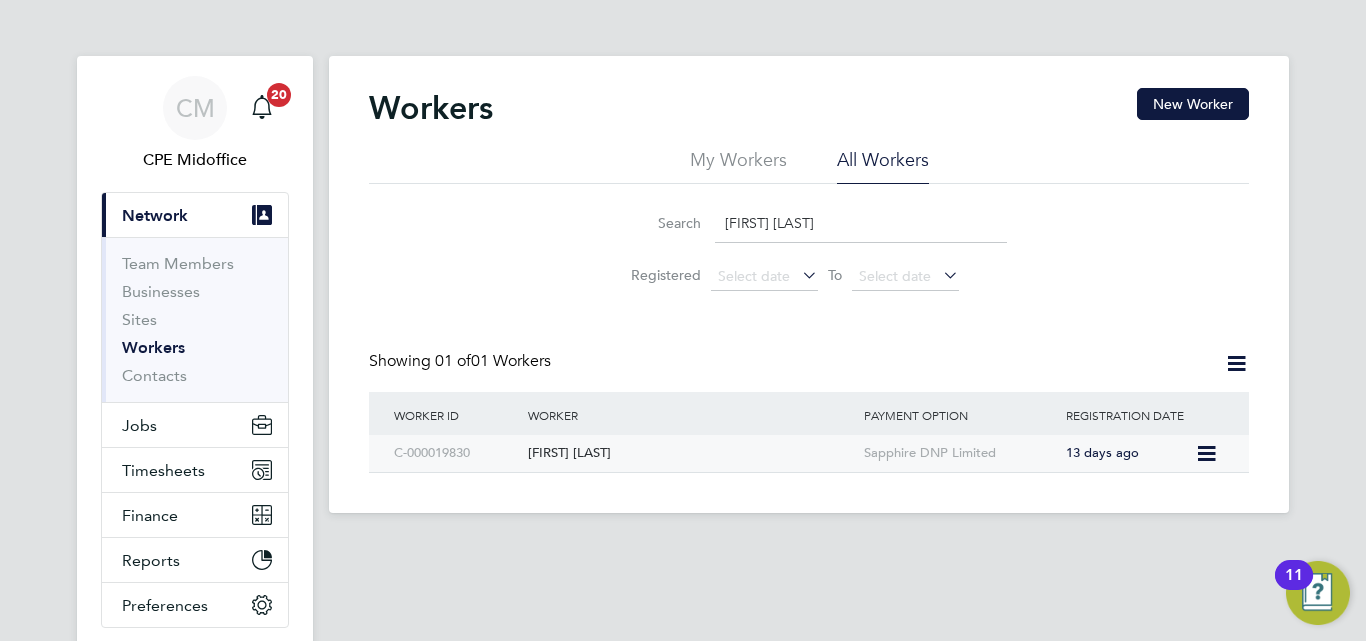 click on "C-000019830" 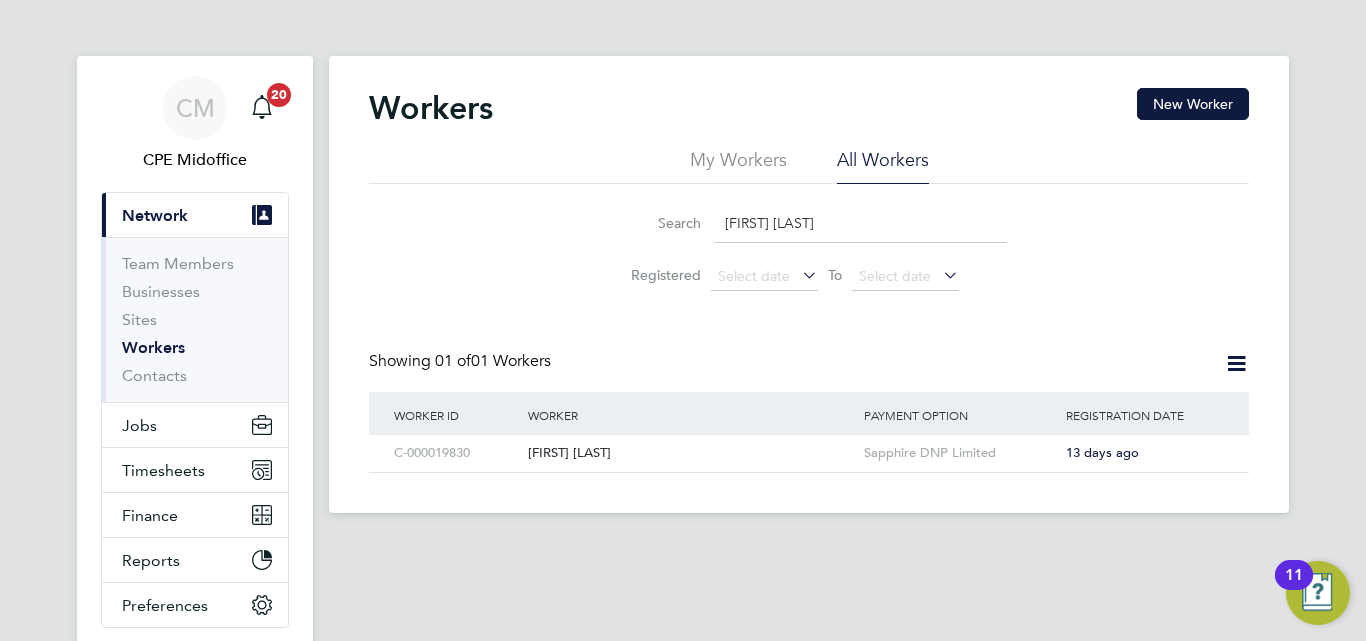 click on "[FIRST] [LAST]" 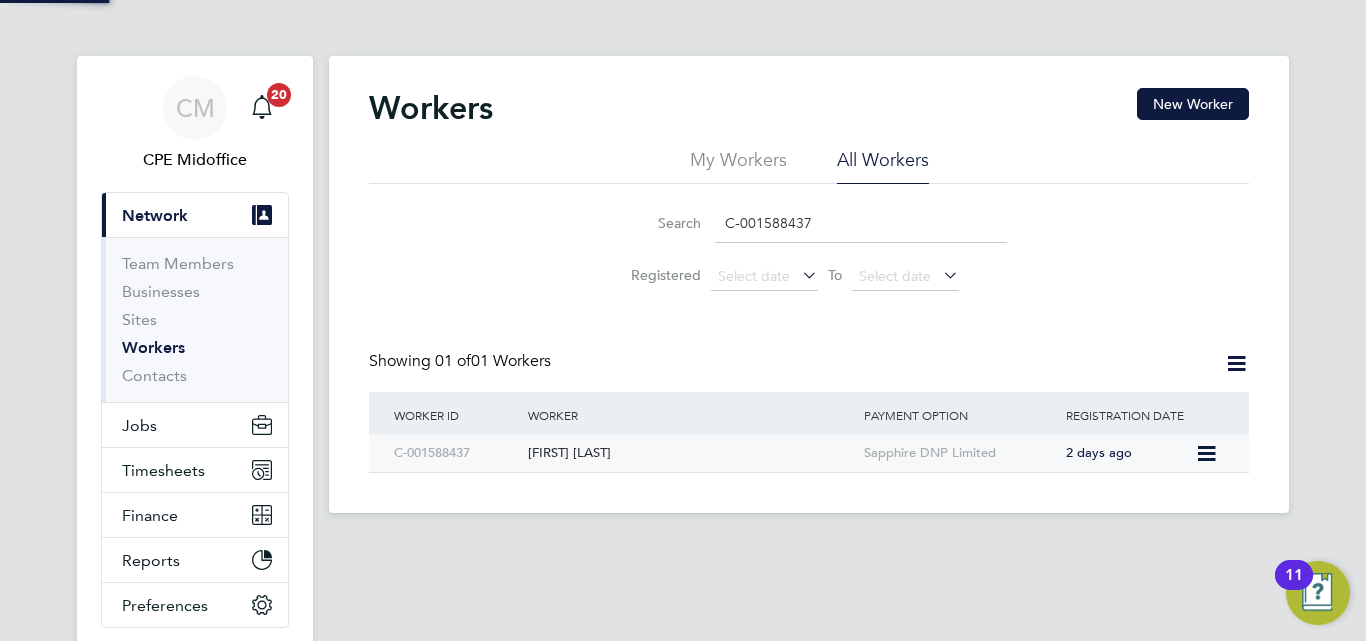 click on "C-001588437" 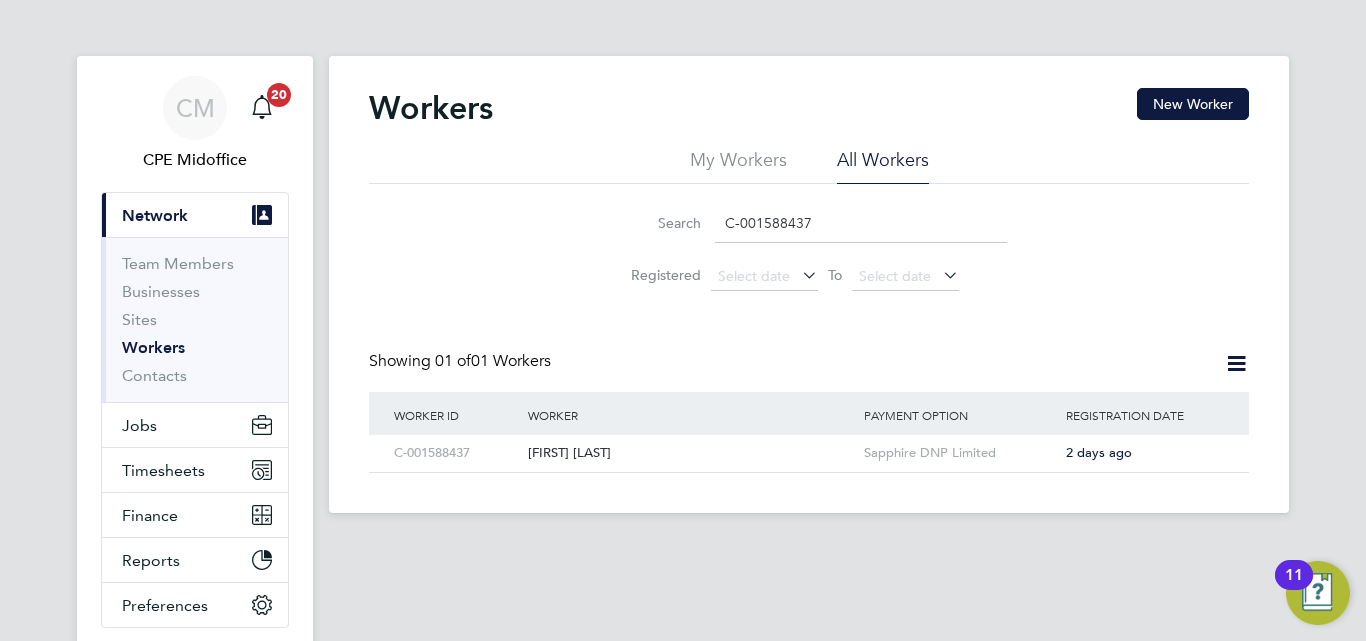 click on "C-001588437" 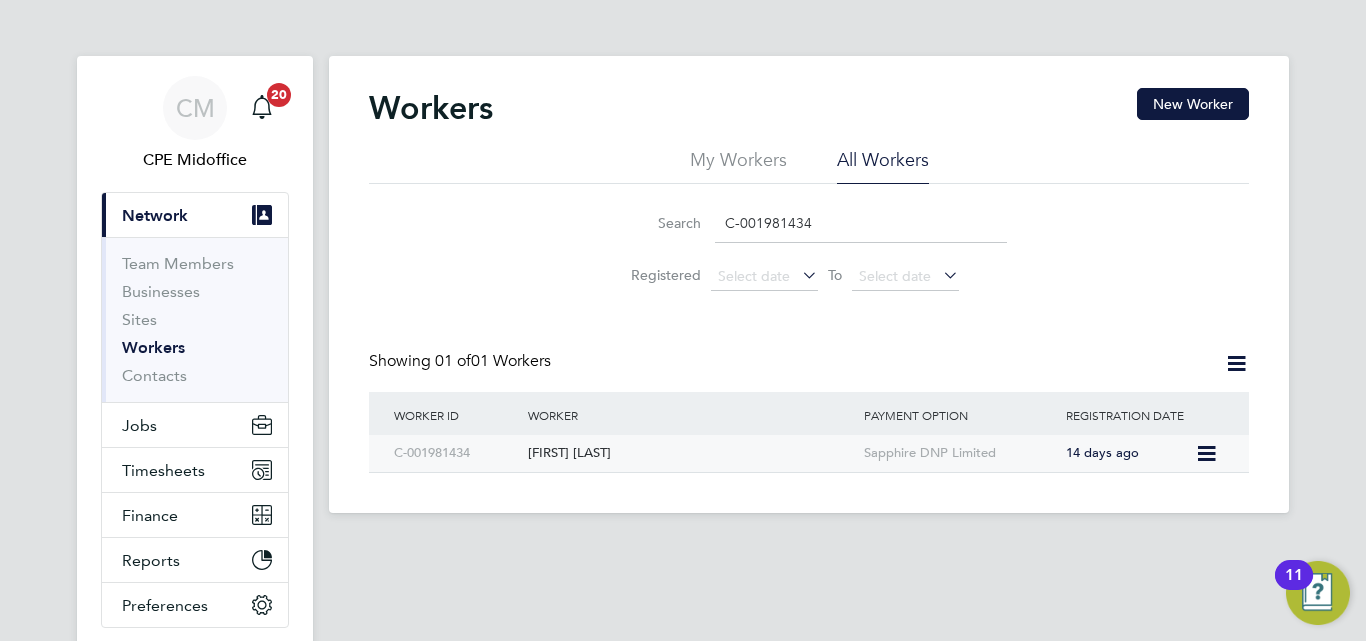 click on "C-001981434" 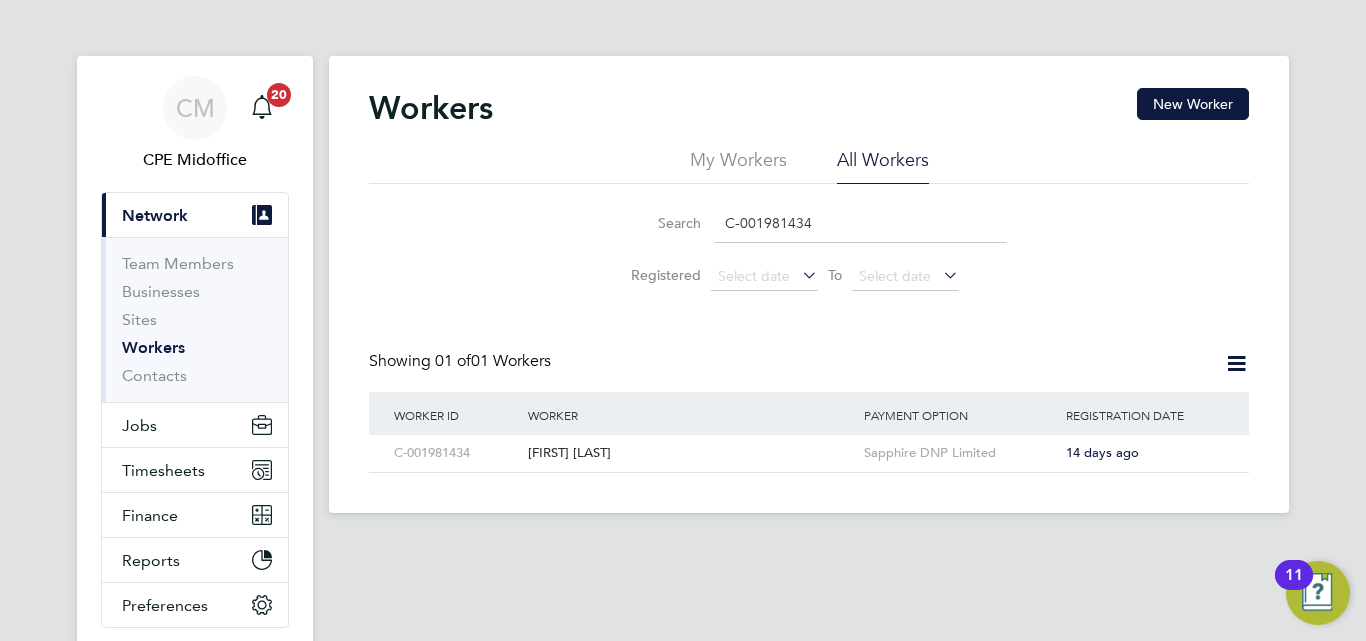 click on "C-001981434" 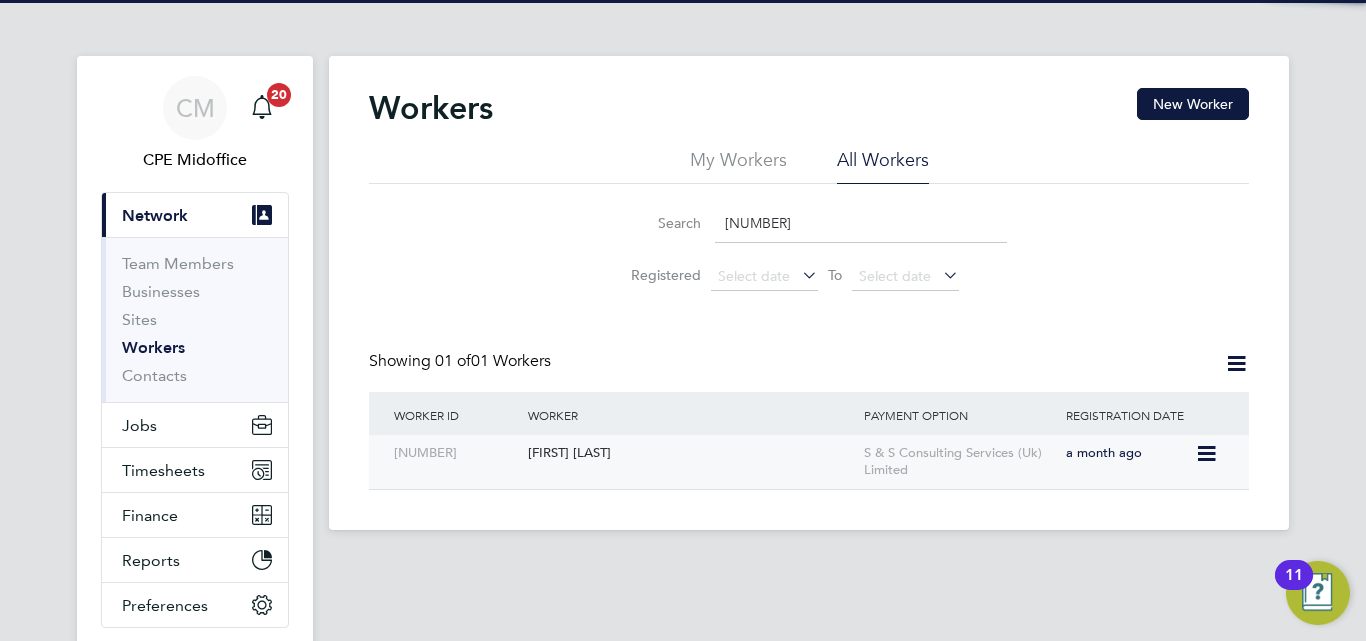 click on "C-002448502" 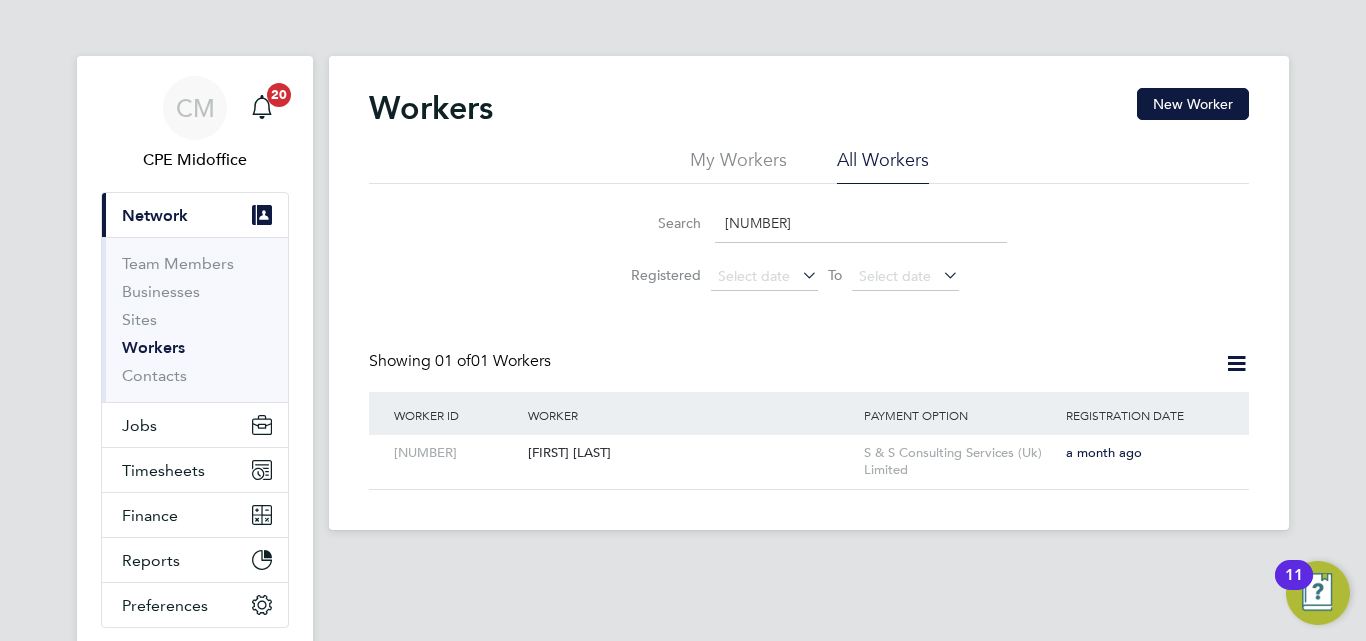 click on "C-002448502" 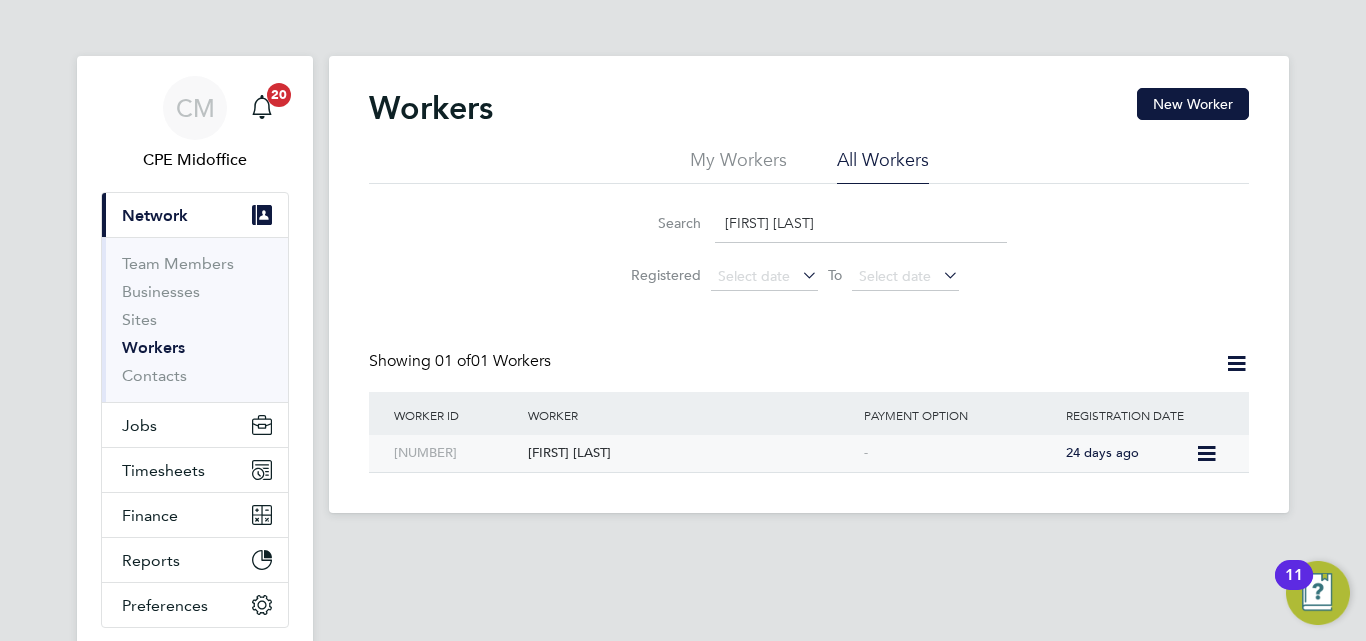 type on "Daniel Mappin" 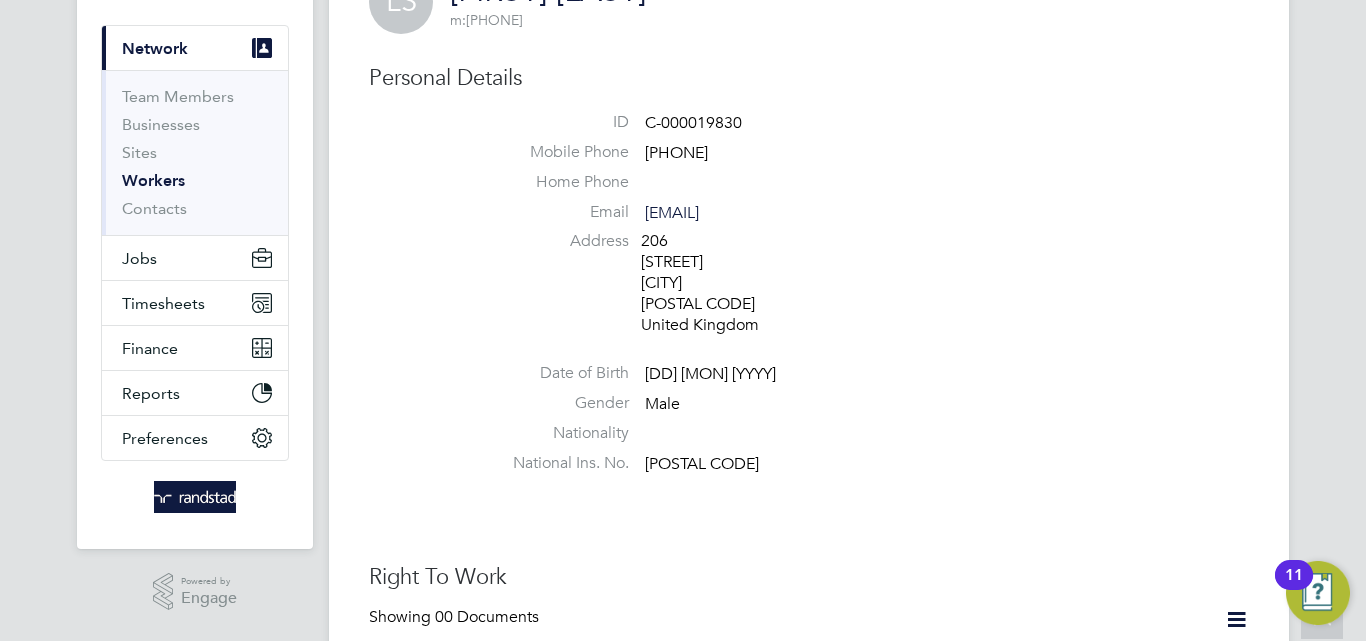 scroll, scrollTop: 0, scrollLeft: 0, axis: both 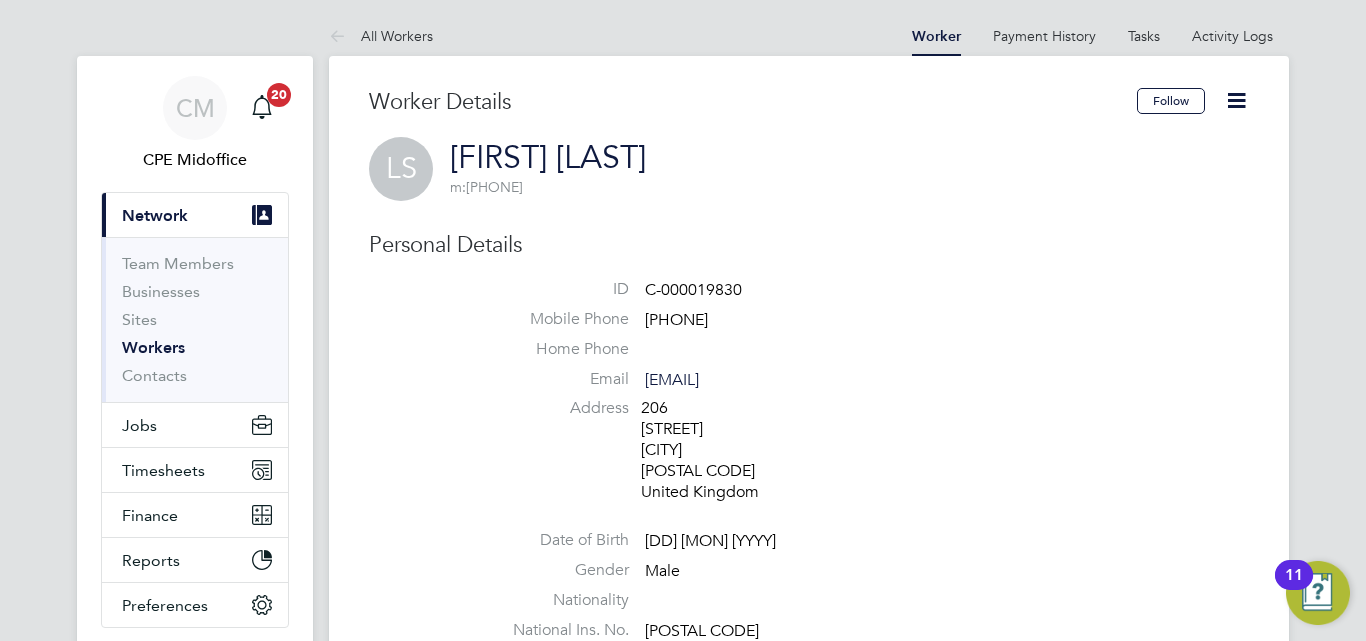 type 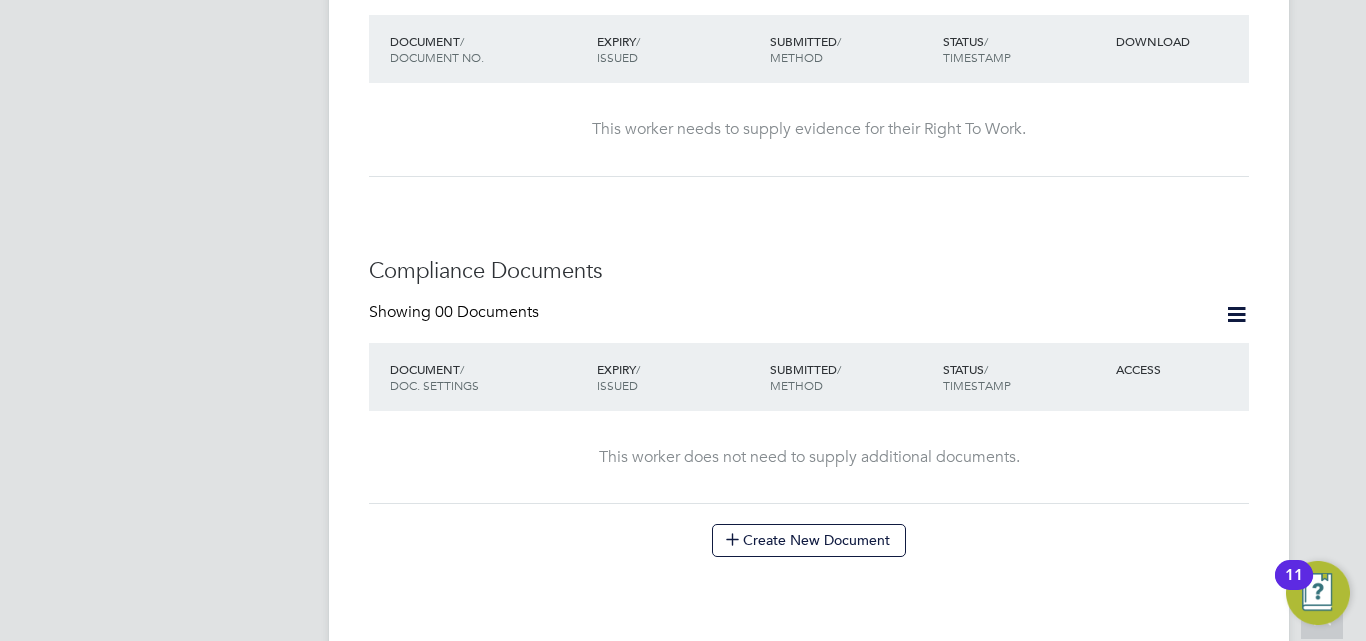 scroll, scrollTop: 900, scrollLeft: 0, axis: vertical 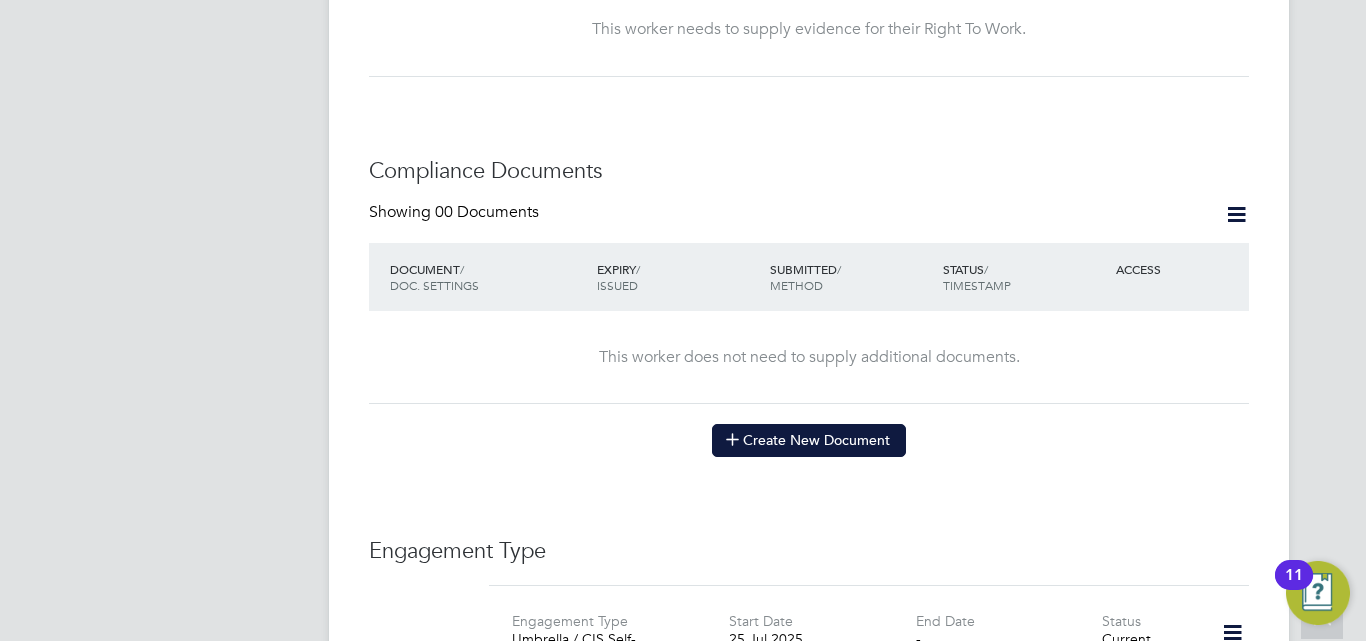 click on "Create New Document" 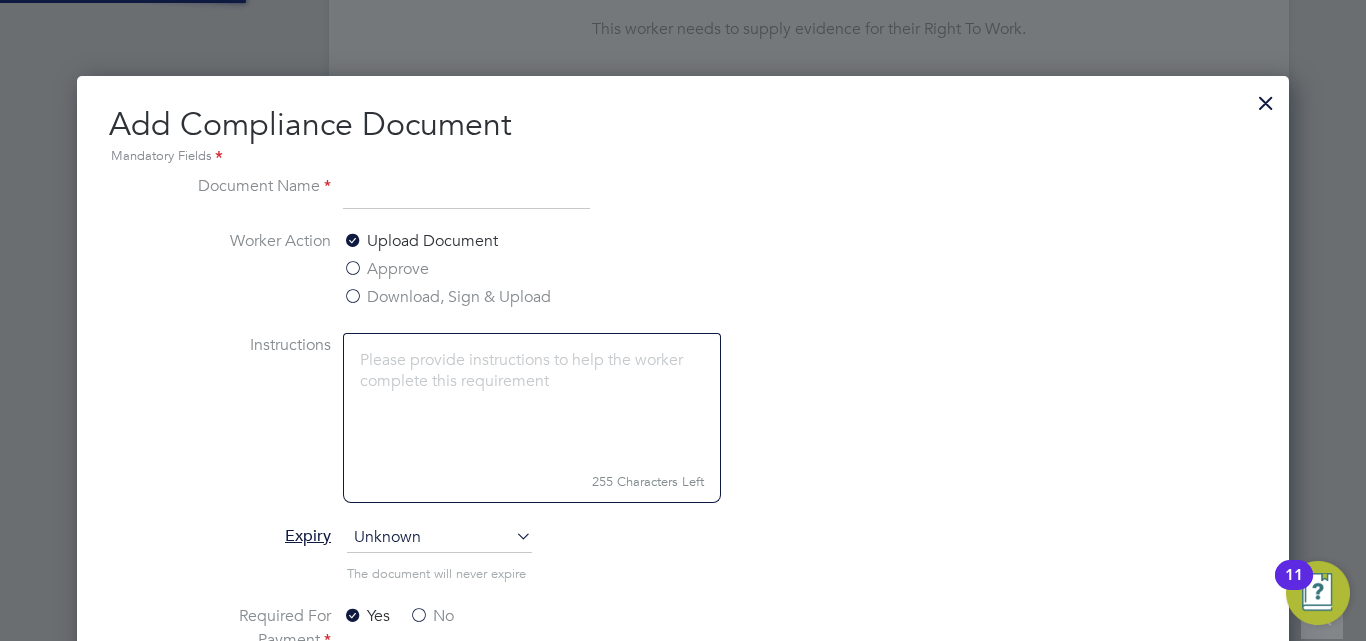 scroll, scrollTop: 10, scrollLeft: 10, axis: both 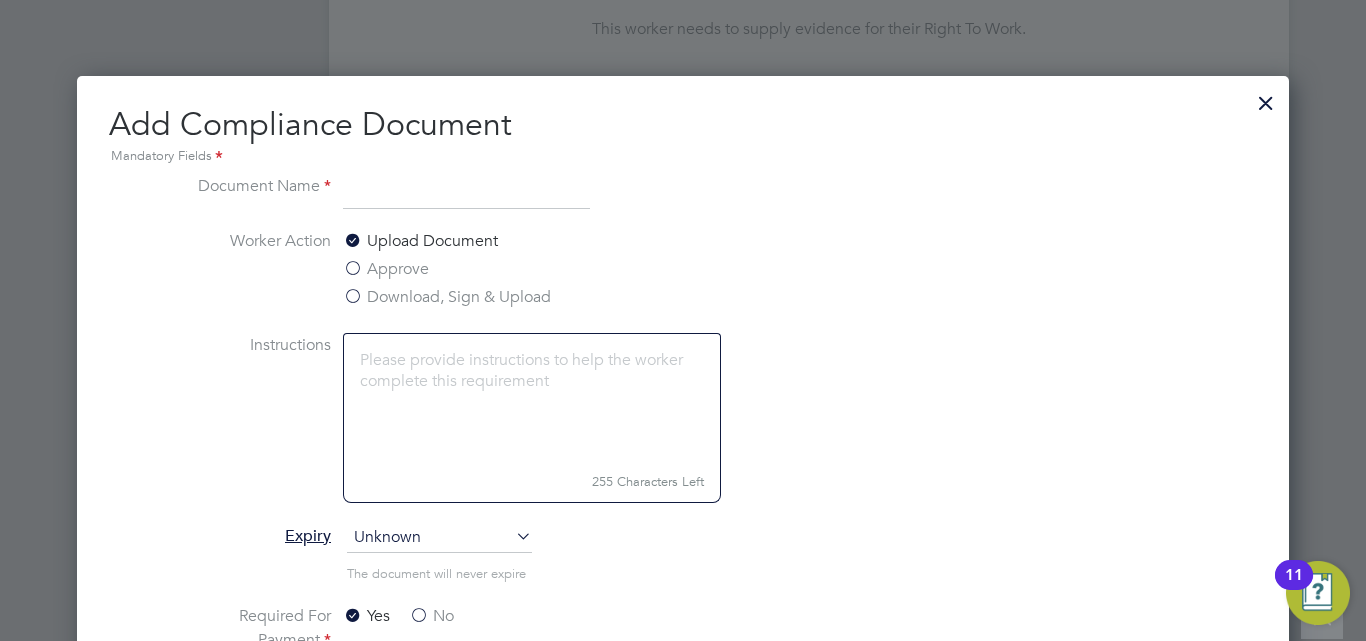 click at bounding box center [1266, 98] 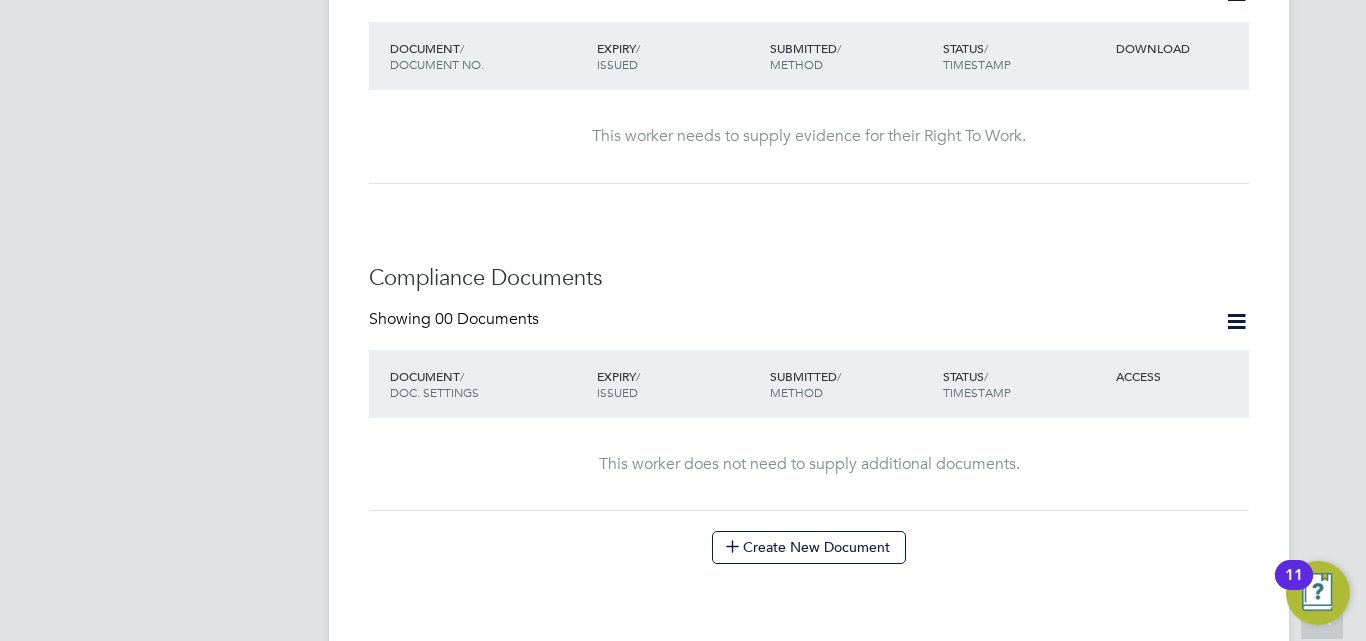 scroll, scrollTop: 905, scrollLeft: 0, axis: vertical 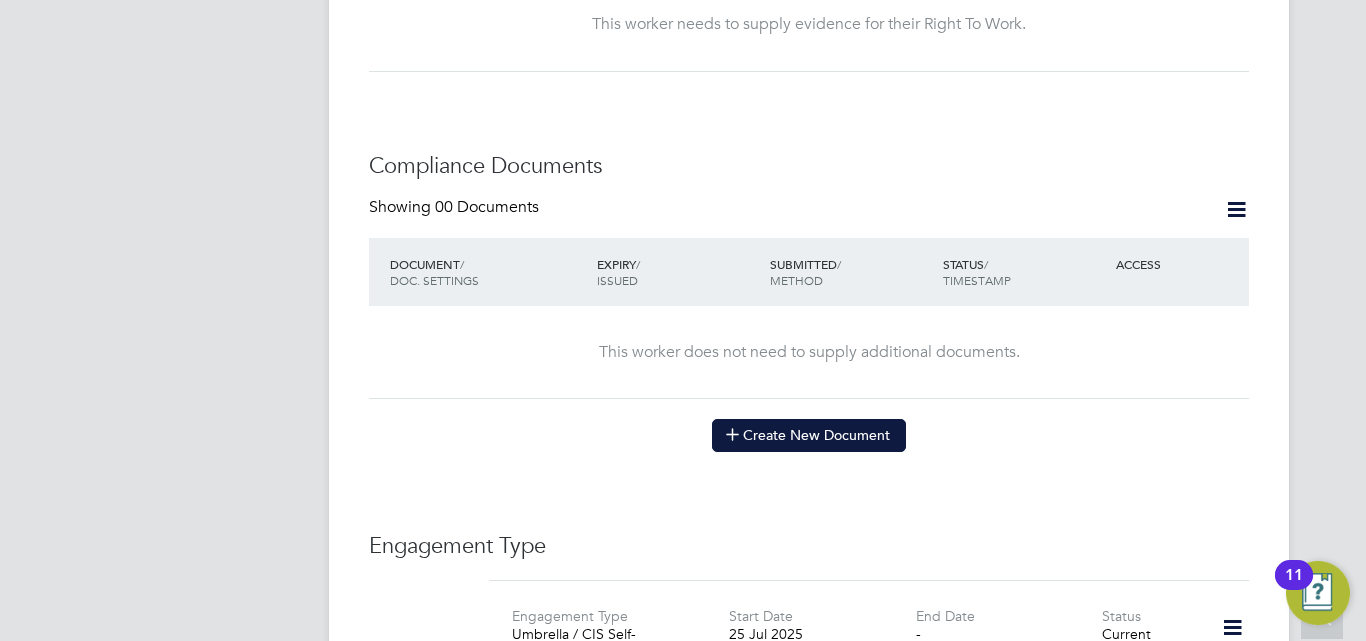 click on "Create New Document" 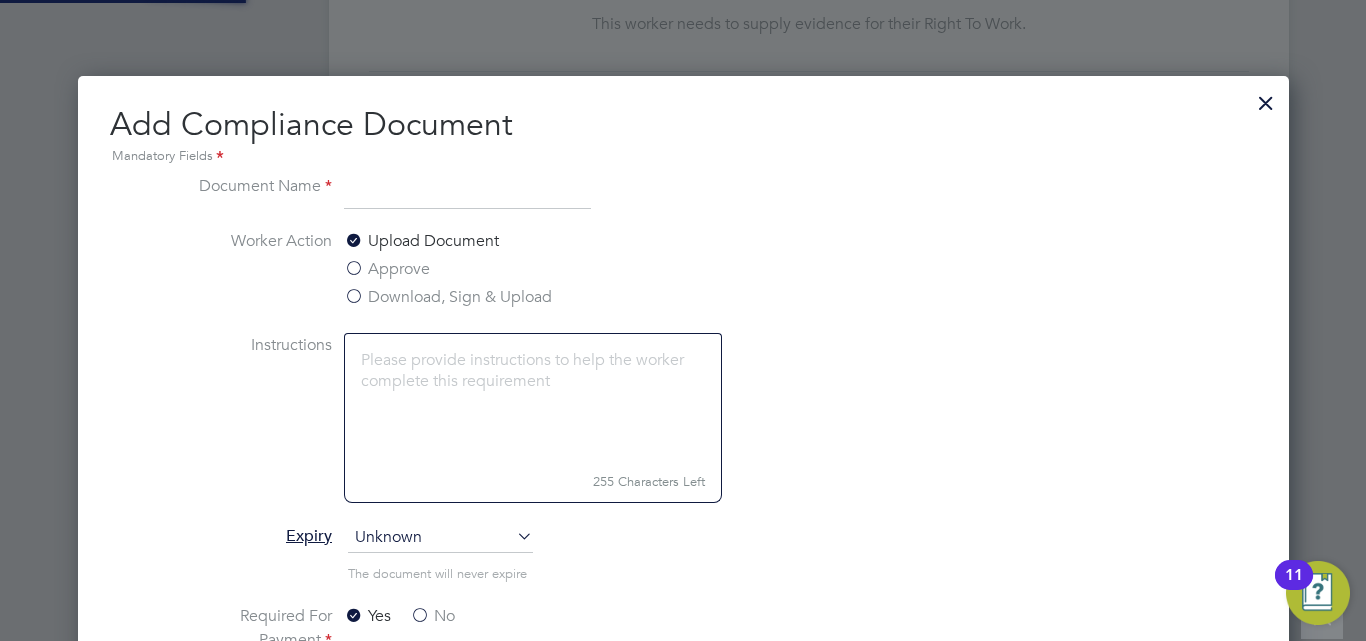 scroll, scrollTop: 10, scrollLeft: 10, axis: both 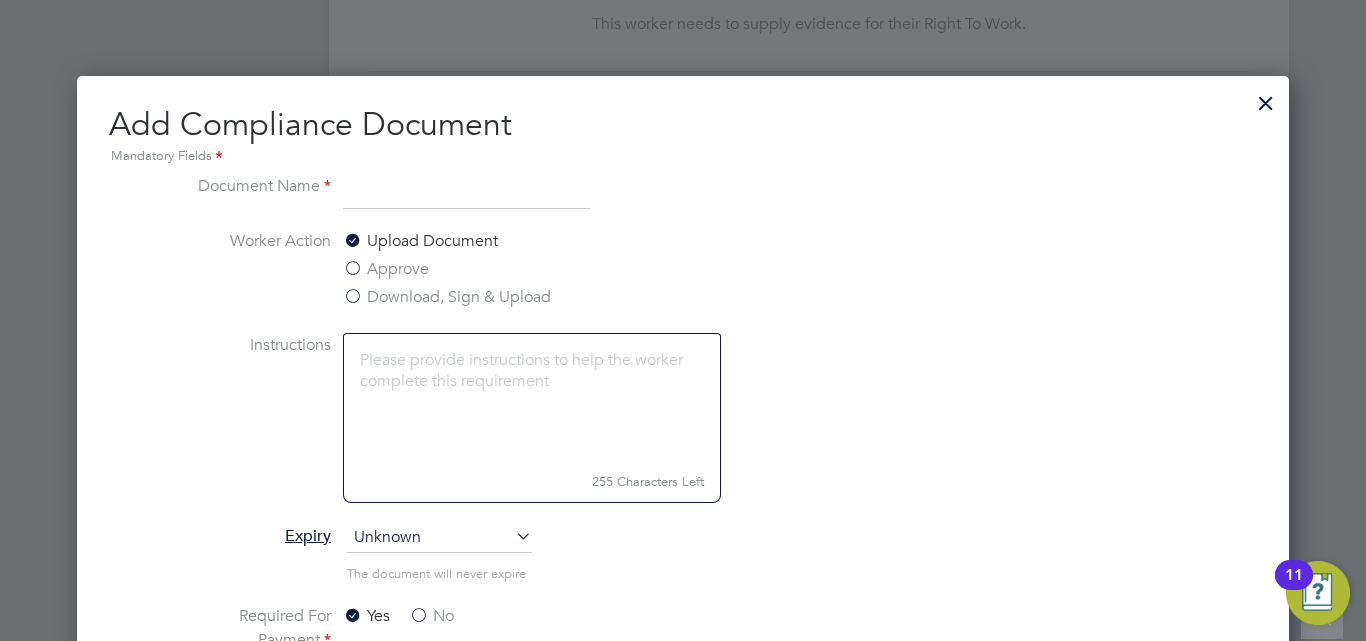 click at bounding box center [466, 192] 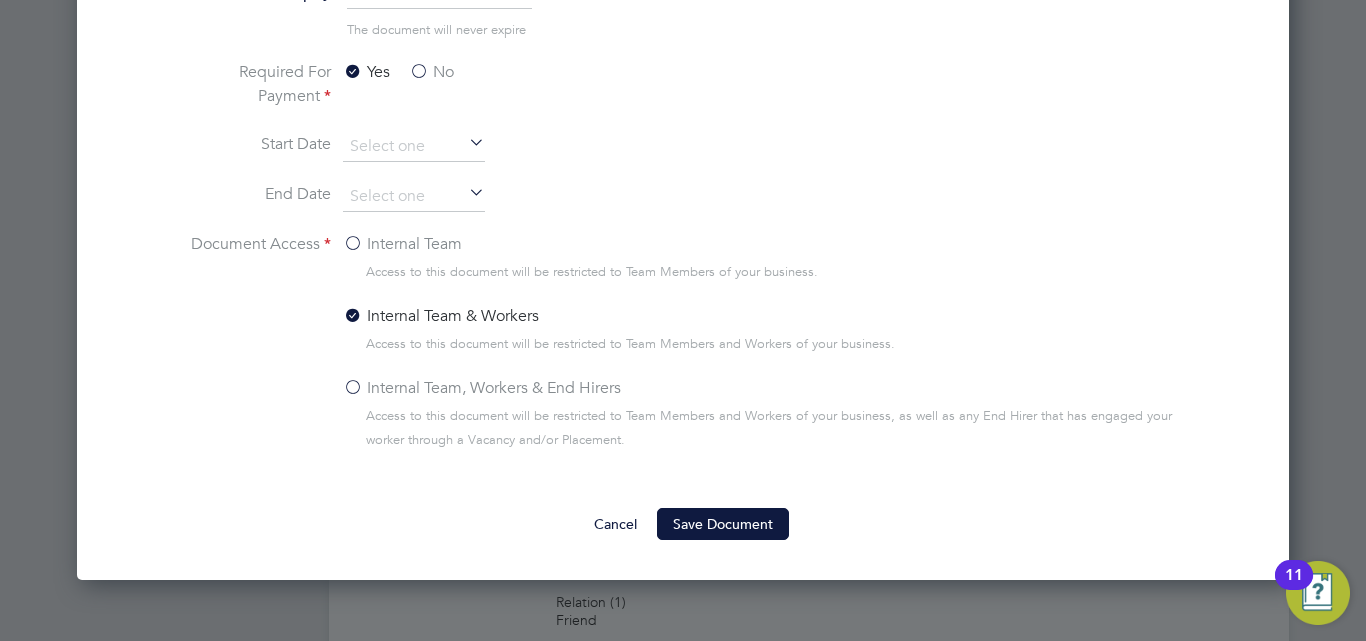 scroll, scrollTop: 1705, scrollLeft: 0, axis: vertical 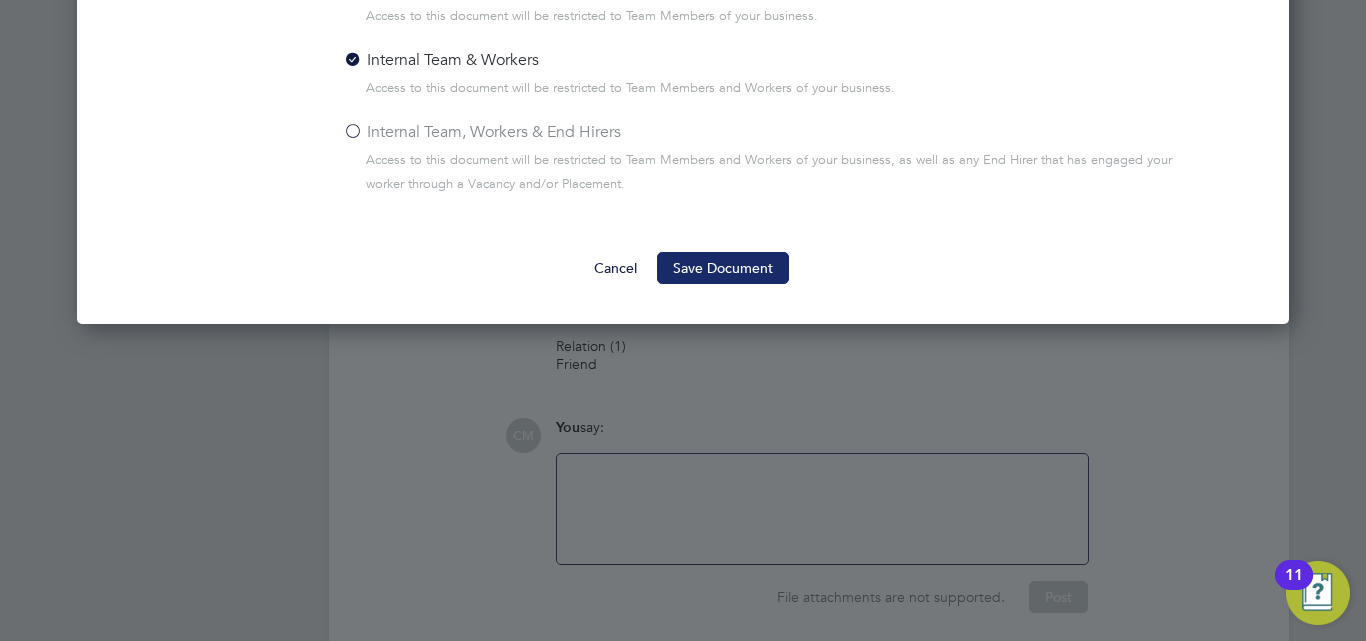 click on "Save Document" at bounding box center [723, 268] 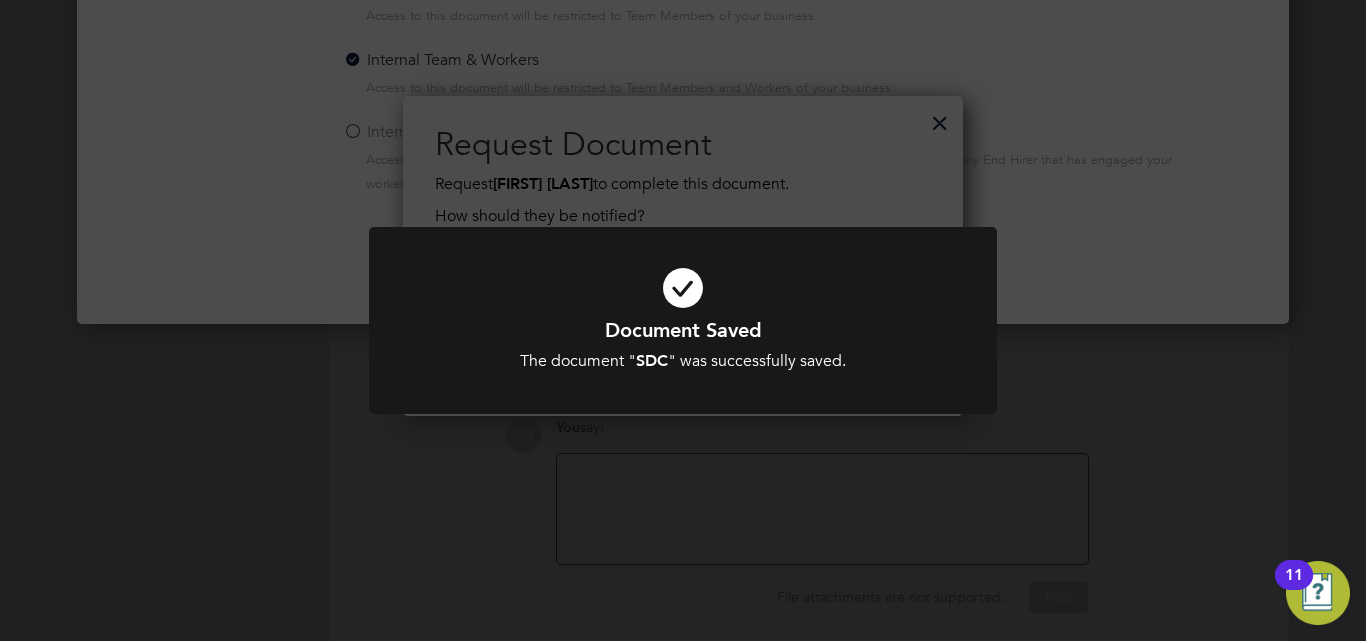 scroll, scrollTop: 10, scrollLeft: 10, axis: both 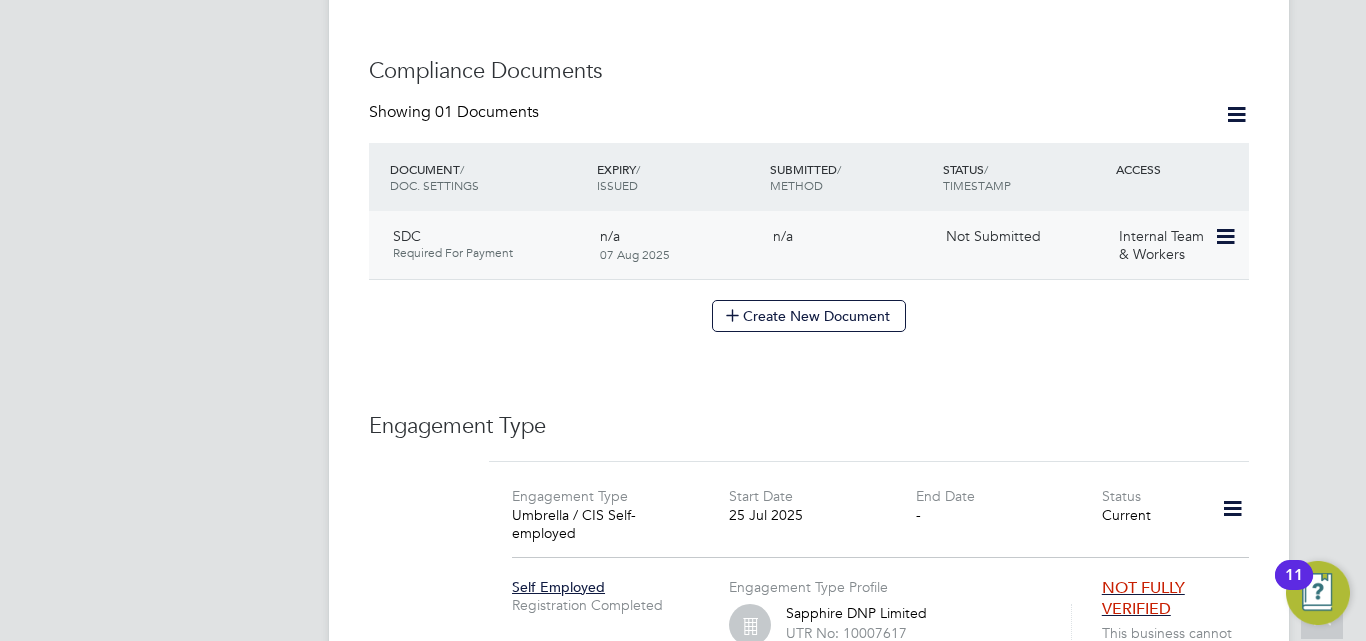 click 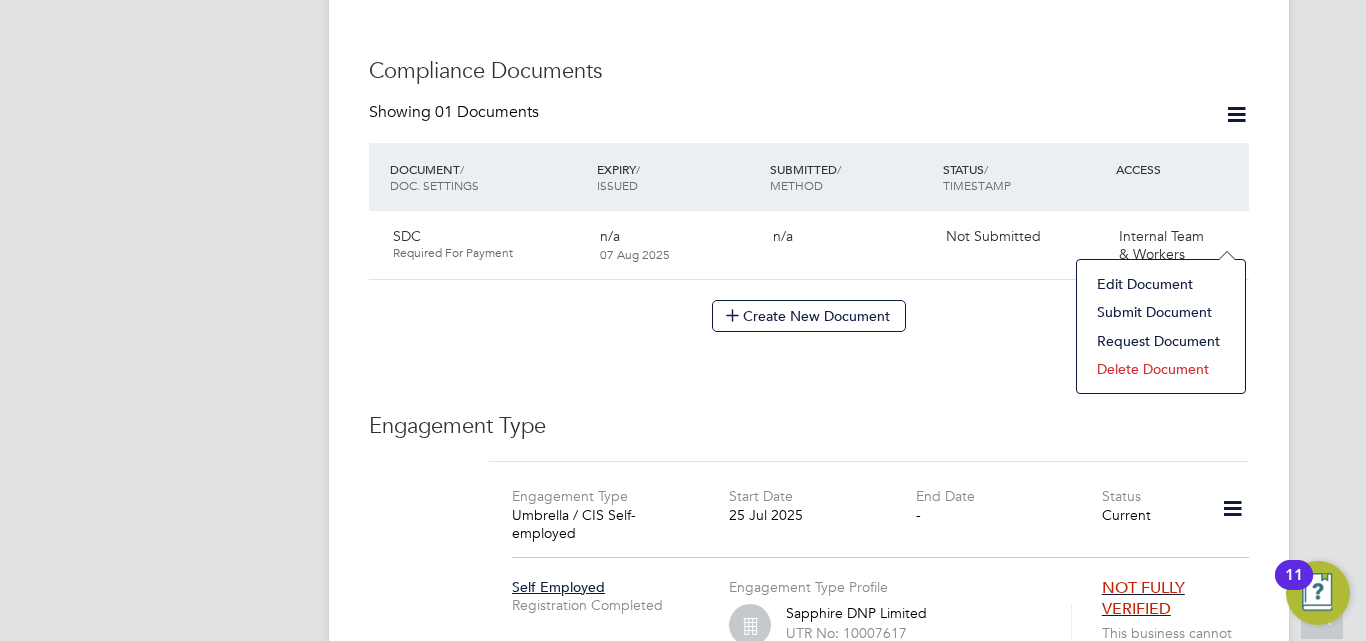 click on "Submit Document" 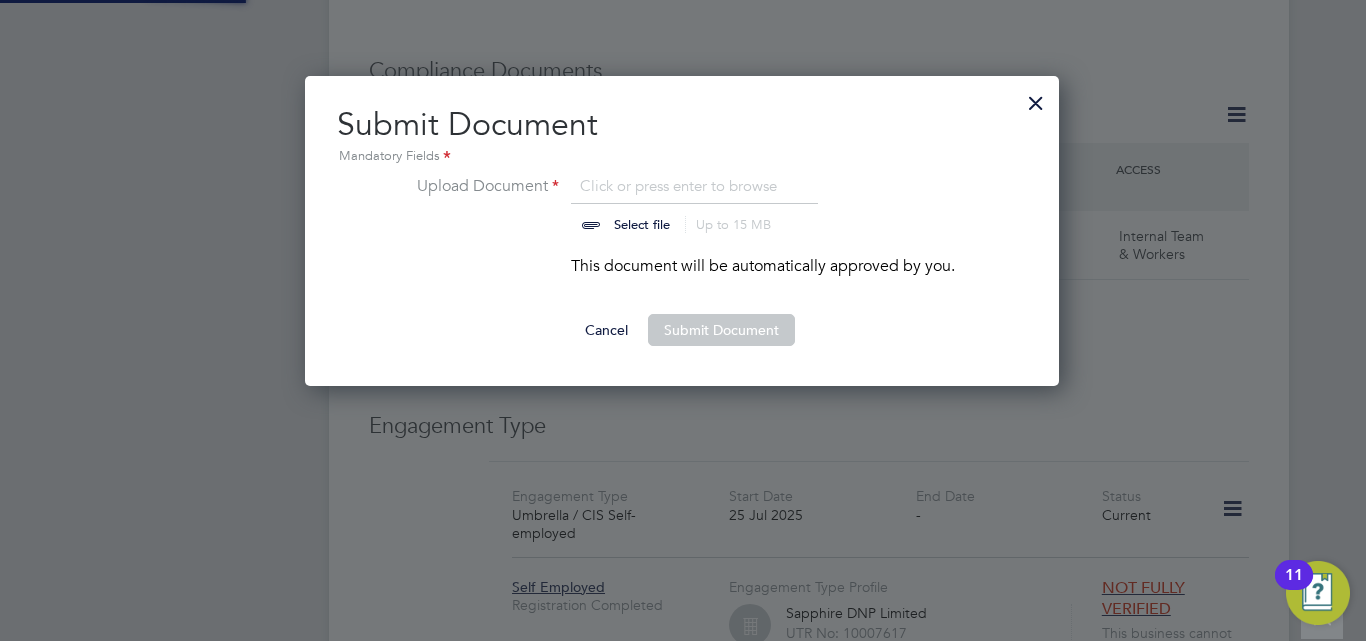 scroll, scrollTop: 10, scrollLeft: 10, axis: both 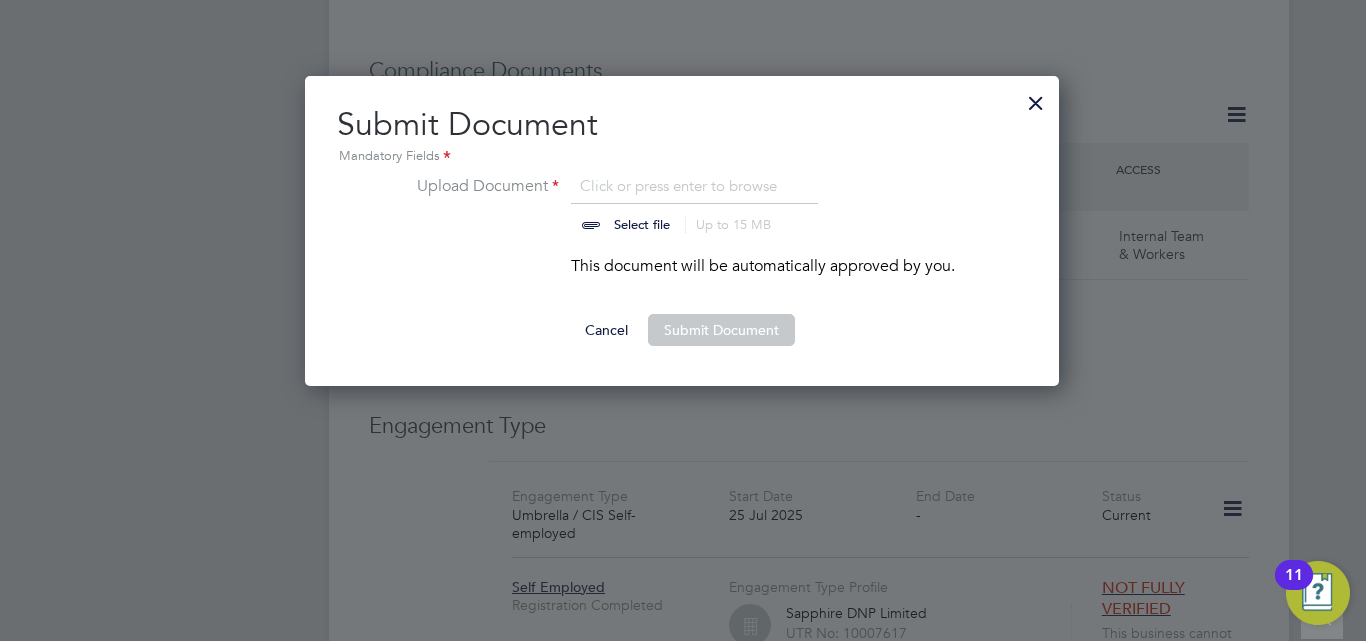 click at bounding box center [661, 204] 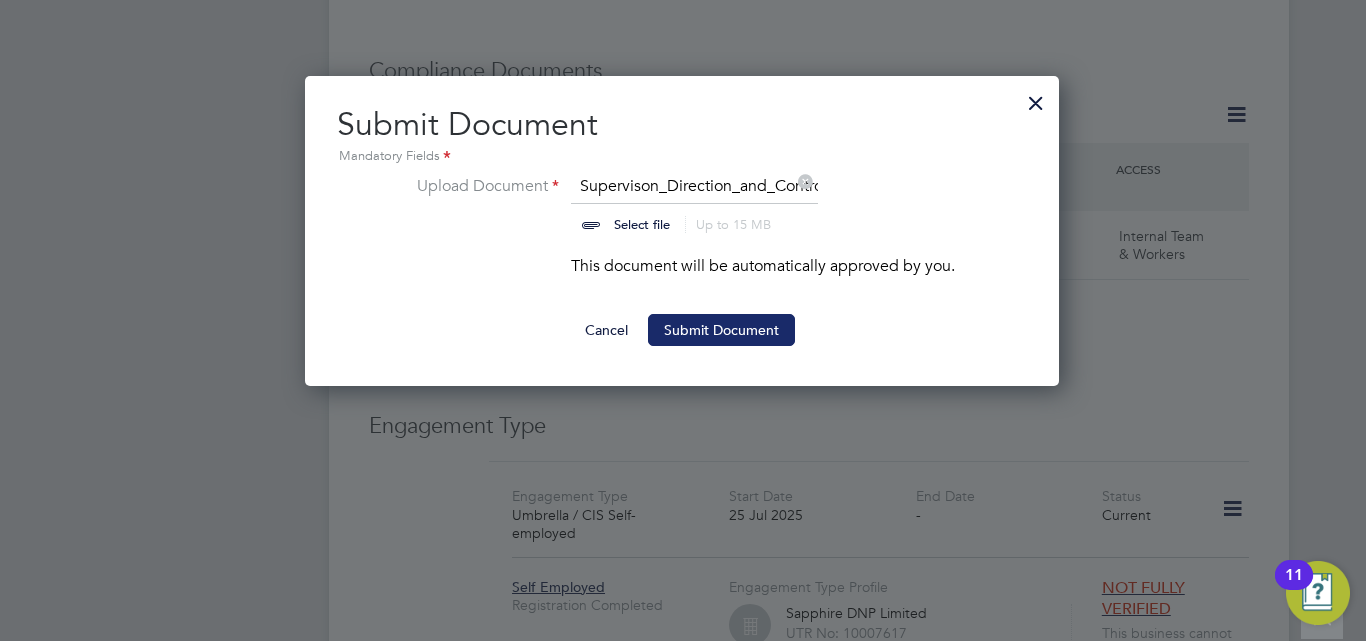 click on "Submit Document" at bounding box center [721, 330] 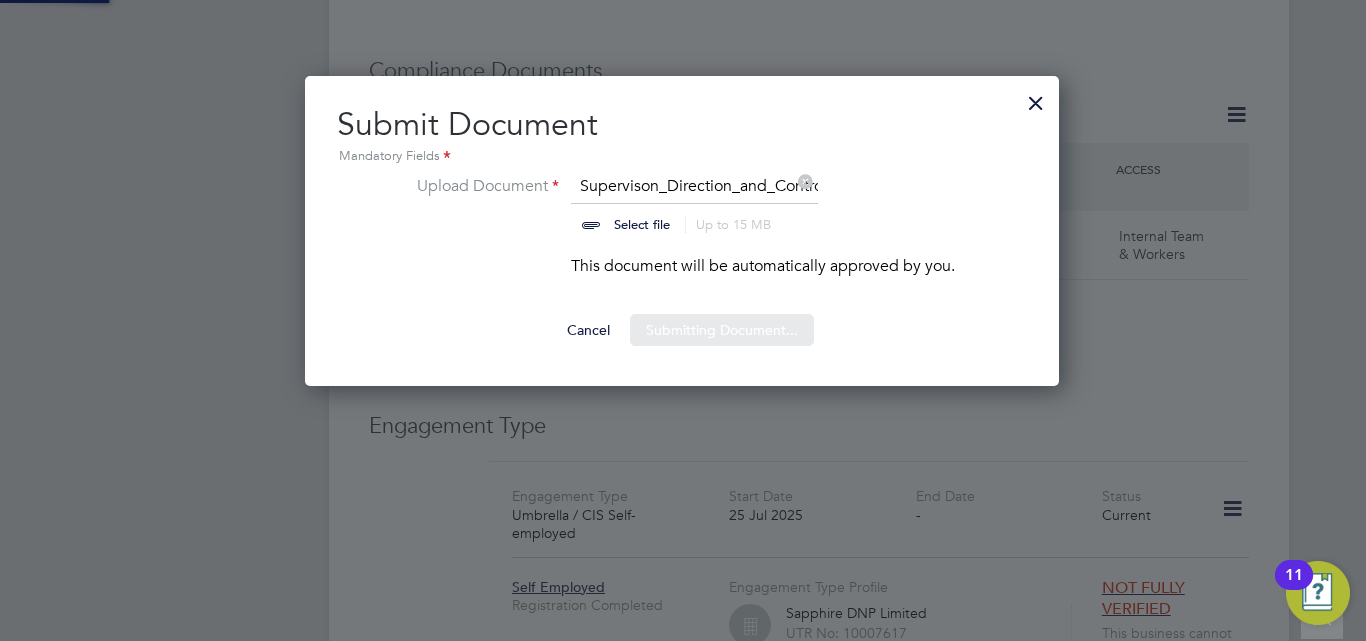 type 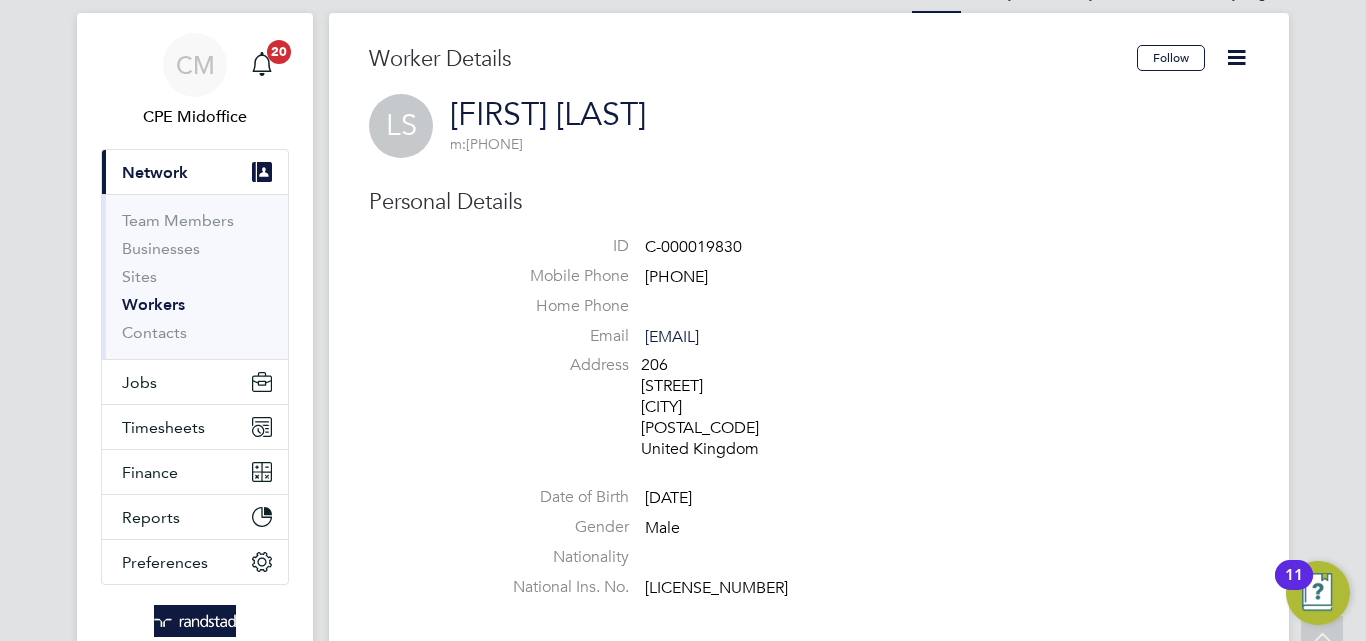 scroll, scrollTop: 0, scrollLeft: 0, axis: both 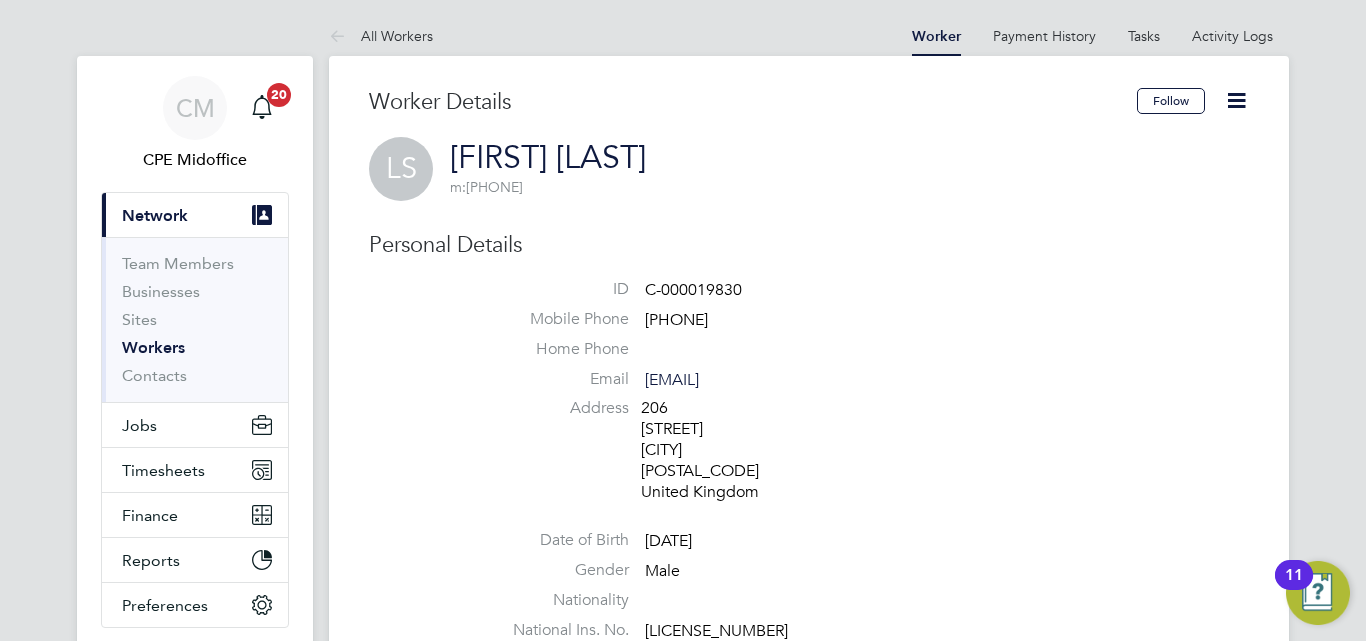 click on "[FIRST] [LAST]" 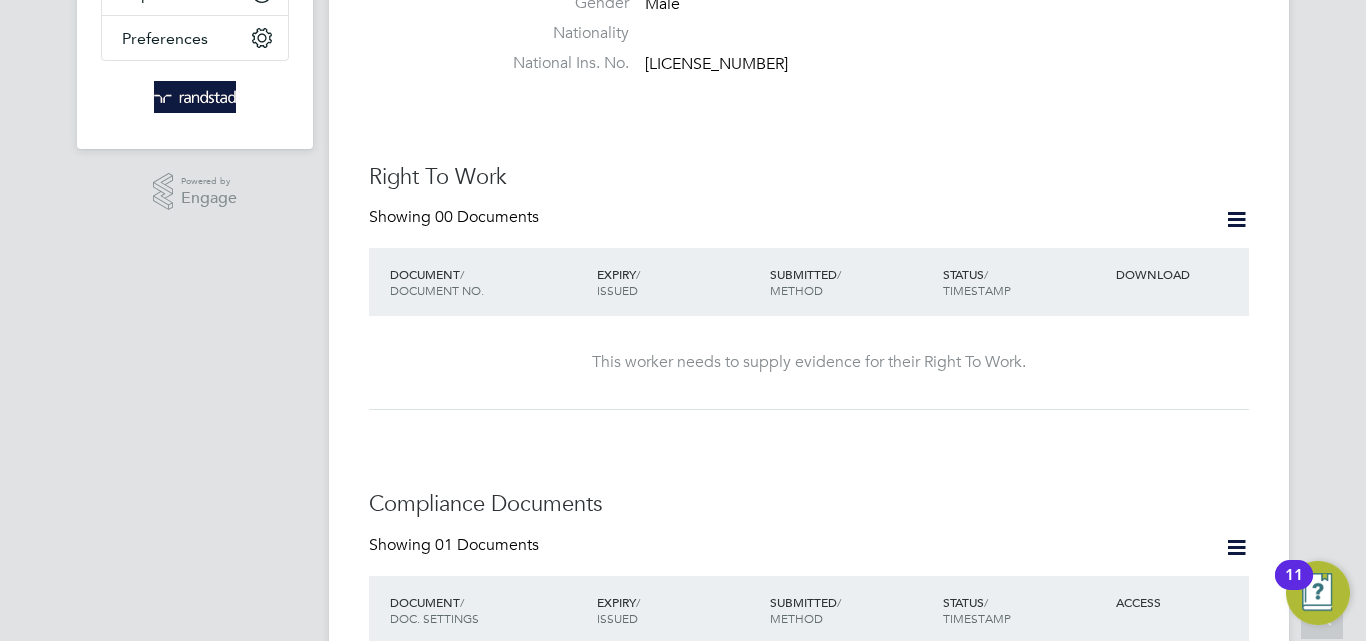 scroll, scrollTop: 600, scrollLeft: 0, axis: vertical 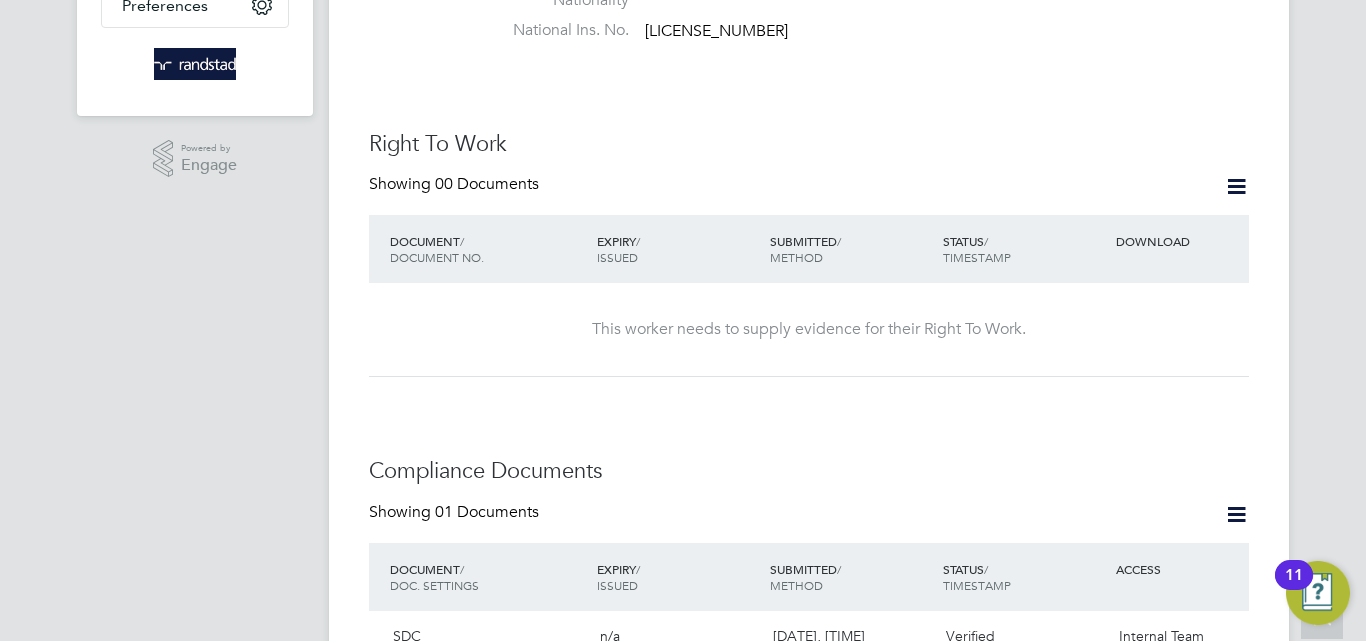 click 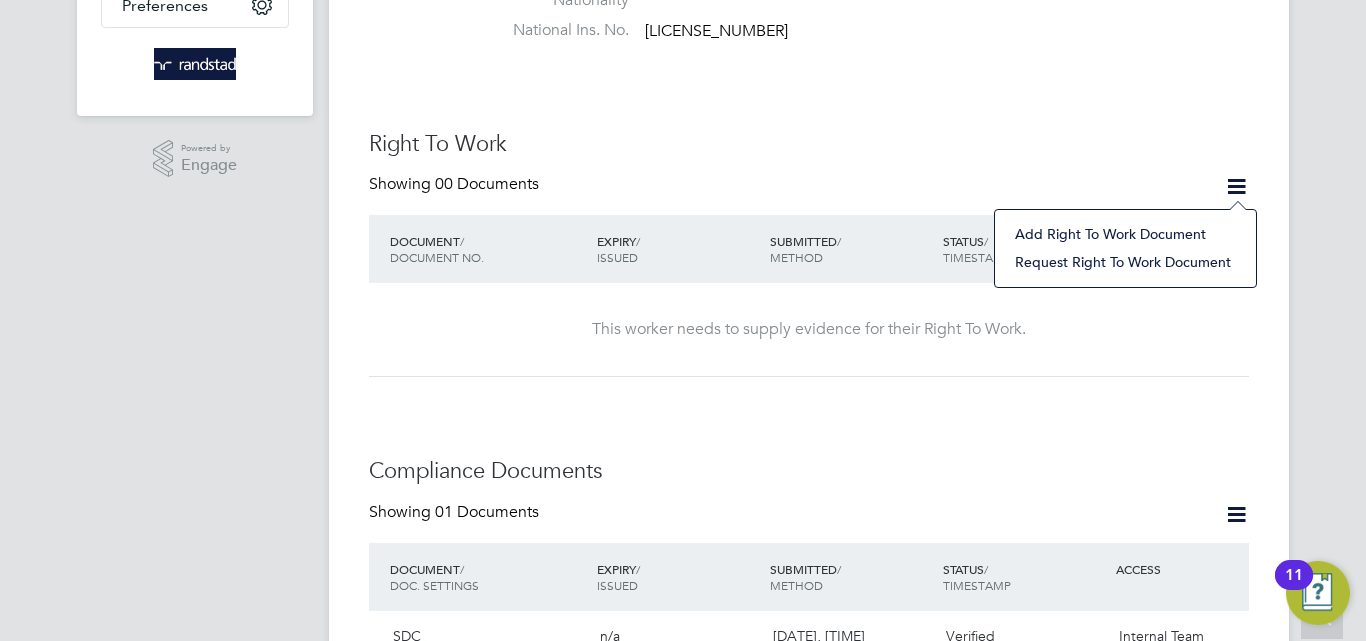 click on "Add Right To Work Document" 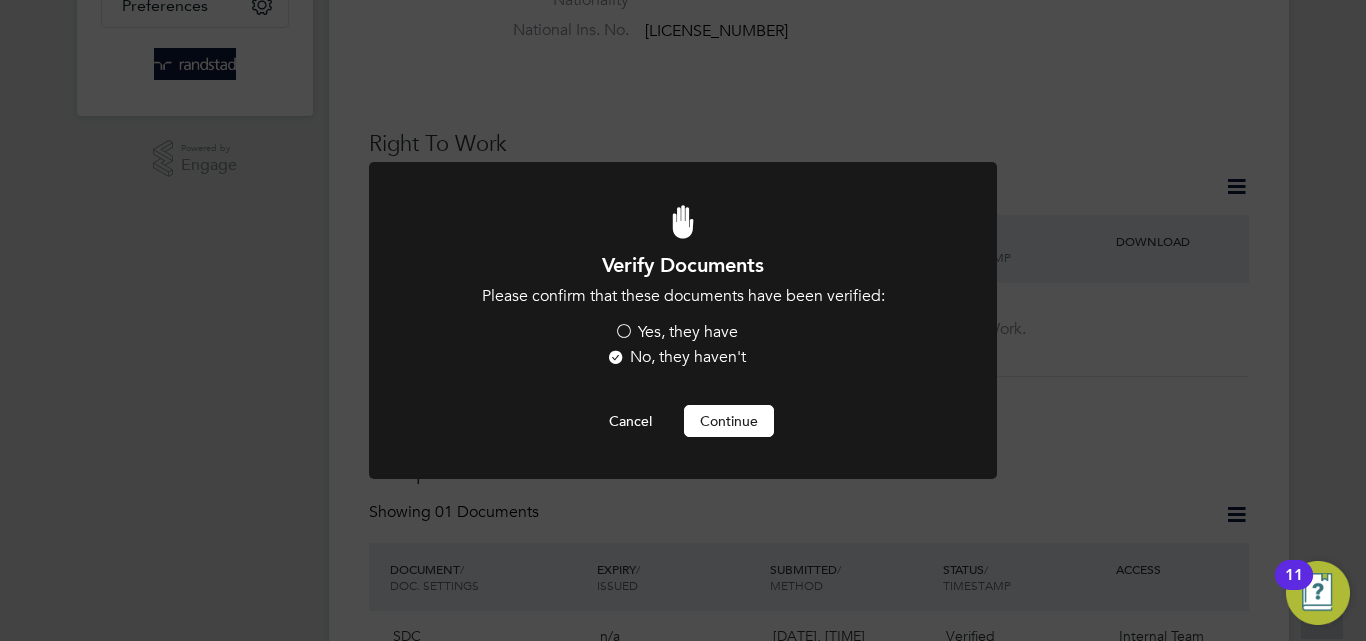 click on "Yes, they have" at bounding box center [676, 332] 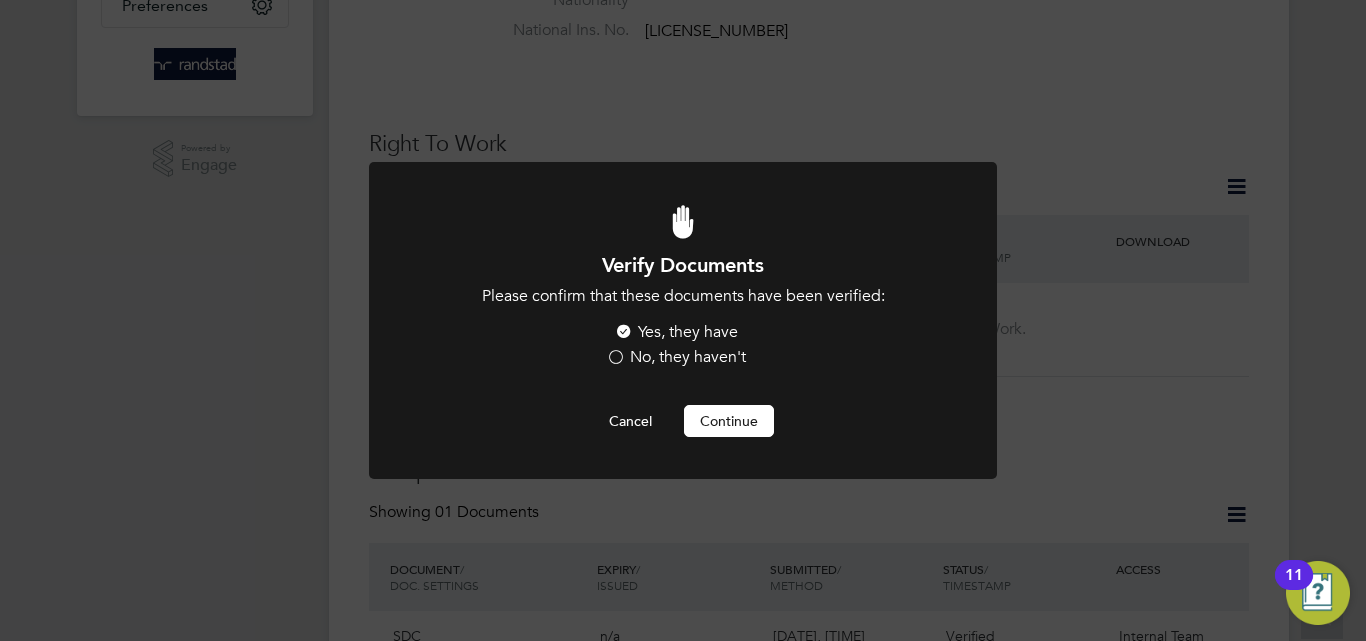 click on "Continue" at bounding box center [729, 421] 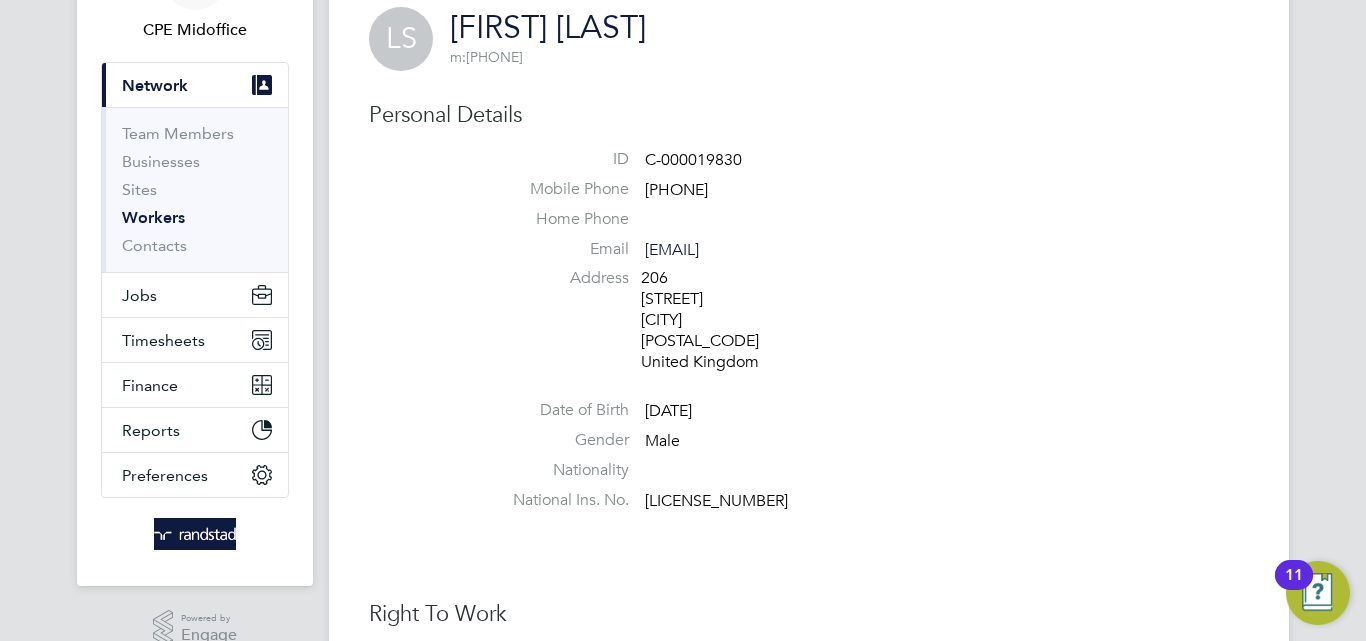 scroll, scrollTop: 300, scrollLeft: 0, axis: vertical 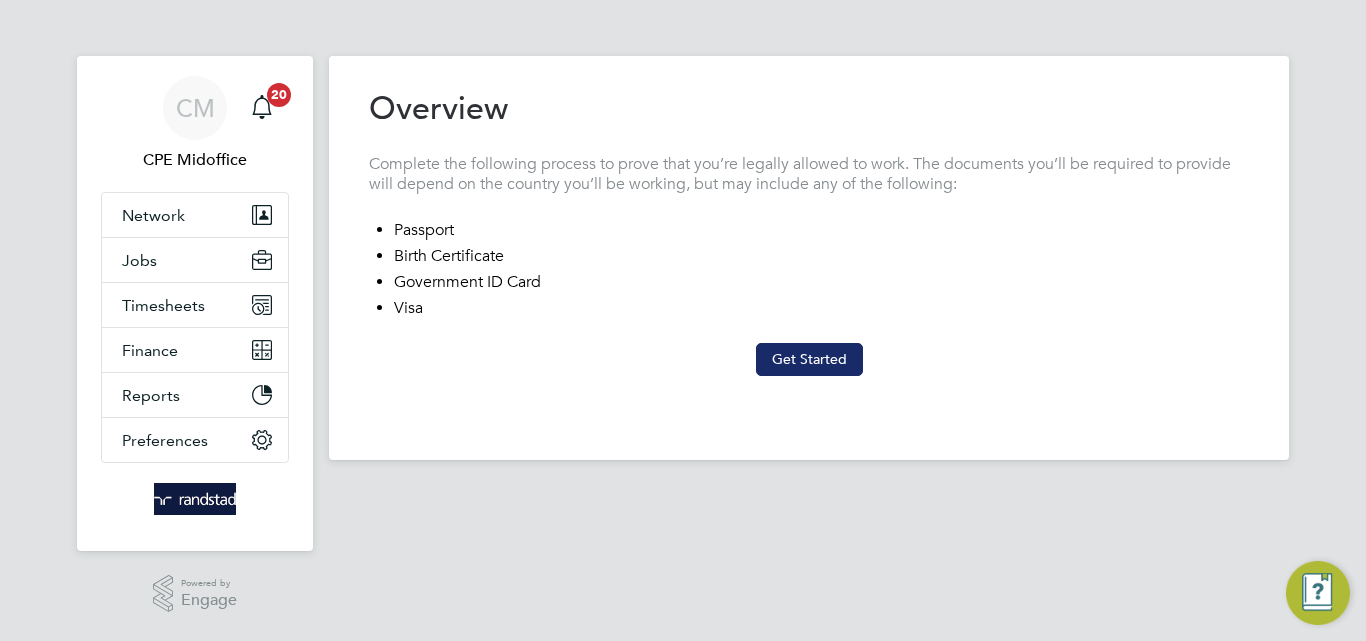 click on "Get Started" at bounding box center (809, 359) 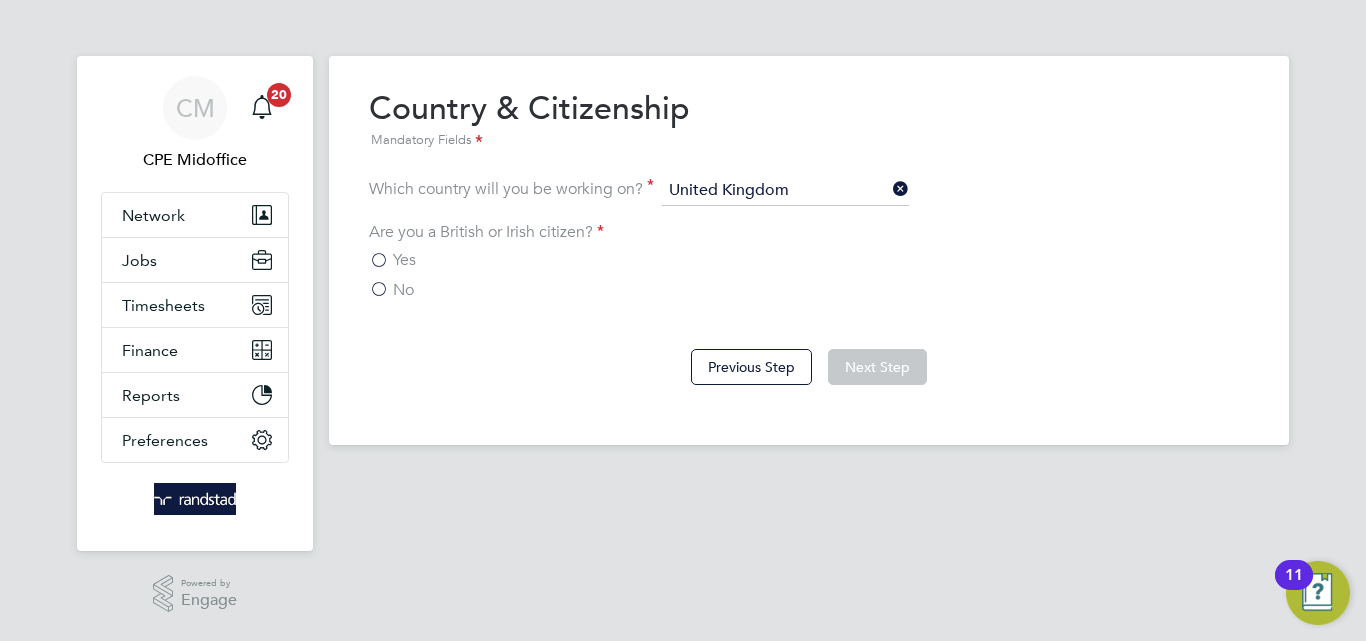 click on "Yes" at bounding box center [392, 260] 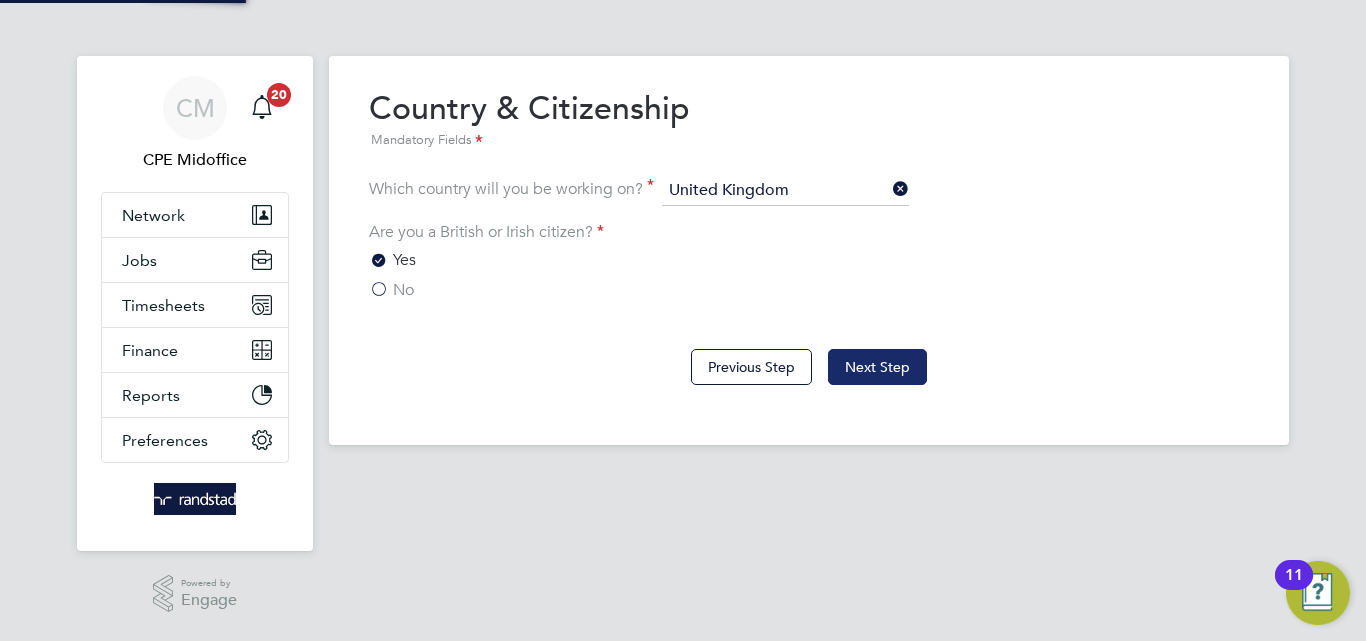 click on "Next Step" 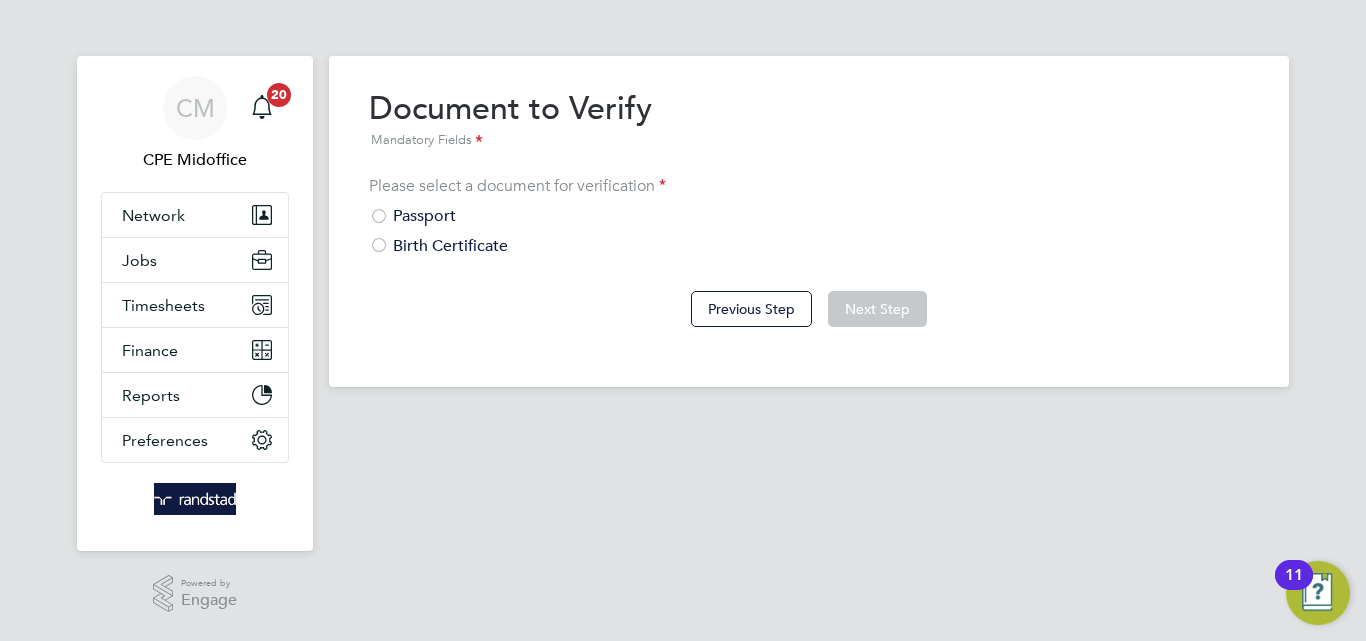 click at bounding box center [379, 218] 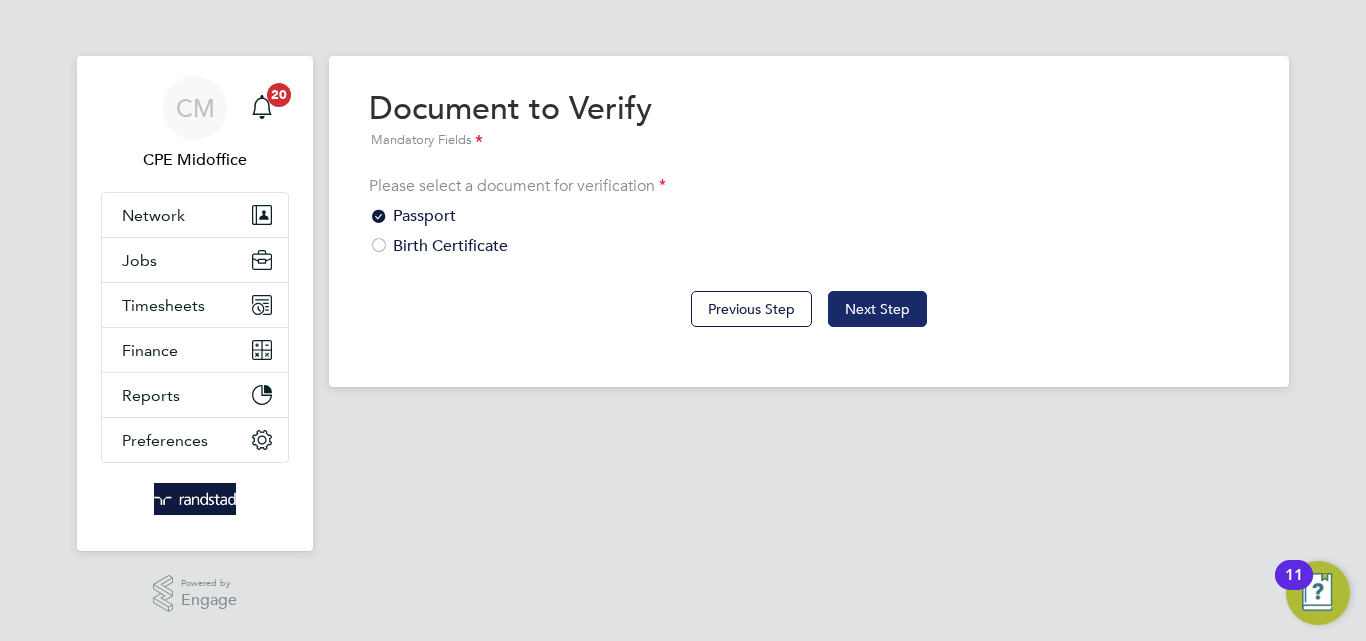 click on "Next Step" 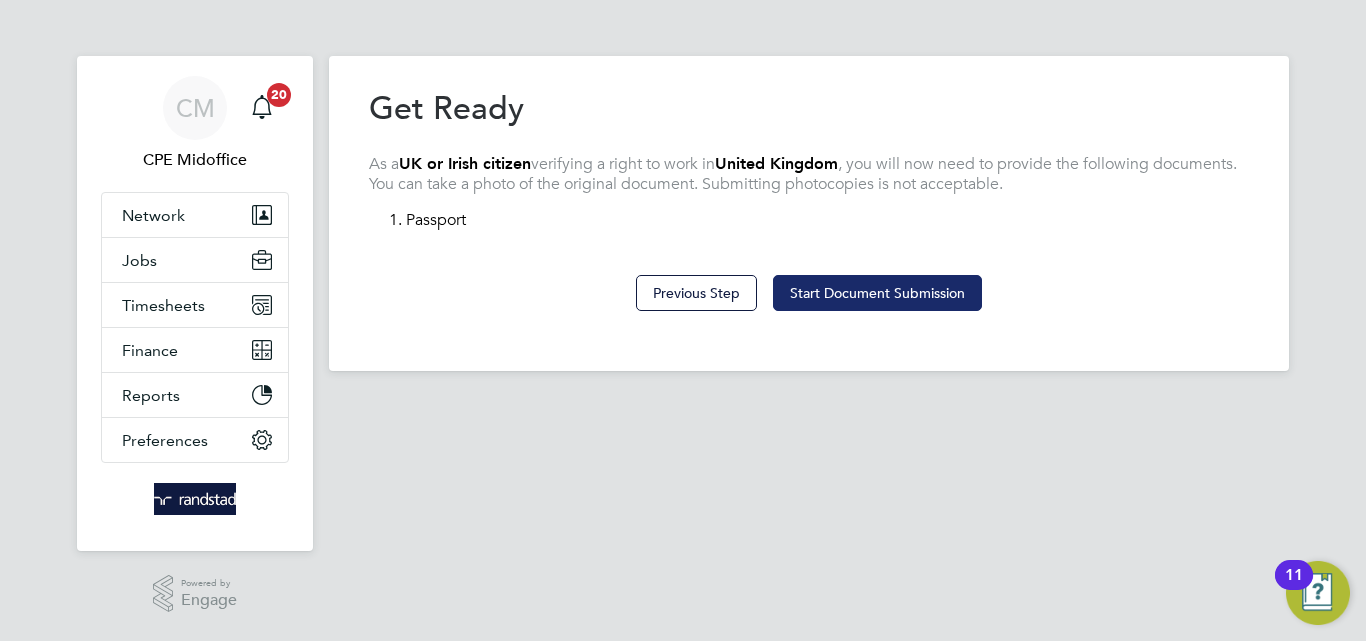click on "Start Document Submission" 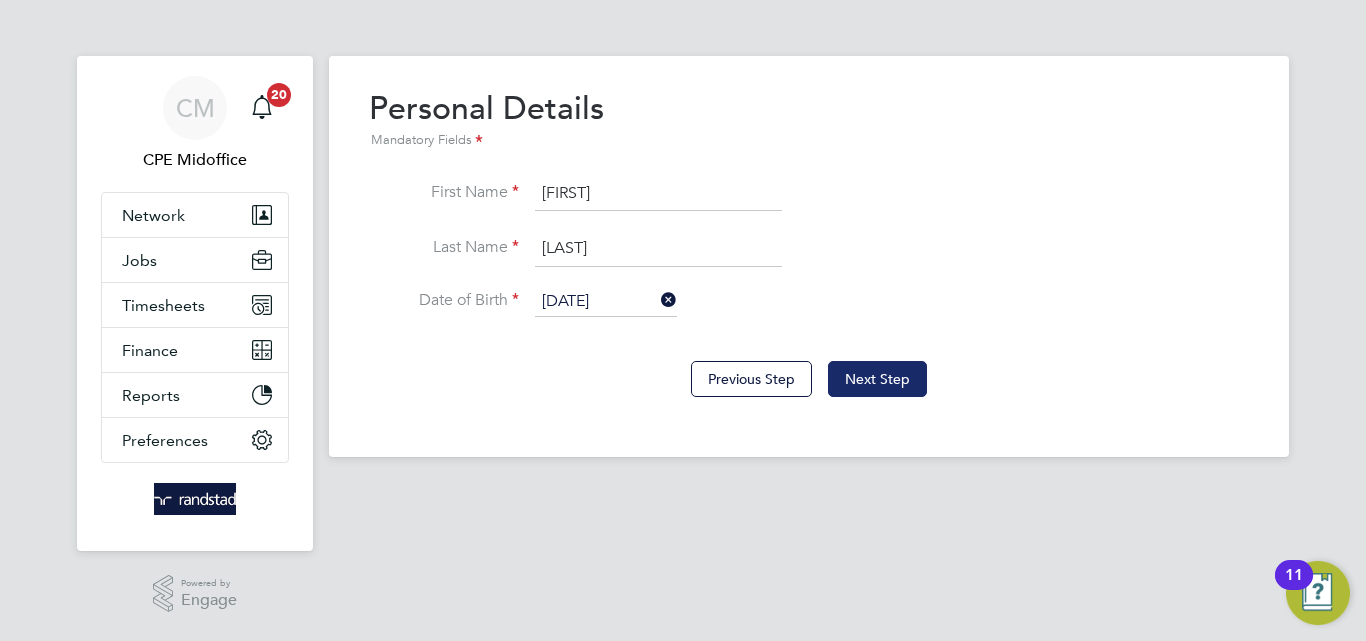 click on "Next Step" 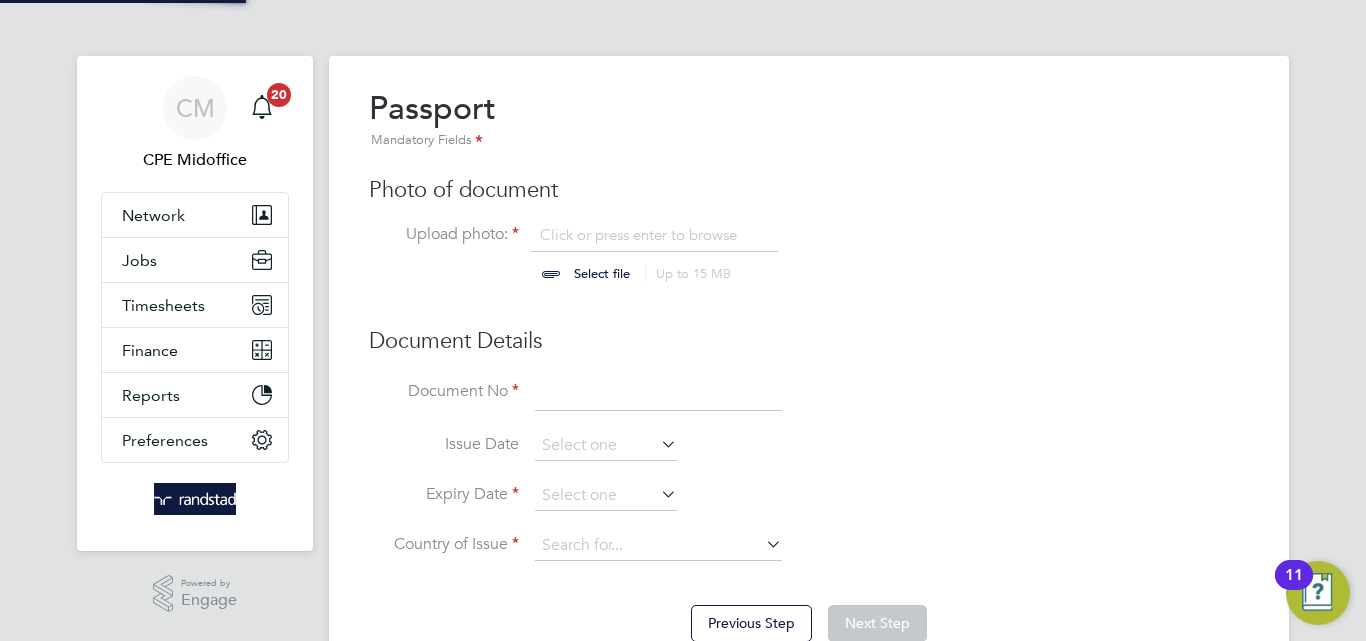 scroll, scrollTop: 10, scrollLeft: 10, axis: both 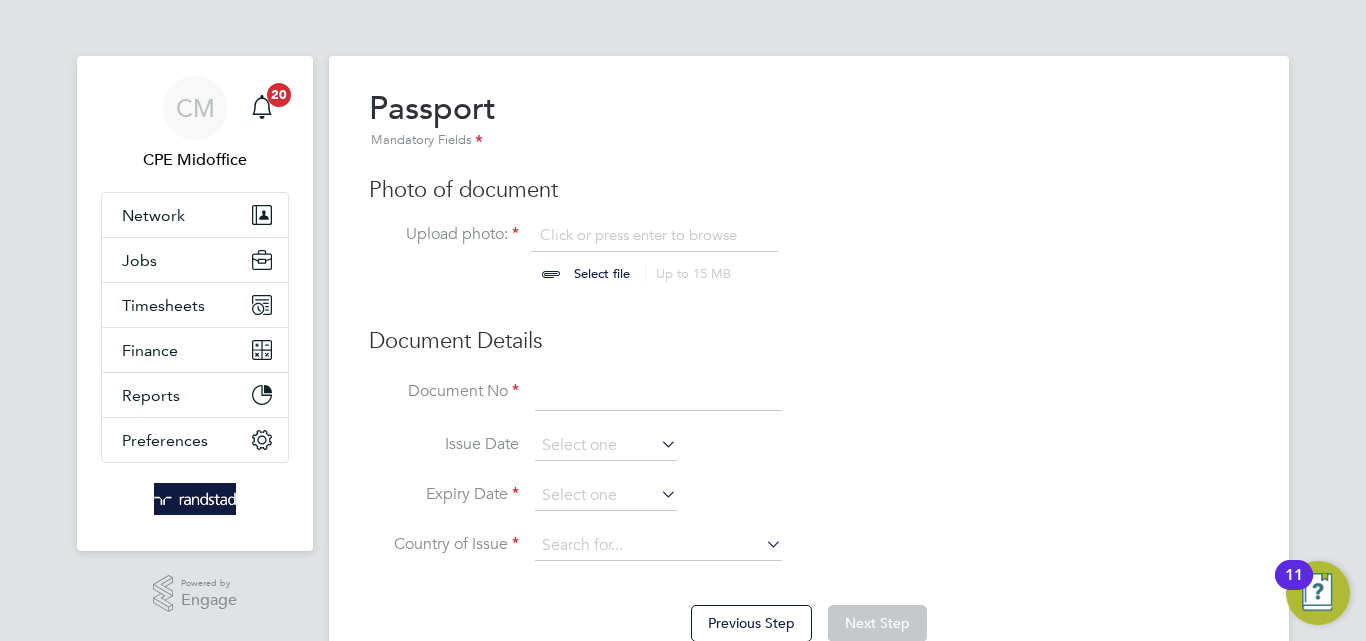 click 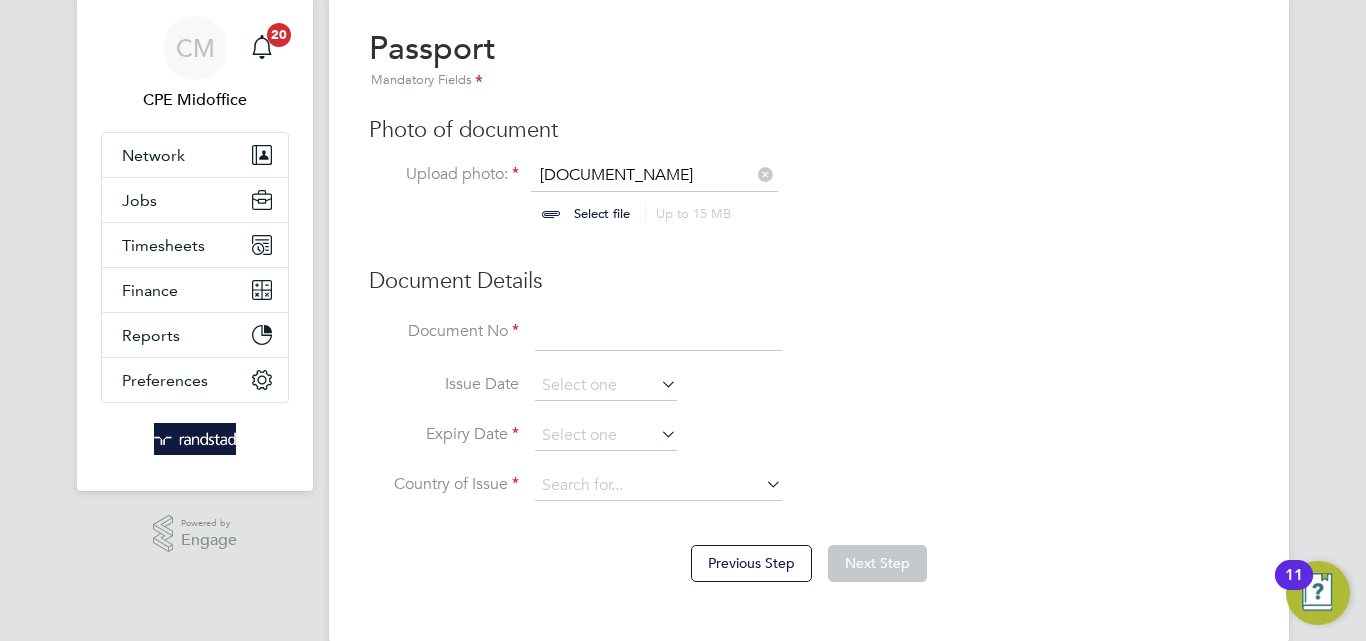 scroll, scrollTop: 93, scrollLeft: 0, axis: vertical 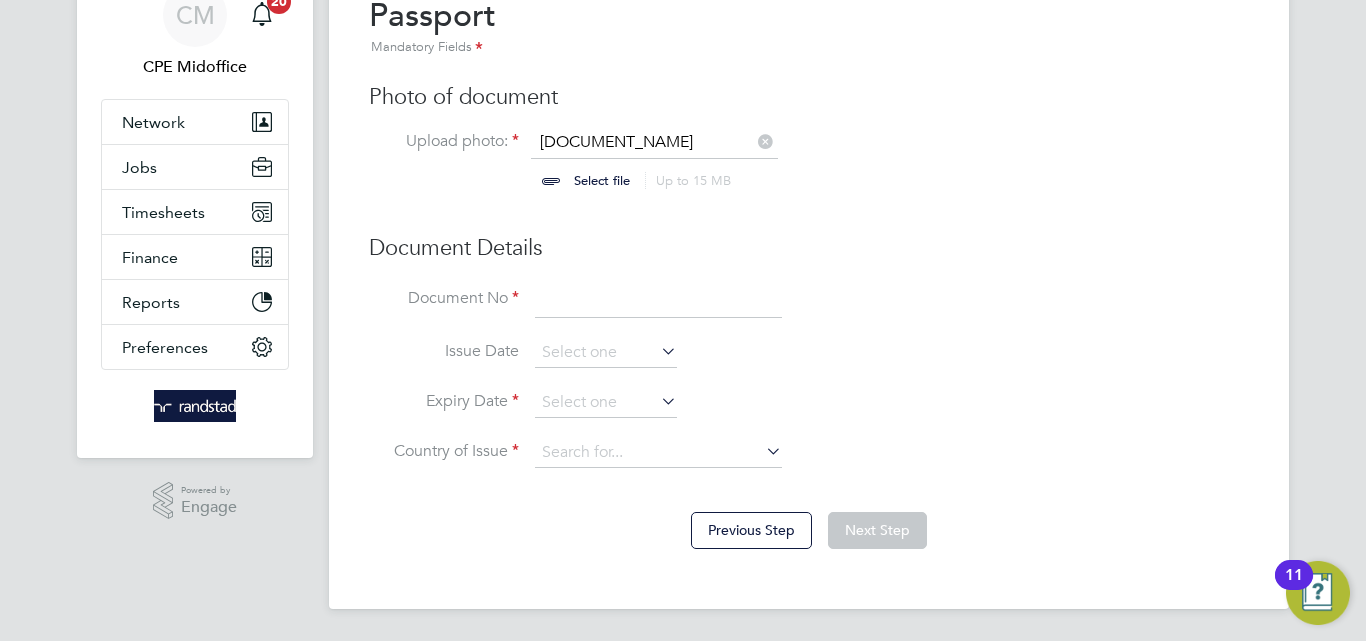 click 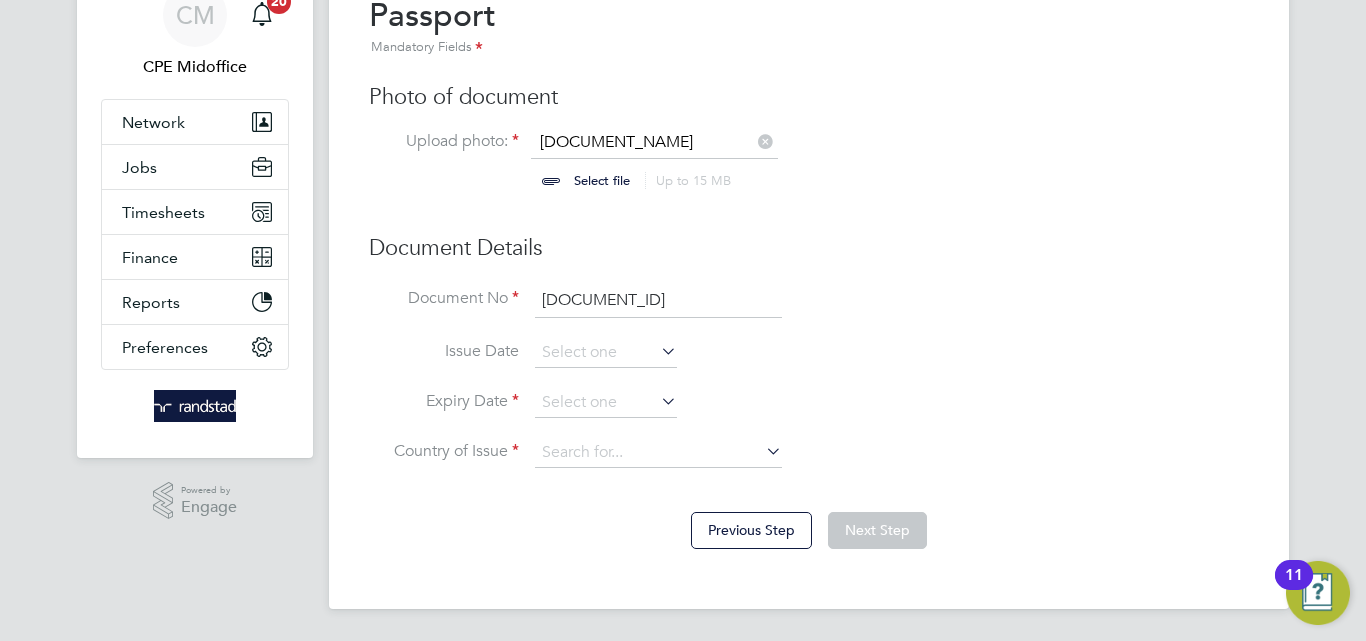 type on "WE-XFGG863-3X" 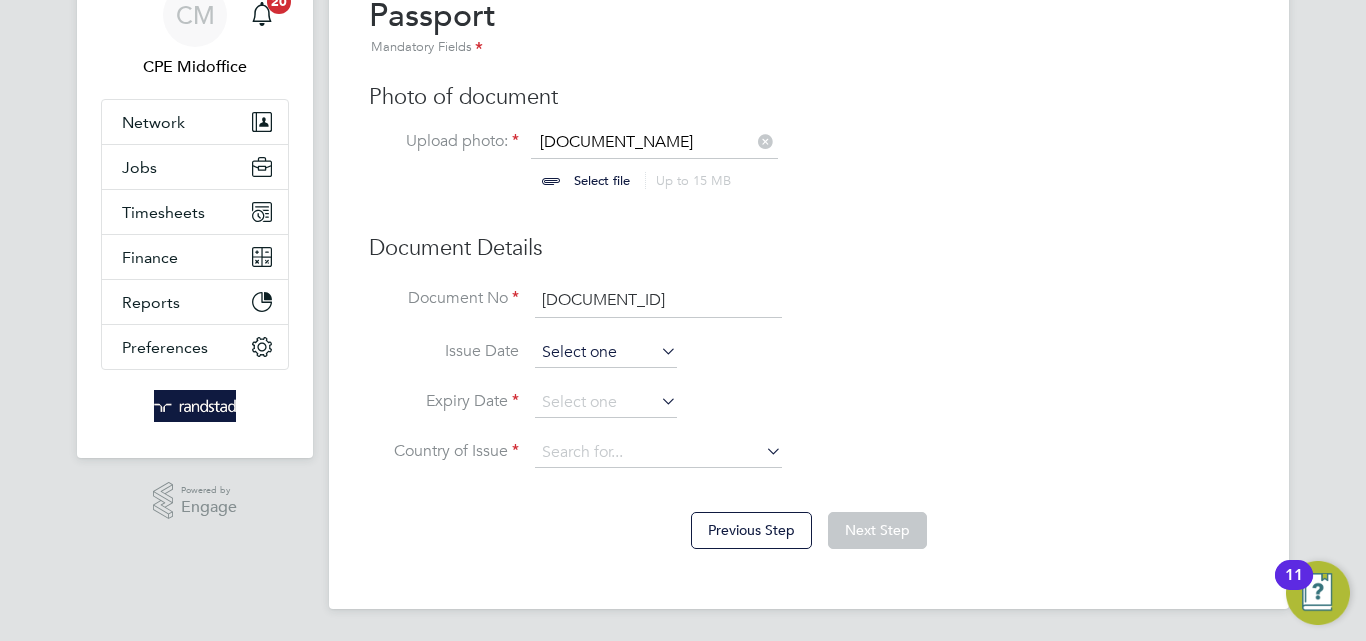 click 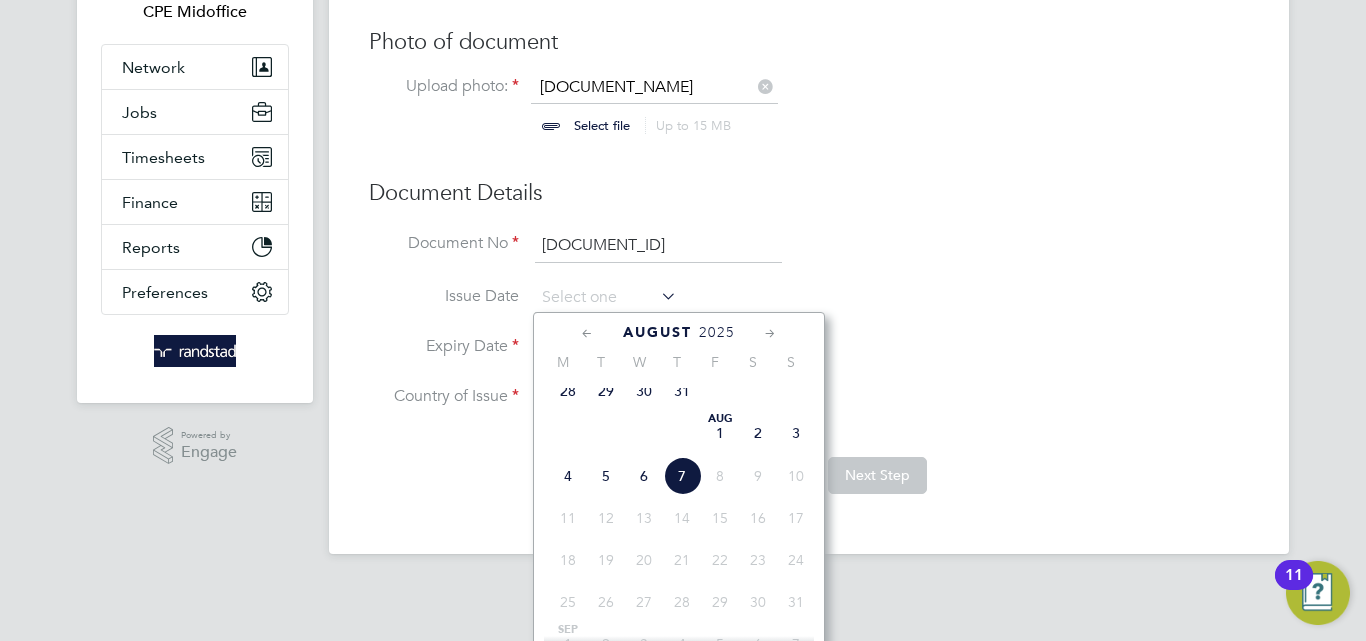 scroll, scrollTop: 177, scrollLeft: 0, axis: vertical 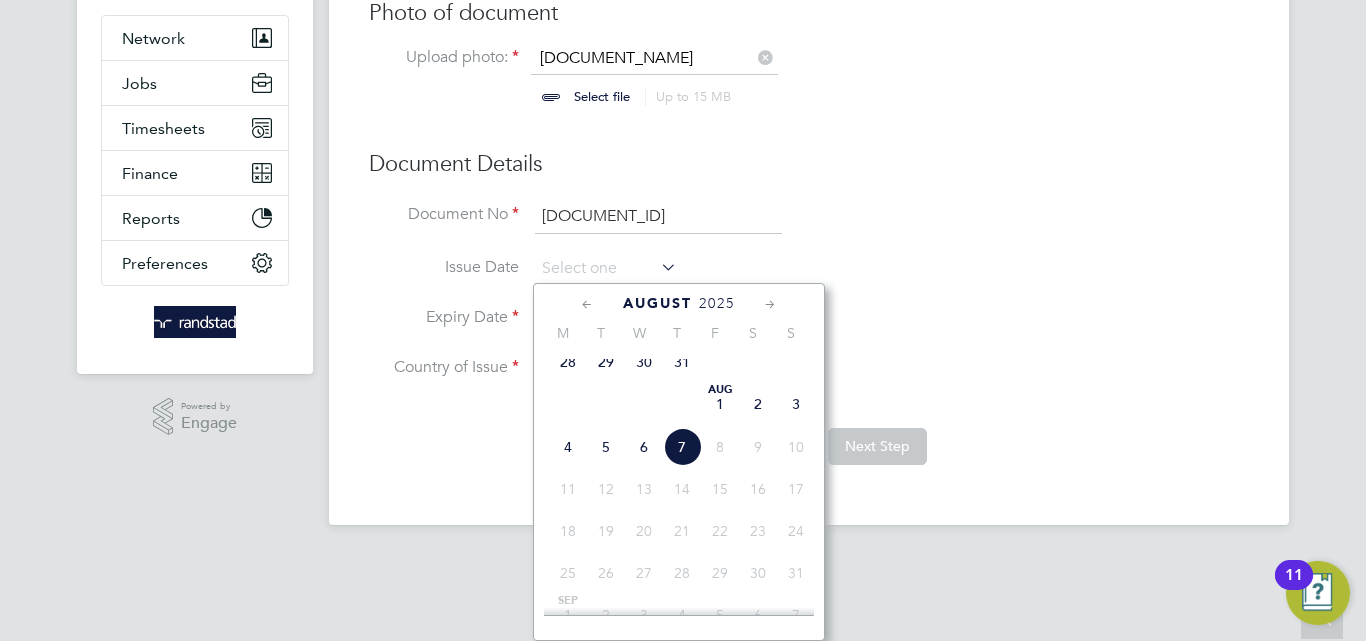 click on "7" 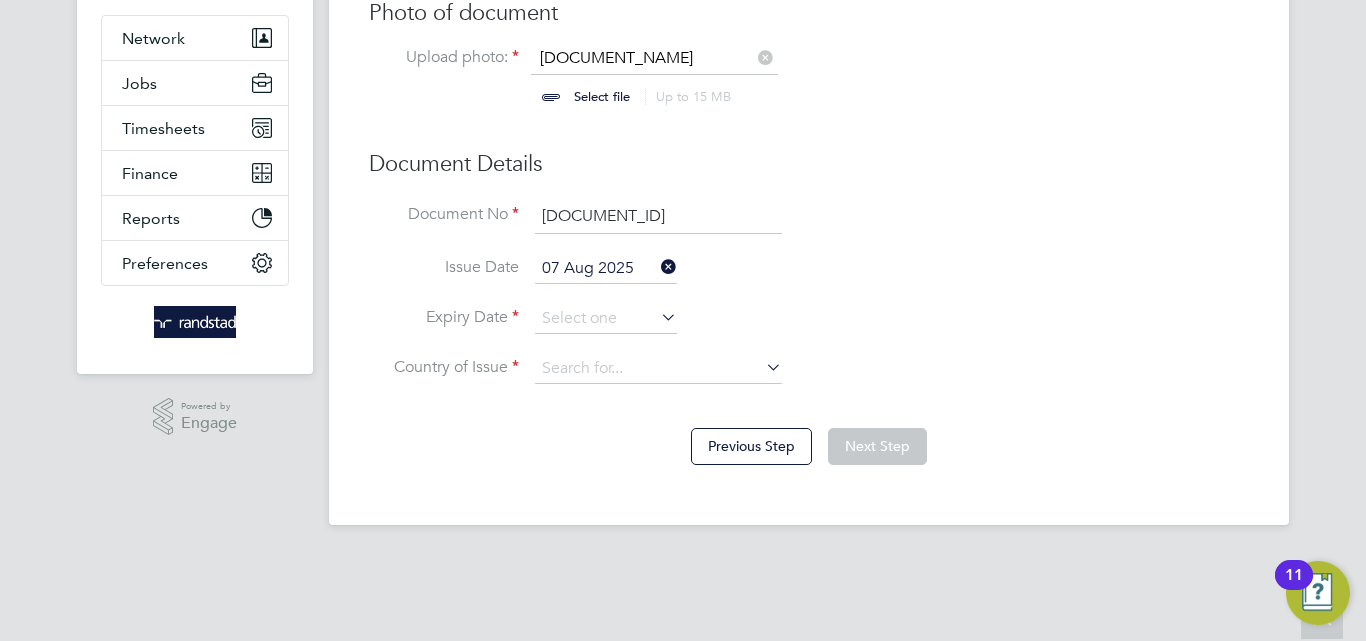 scroll, scrollTop: 93, scrollLeft: 0, axis: vertical 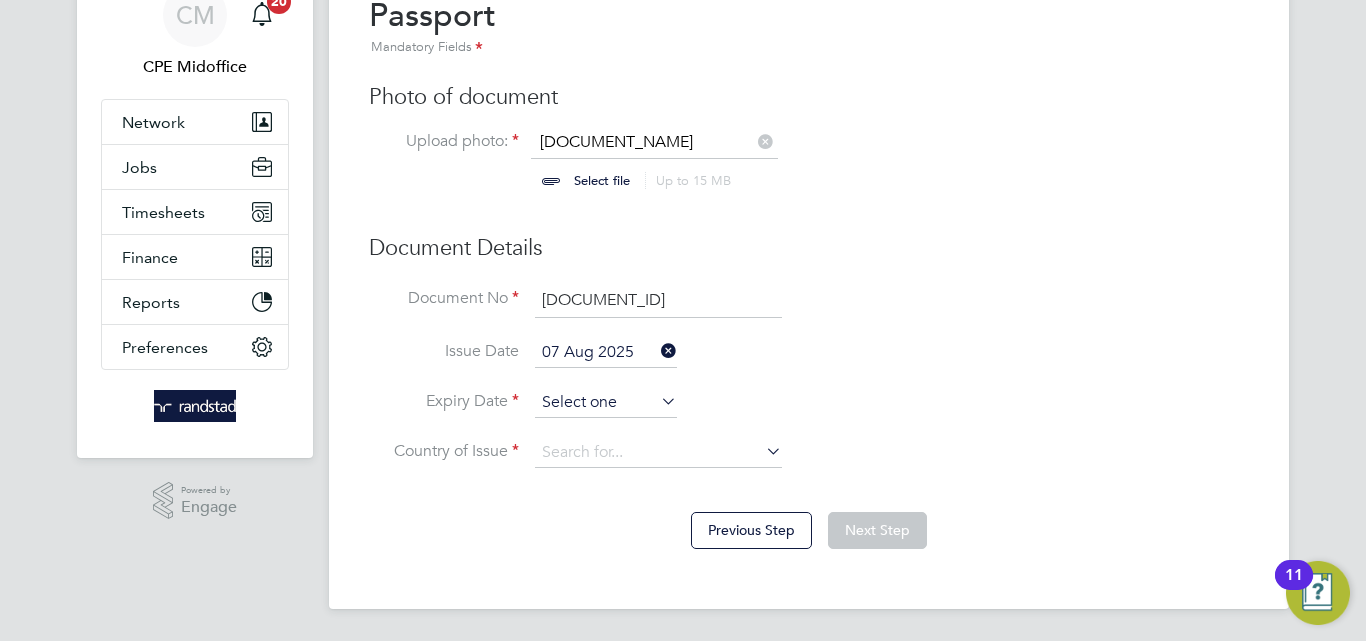 click 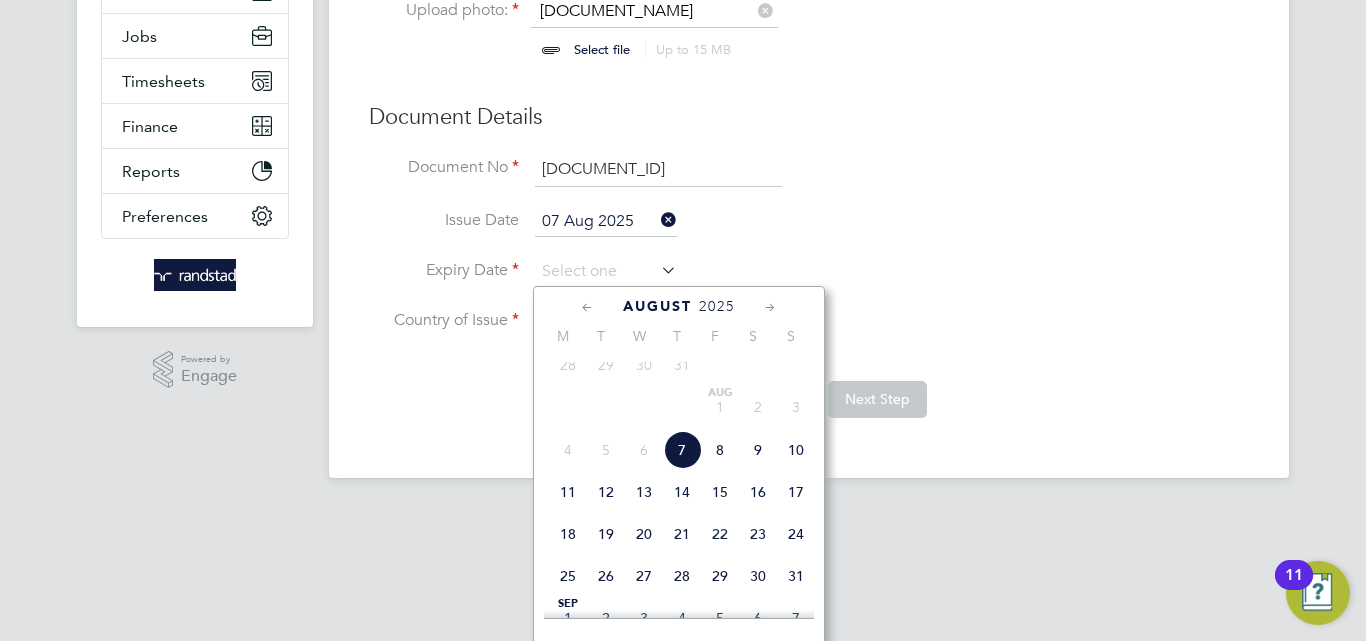 scroll, scrollTop: 227, scrollLeft: 0, axis: vertical 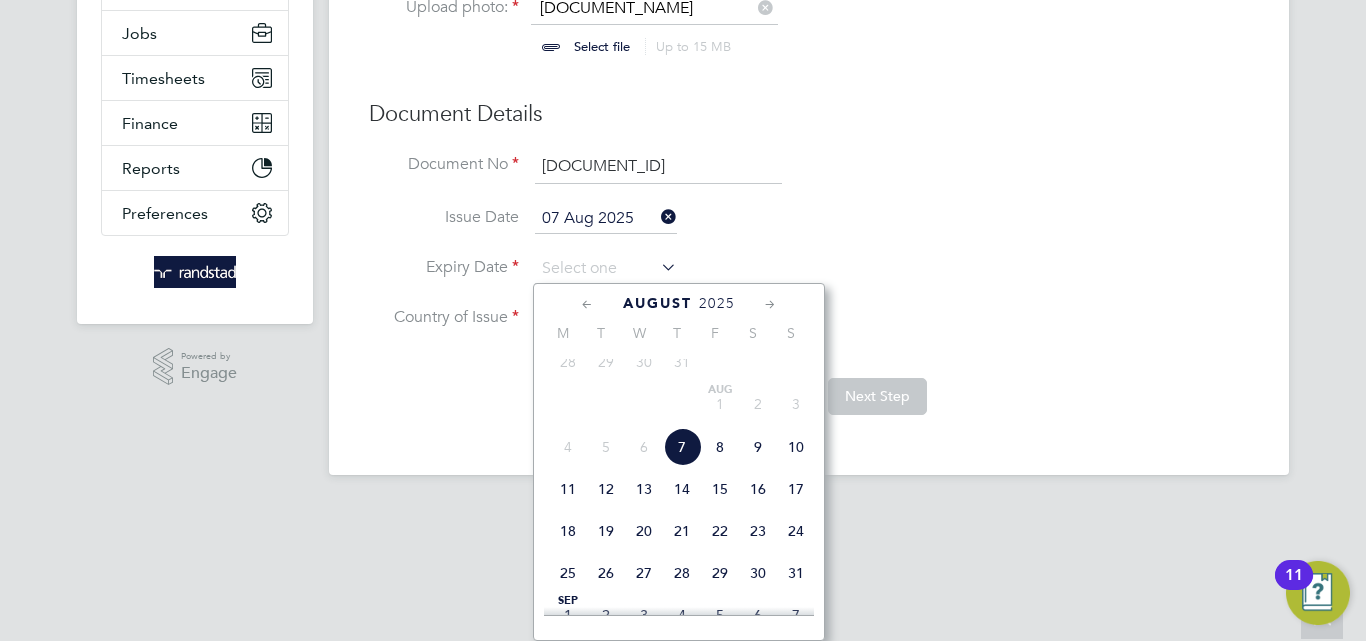 click on "August 2025" 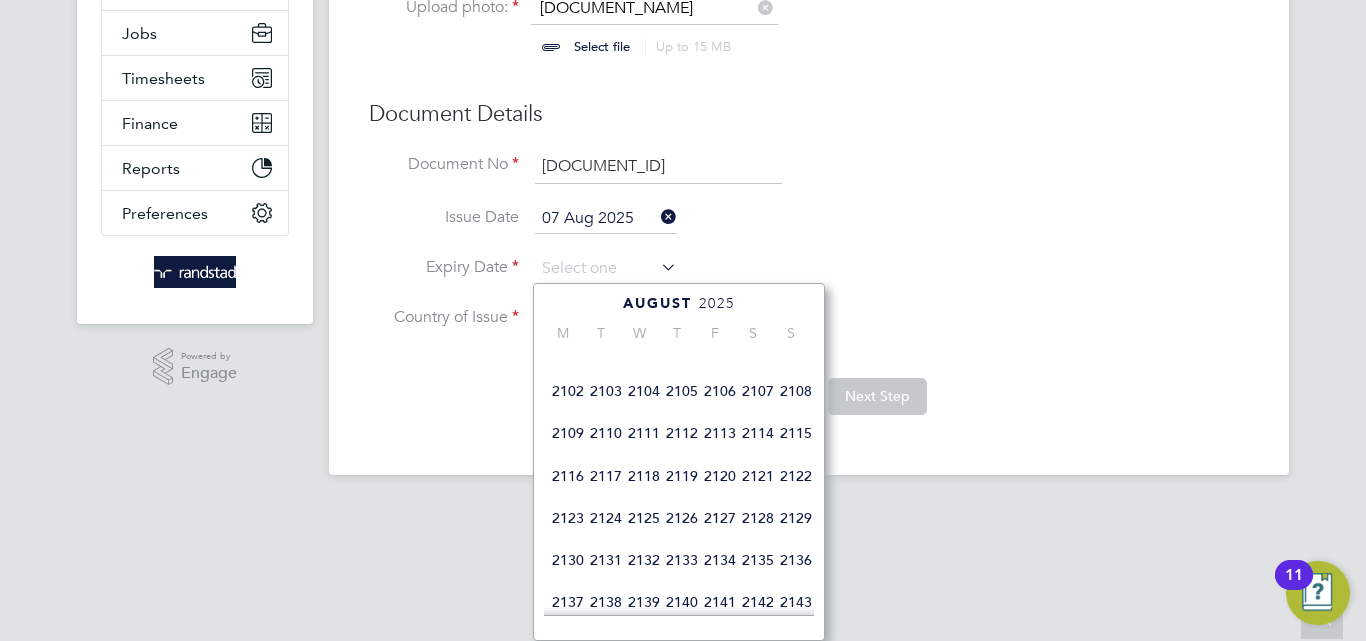 scroll, scrollTop: 1130, scrollLeft: 0, axis: vertical 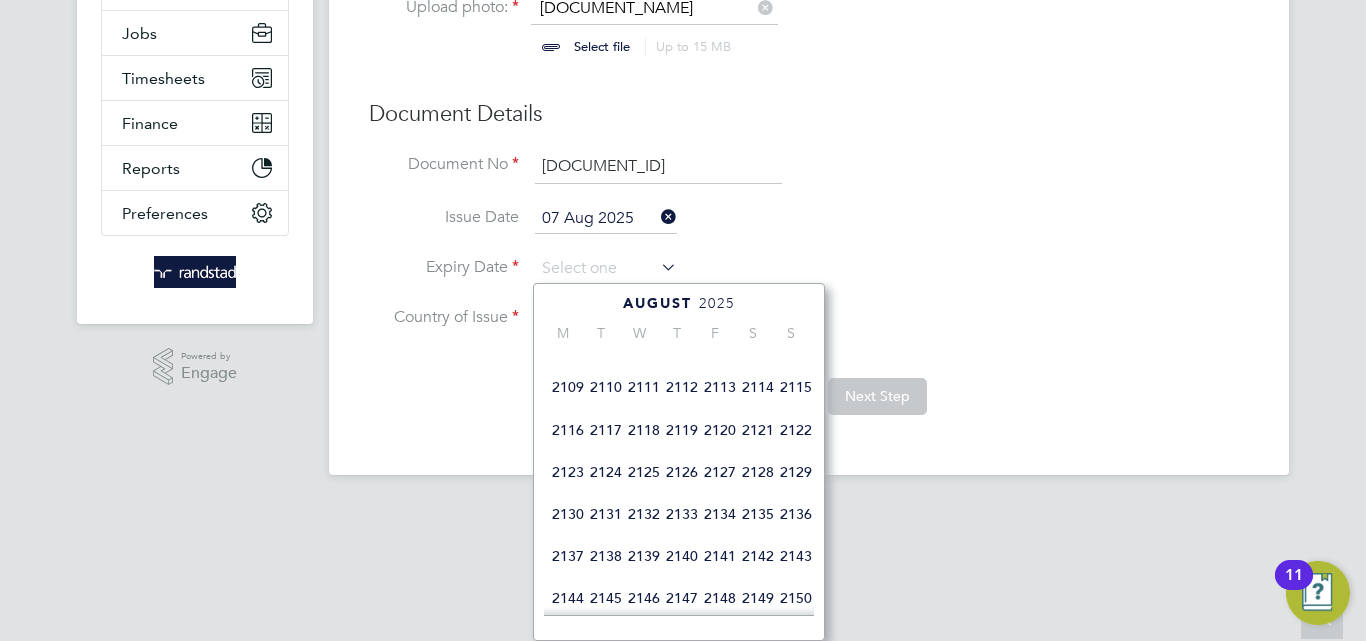 click on "2120" 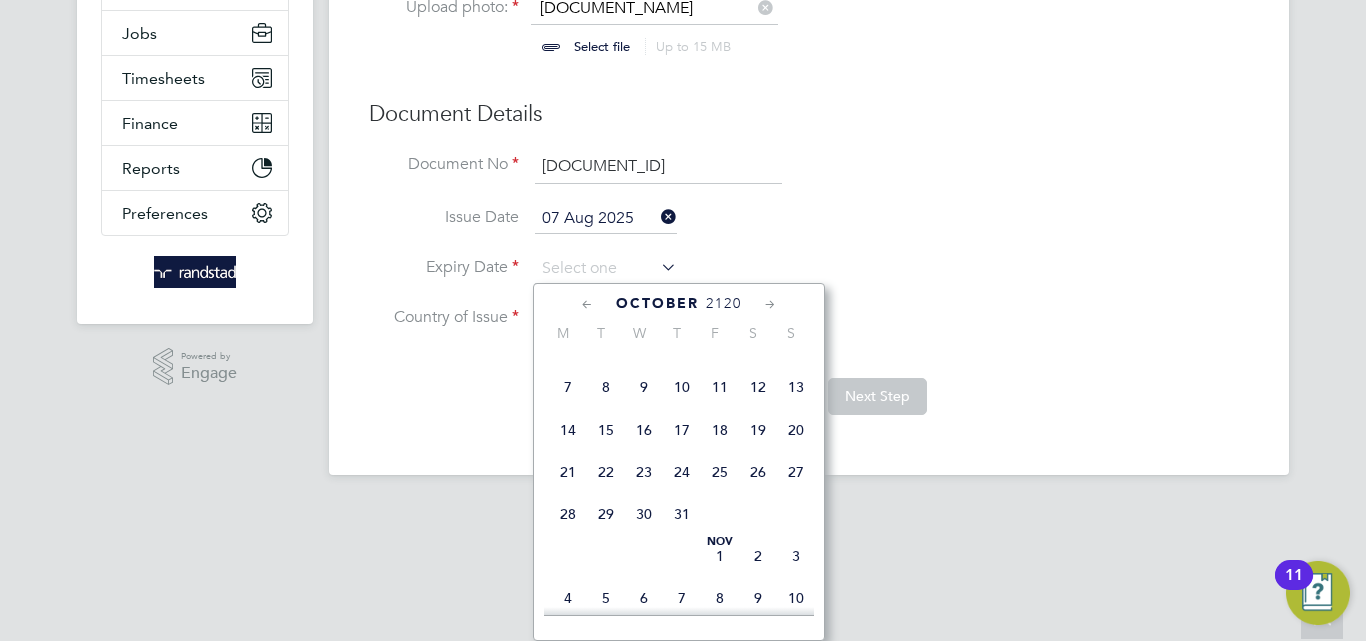 click on "25" 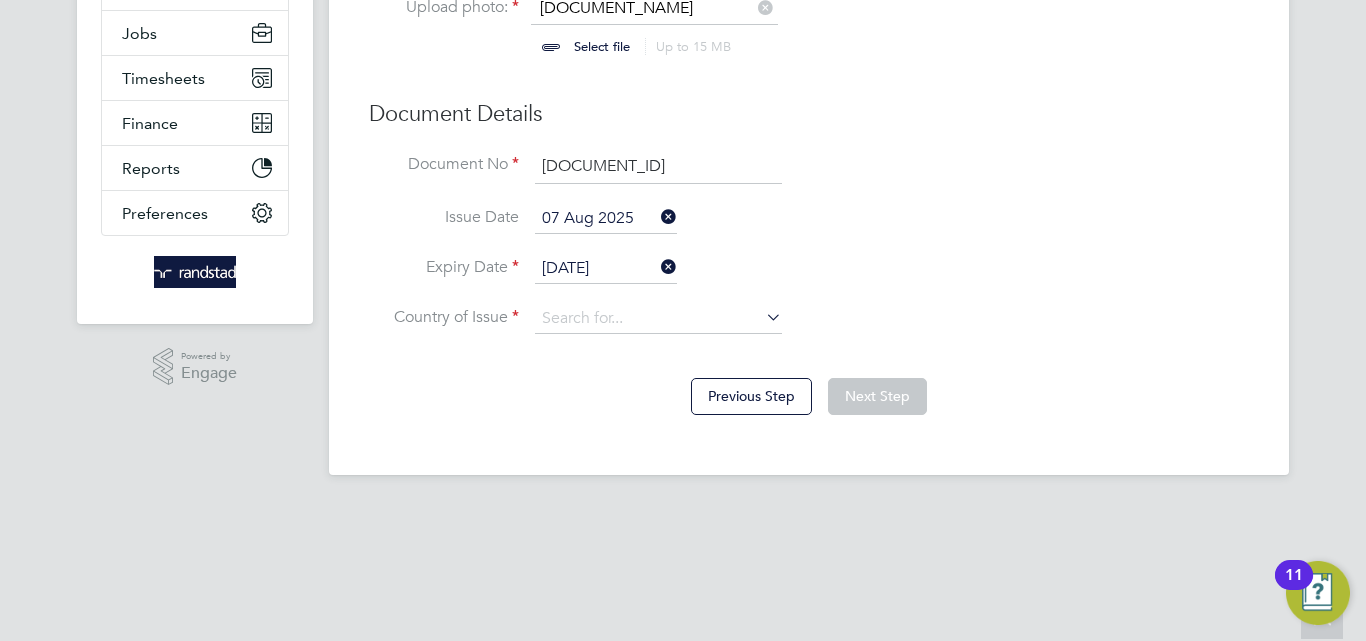 scroll, scrollTop: 93, scrollLeft: 0, axis: vertical 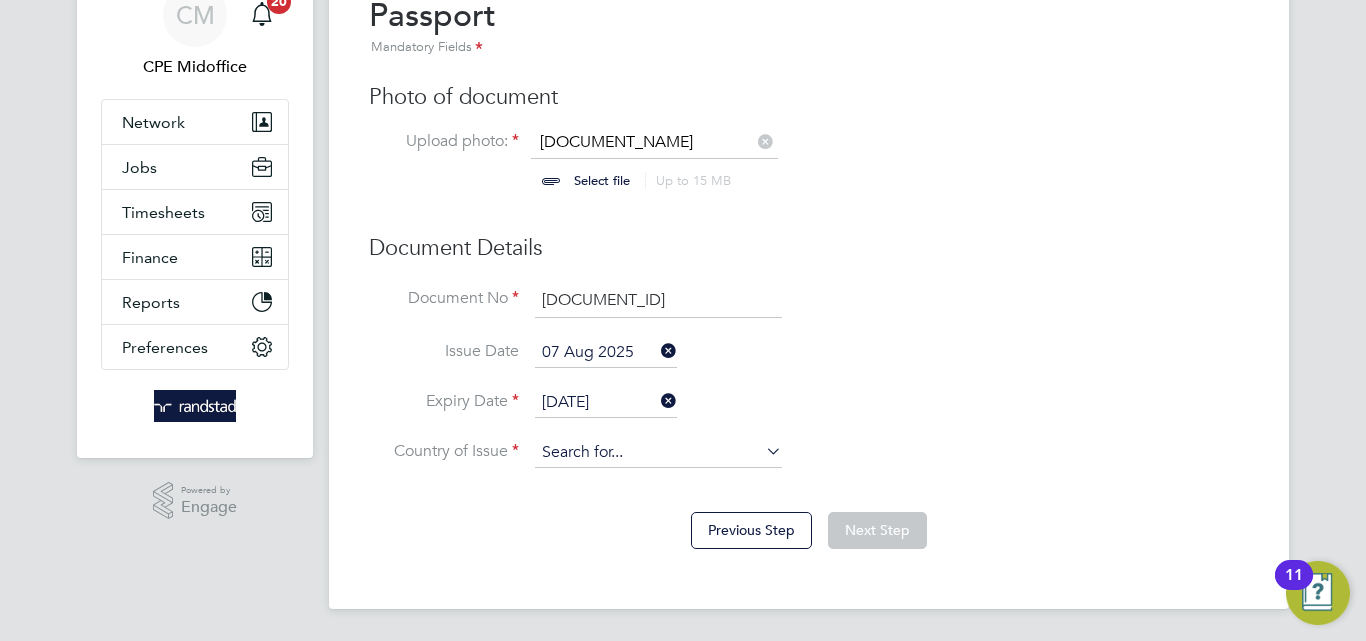 click 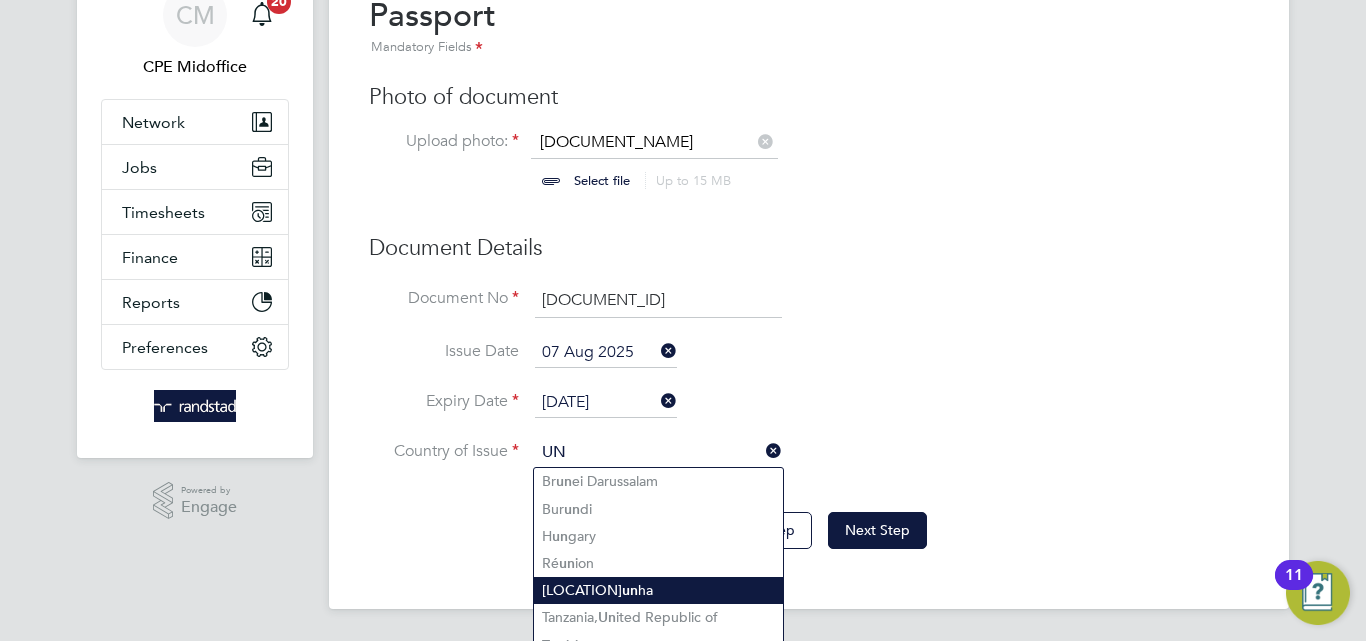 scroll, scrollTop: 183, scrollLeft: 0, axis: vertical 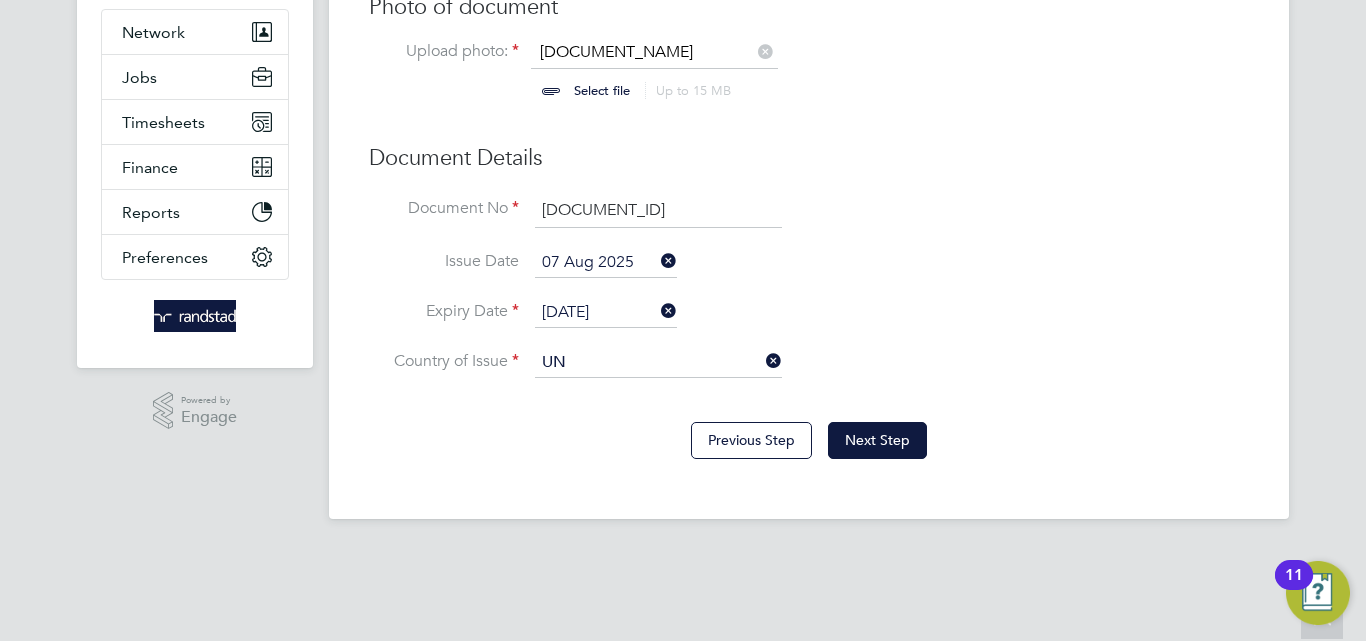 click on "Un ited Kingdom" 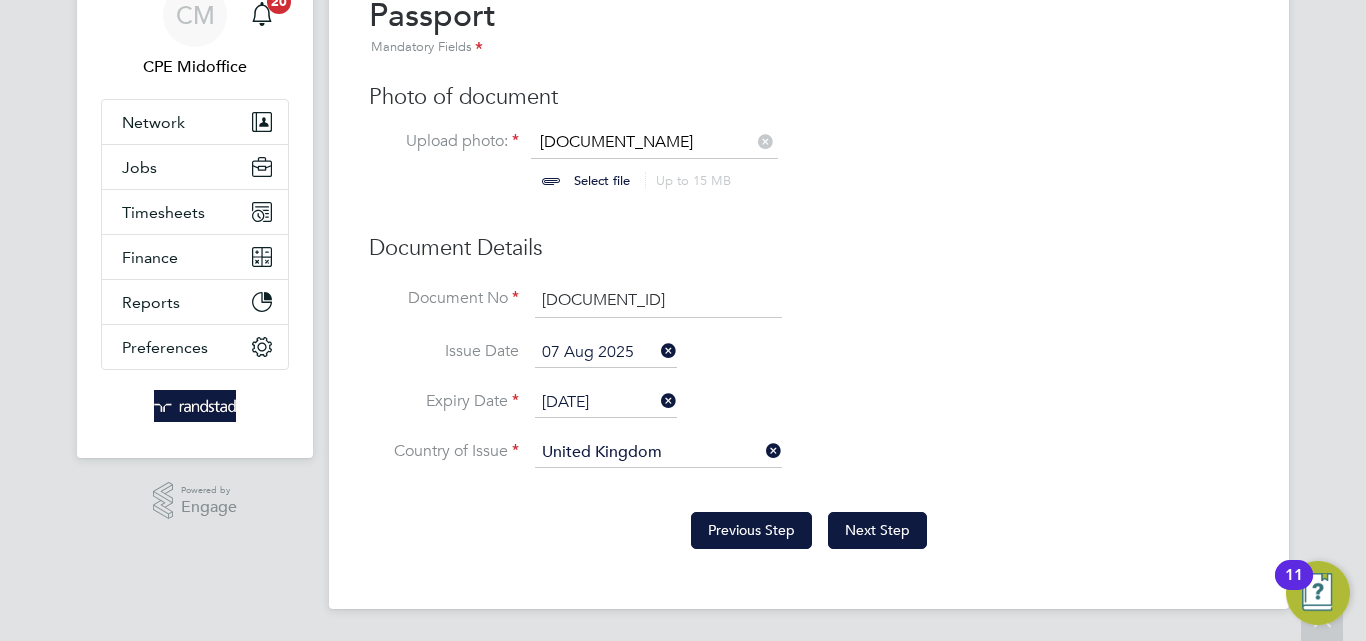 scroll, scrollTop: 93, scrollLeft: 0, axis: vertical 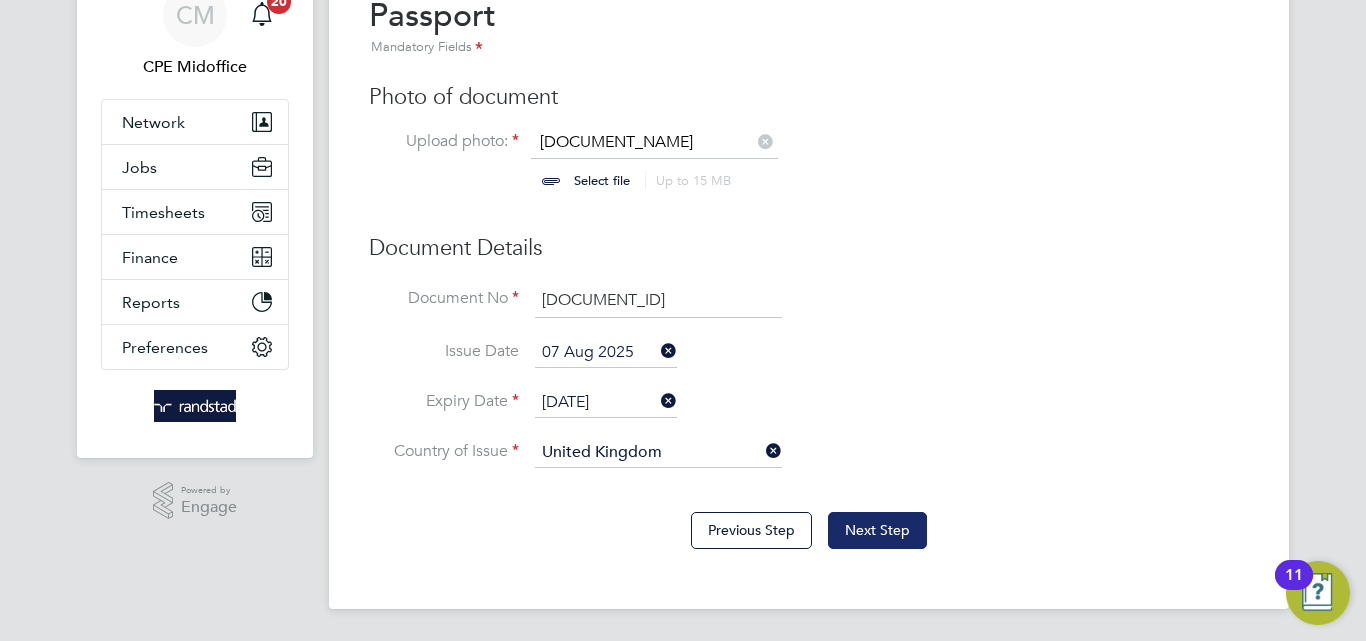 click on "Next Step" 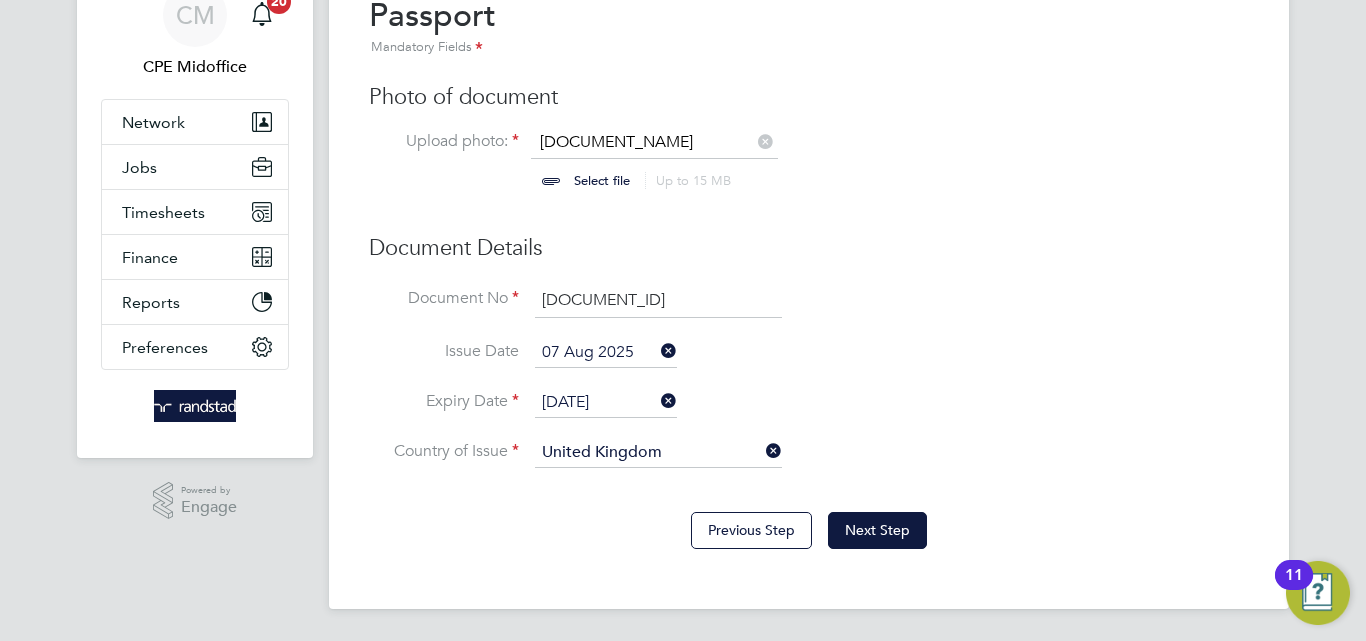 scroll, scrollTop: 0, scrollLeft: 0, axis: both 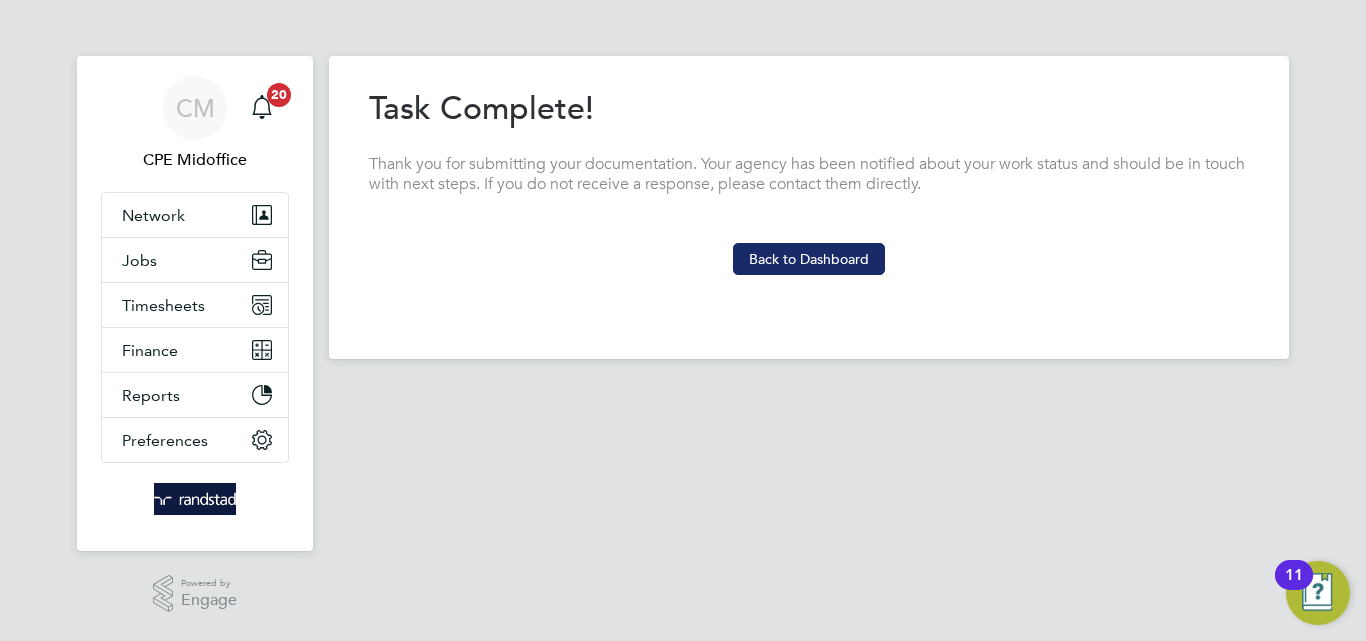 click on "Back to Dashboard" at bounding box center [809, 259] 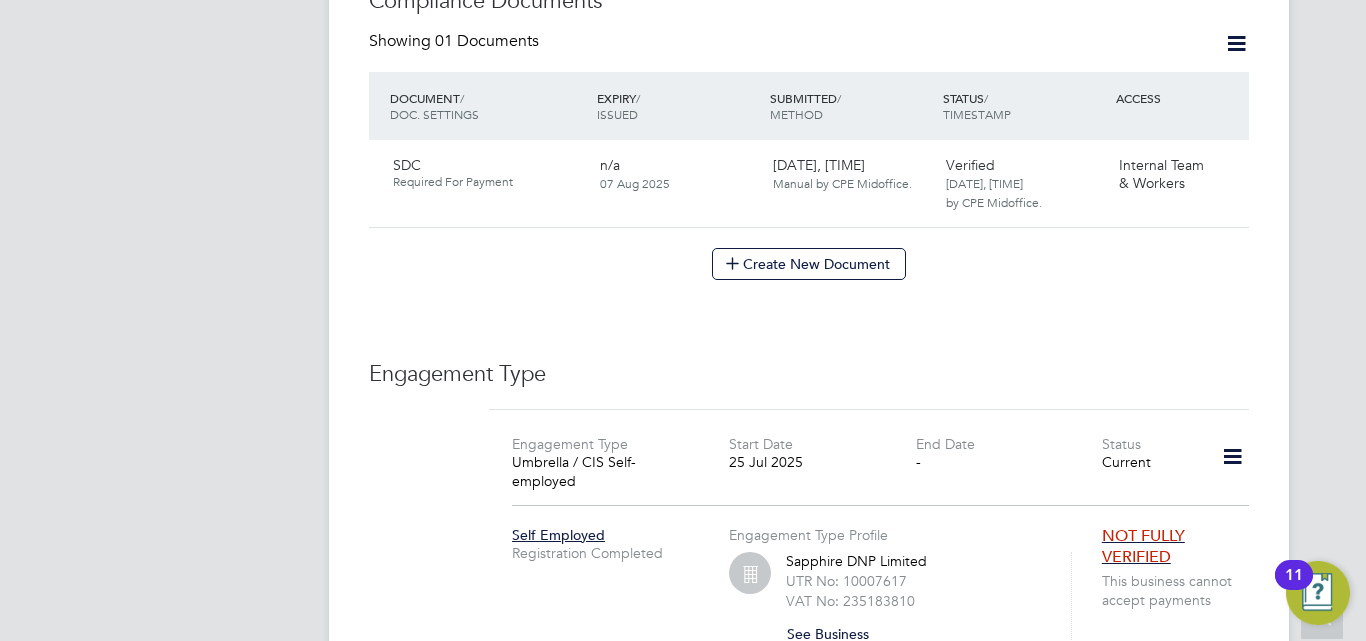 scroll, scrollTop: 1100, scrollLeft: 0, axis: vertical 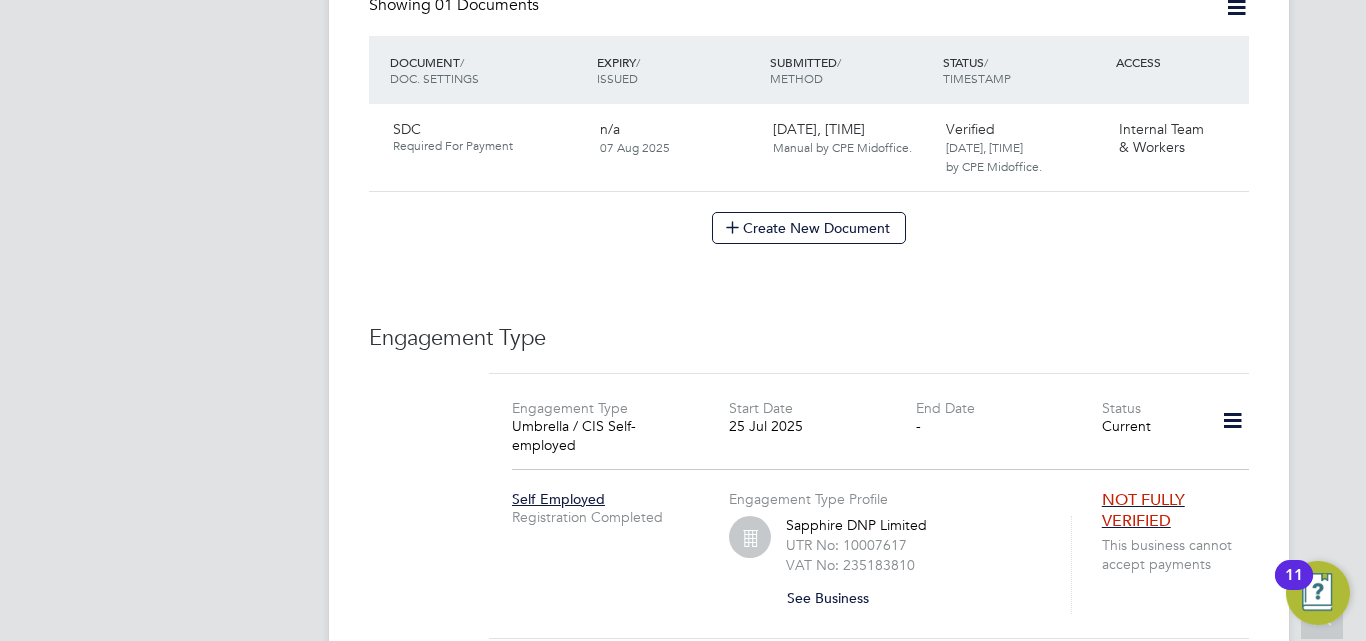 type 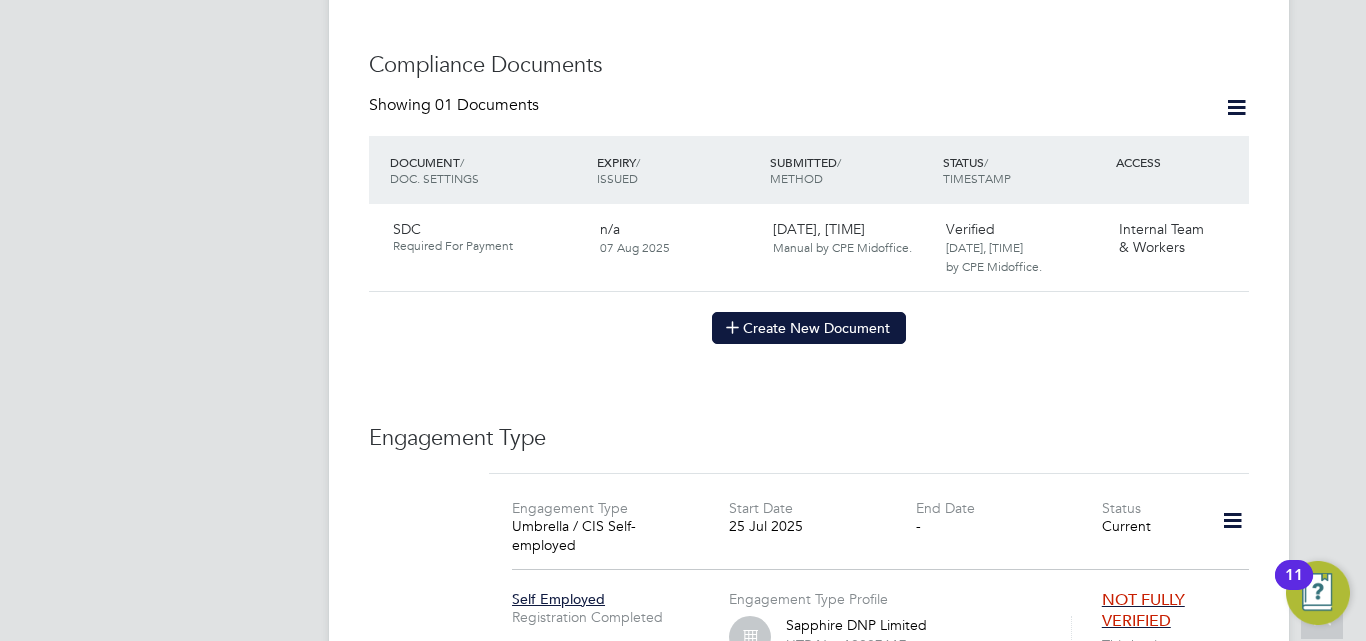click on "Create New Document" 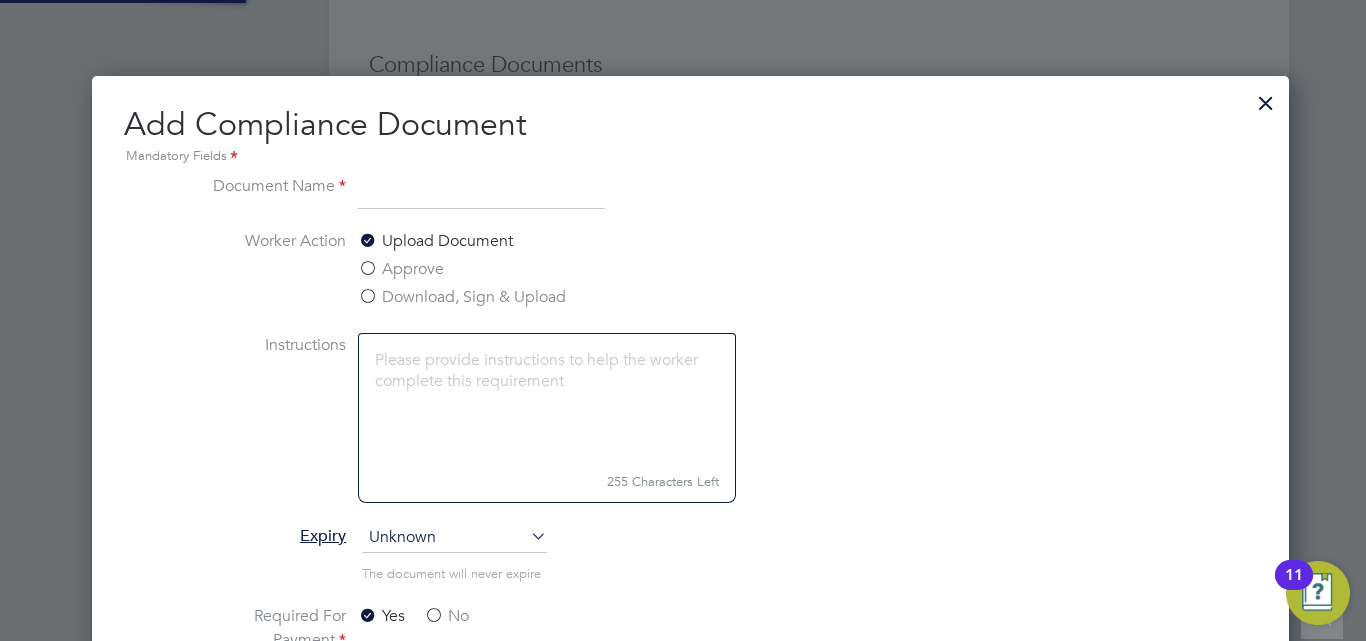 scroll, scrollTop: 1050, scrollLeft: 1213, axis: both 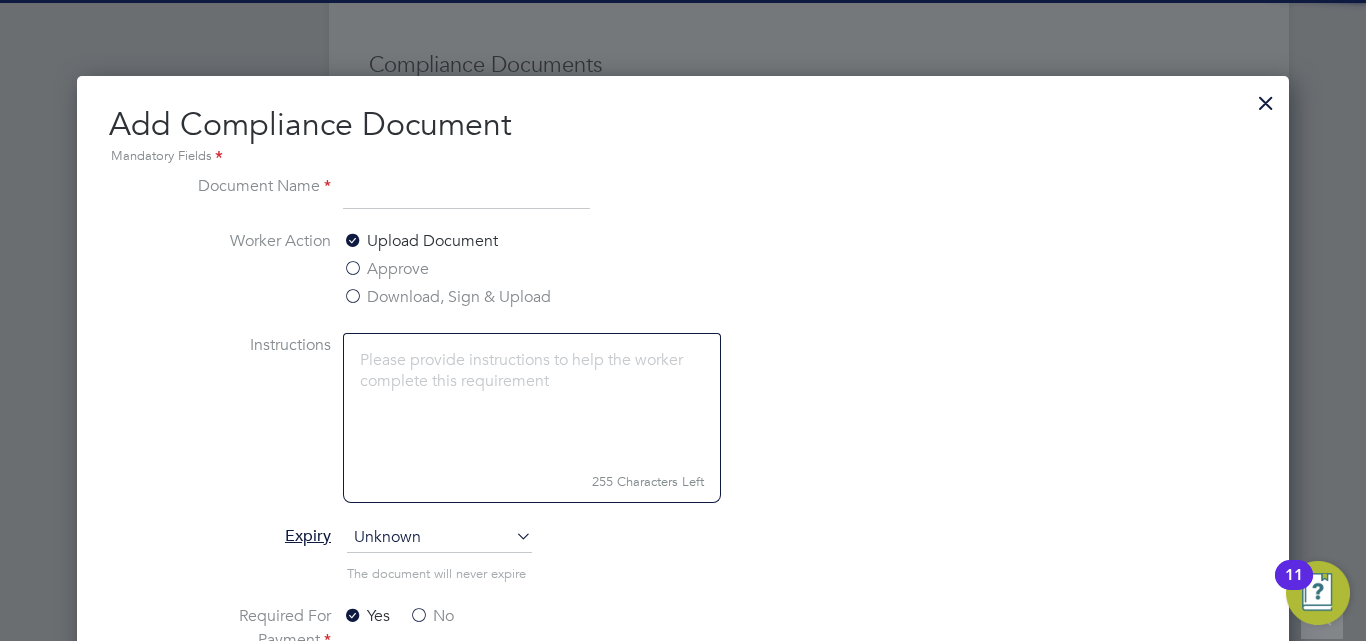 click at bounding box center (466, 192) 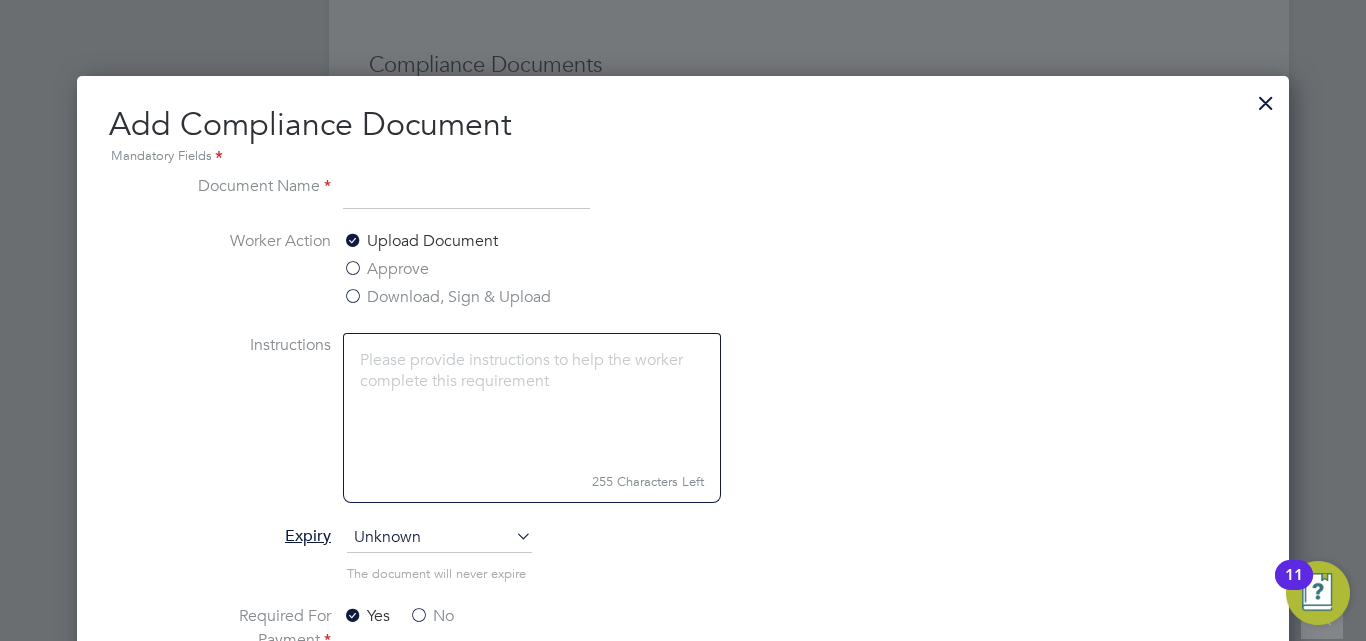type on "CSCS Card" 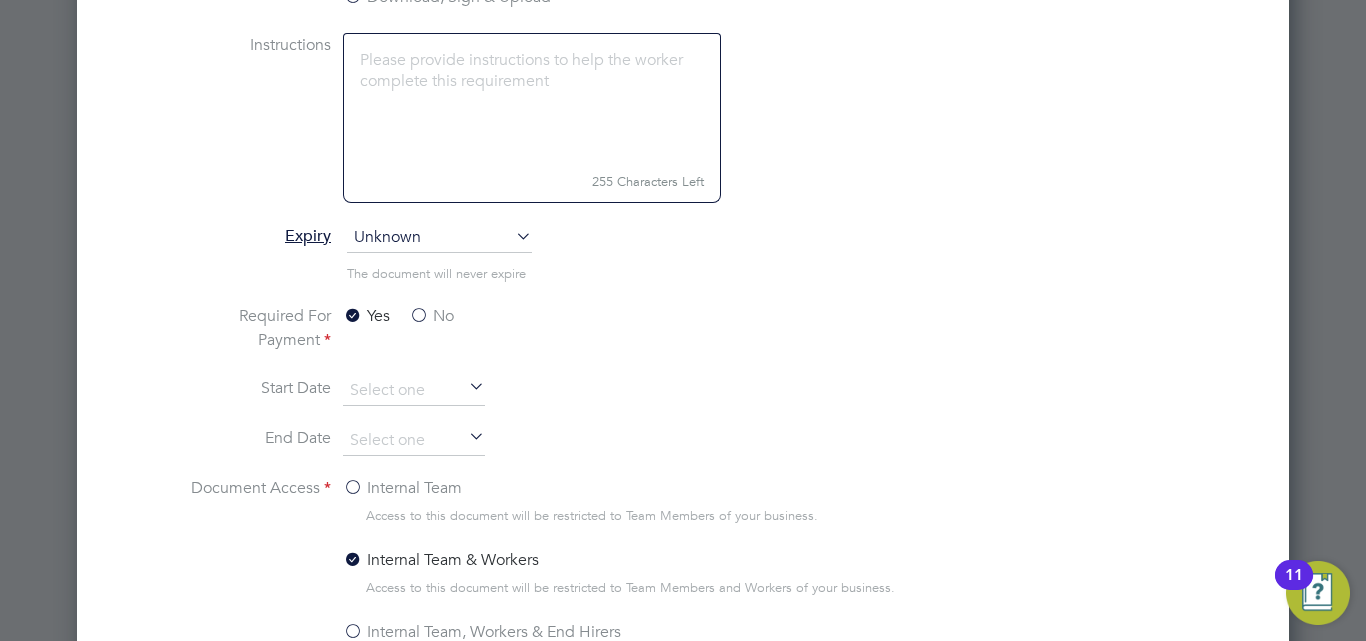 scroll, scrollTop: 1400, scrollLeft: 0, axis: vertical 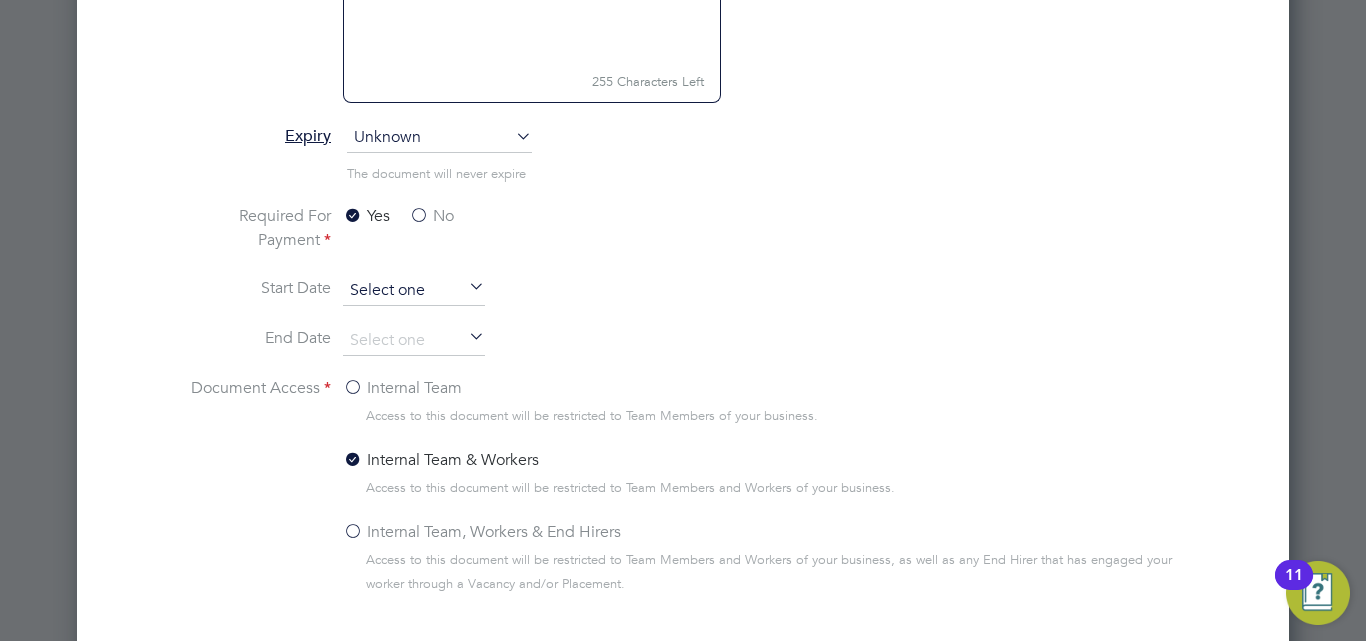 click at bounding box center (414, 291) 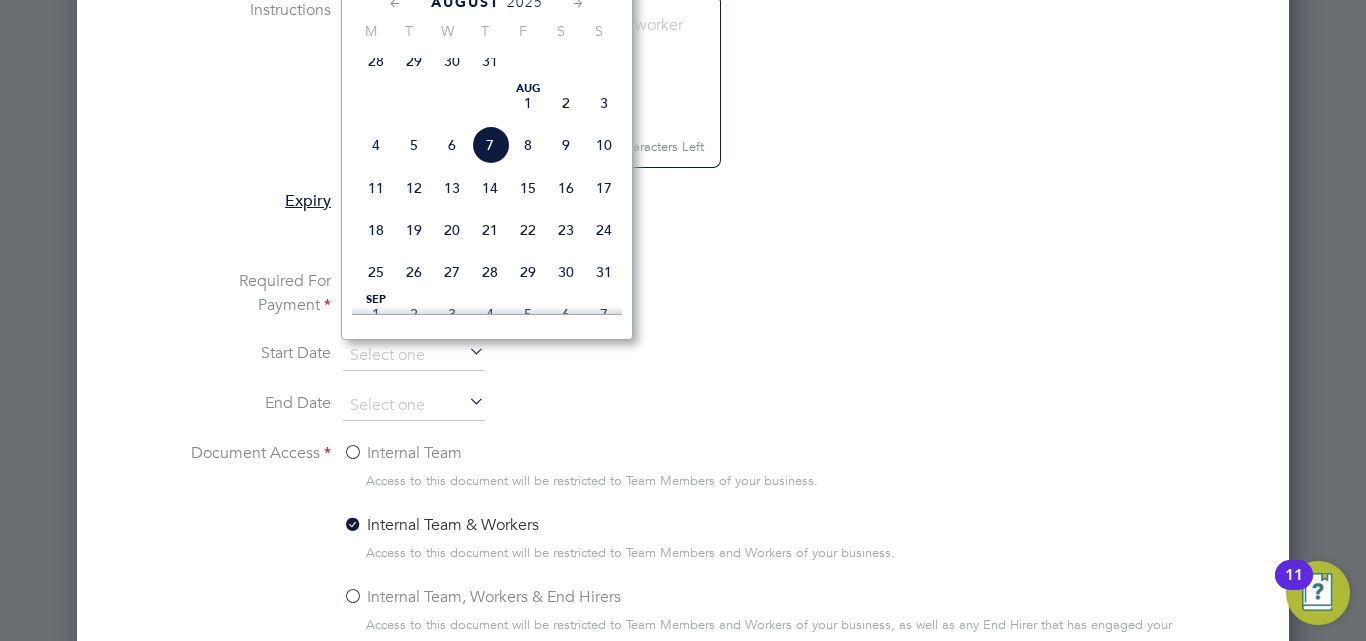 scroll, scrollTop: 1300, scrollLeft: 0, axis: vertical 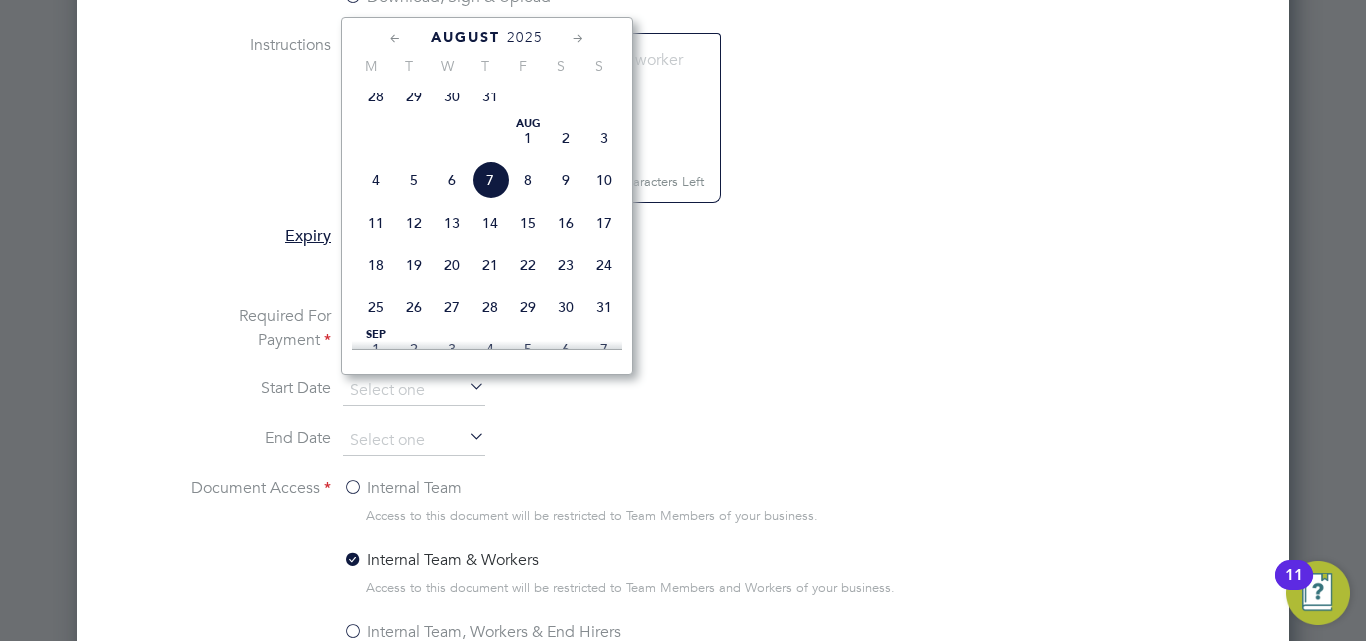 click on "7" 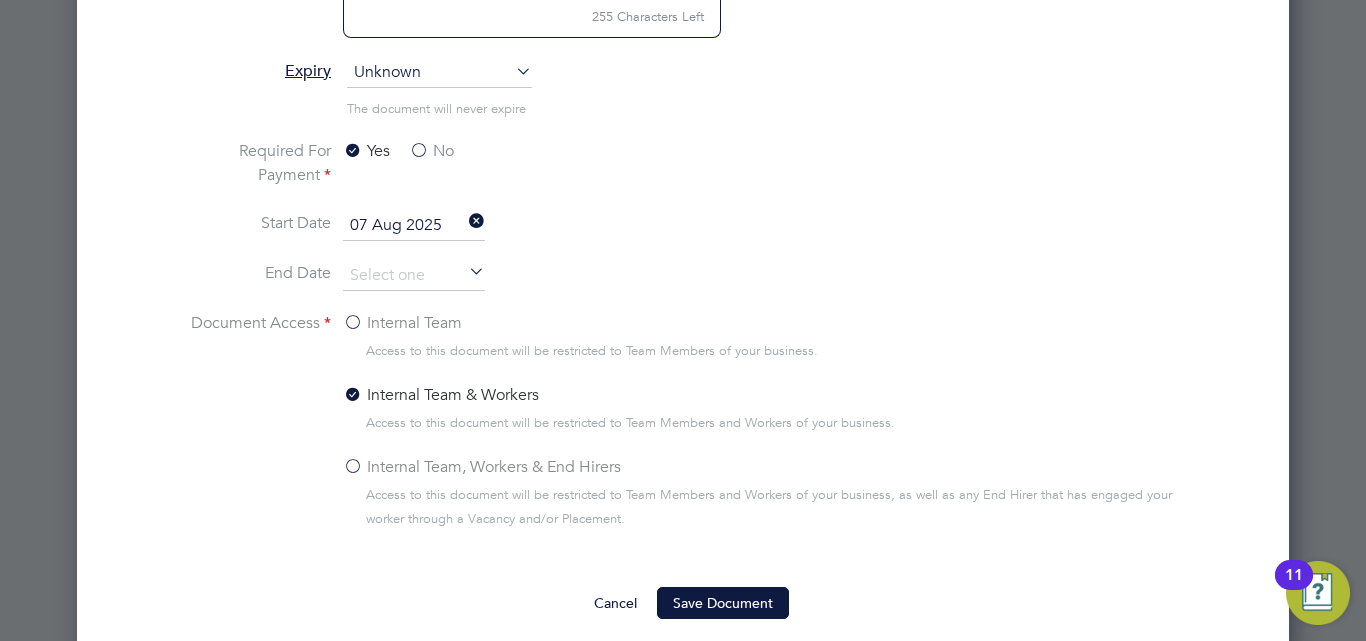 scroll, scrollTop: 1500, scrollLeft: 0, axis: vertical 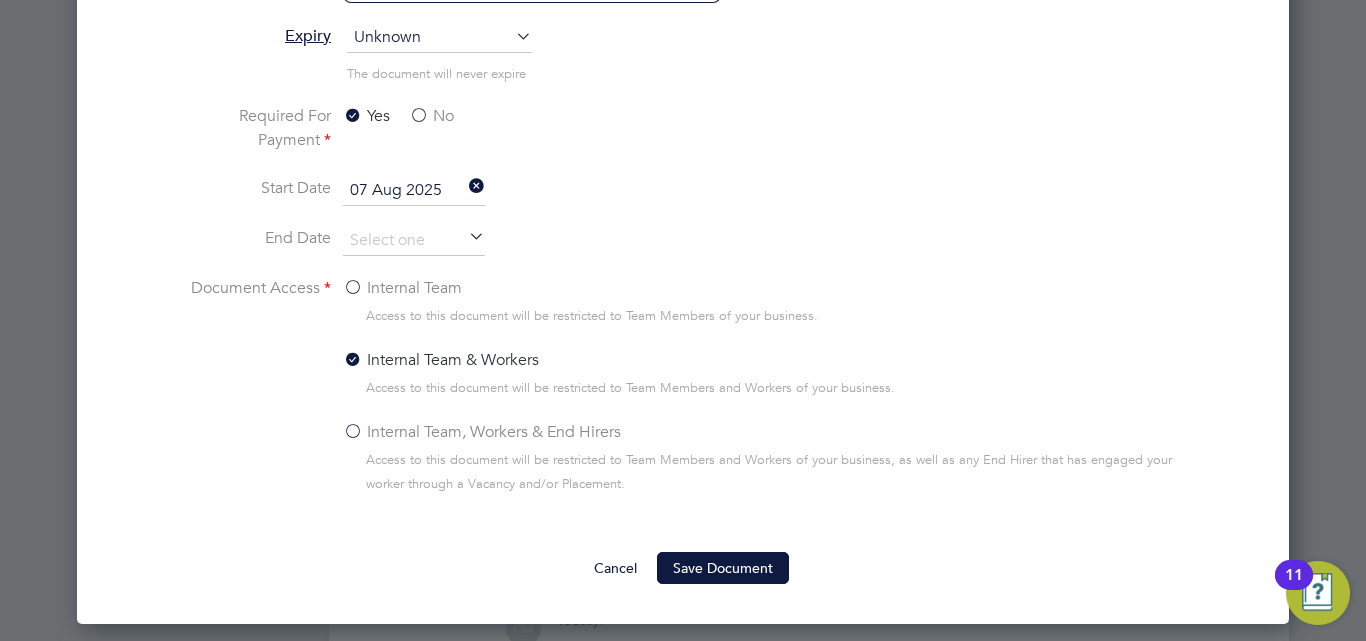 click at bounding box center (465, 188) 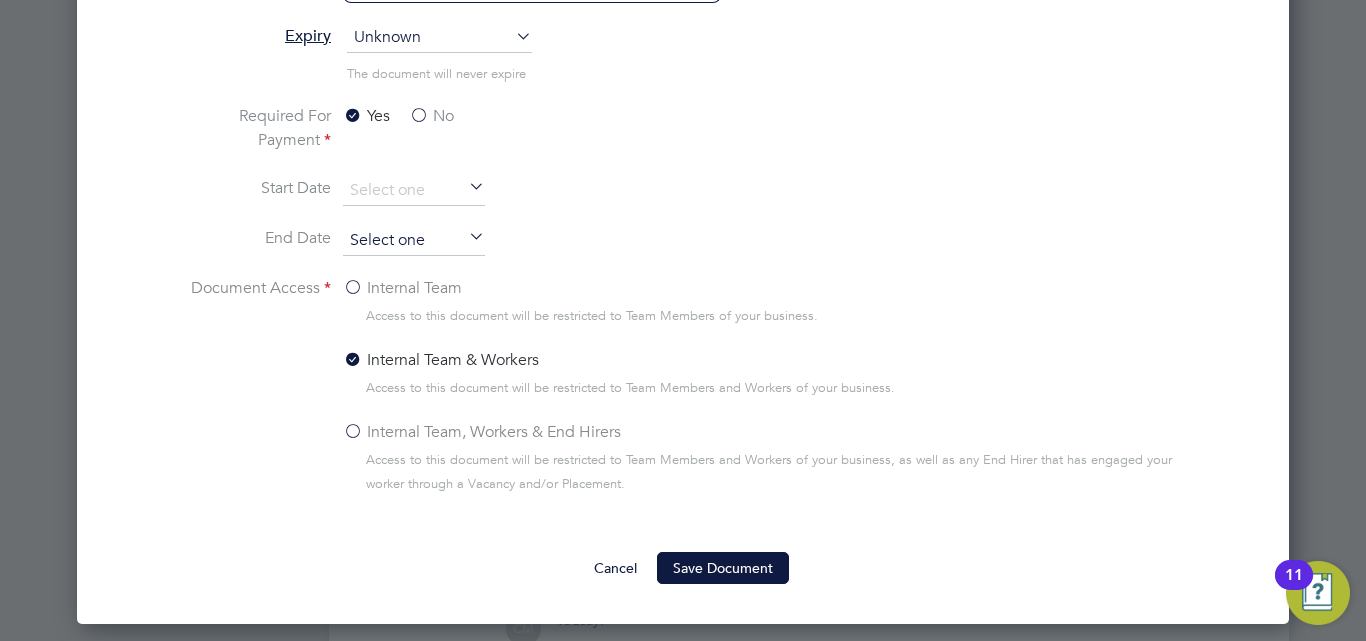 click at bounding box center (414, 241) 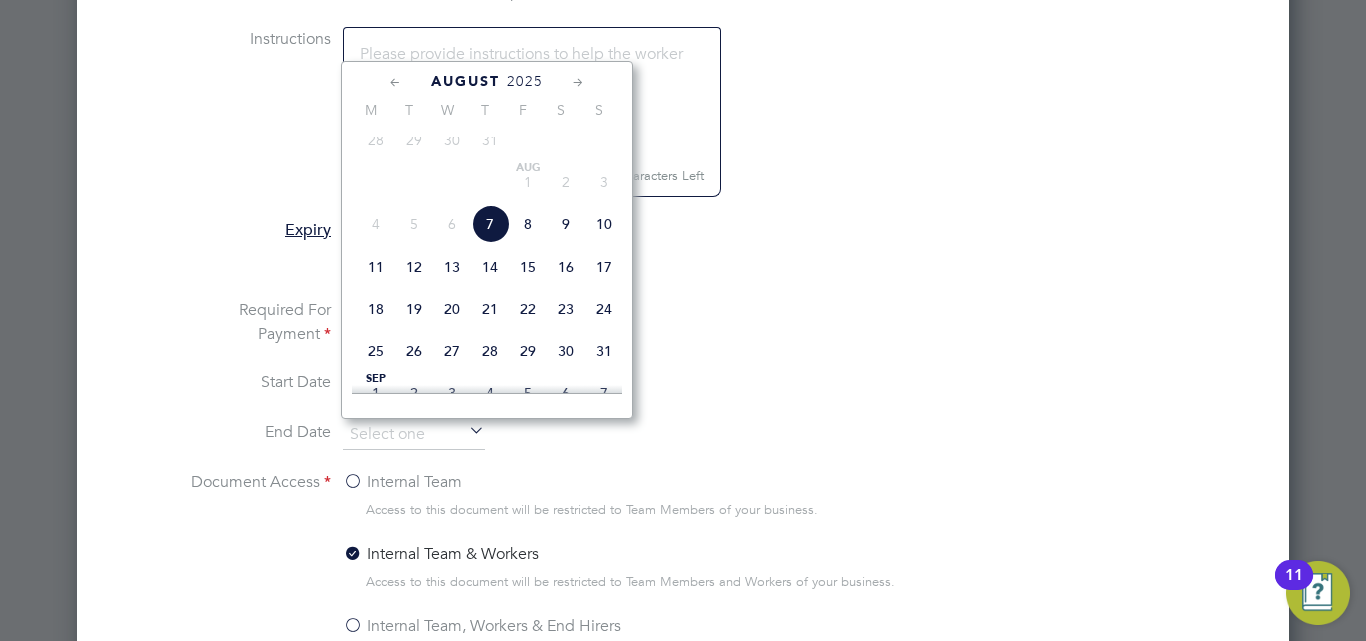 scroll, scrollTop: 1300, scrollLeft: 0, axis: vertical 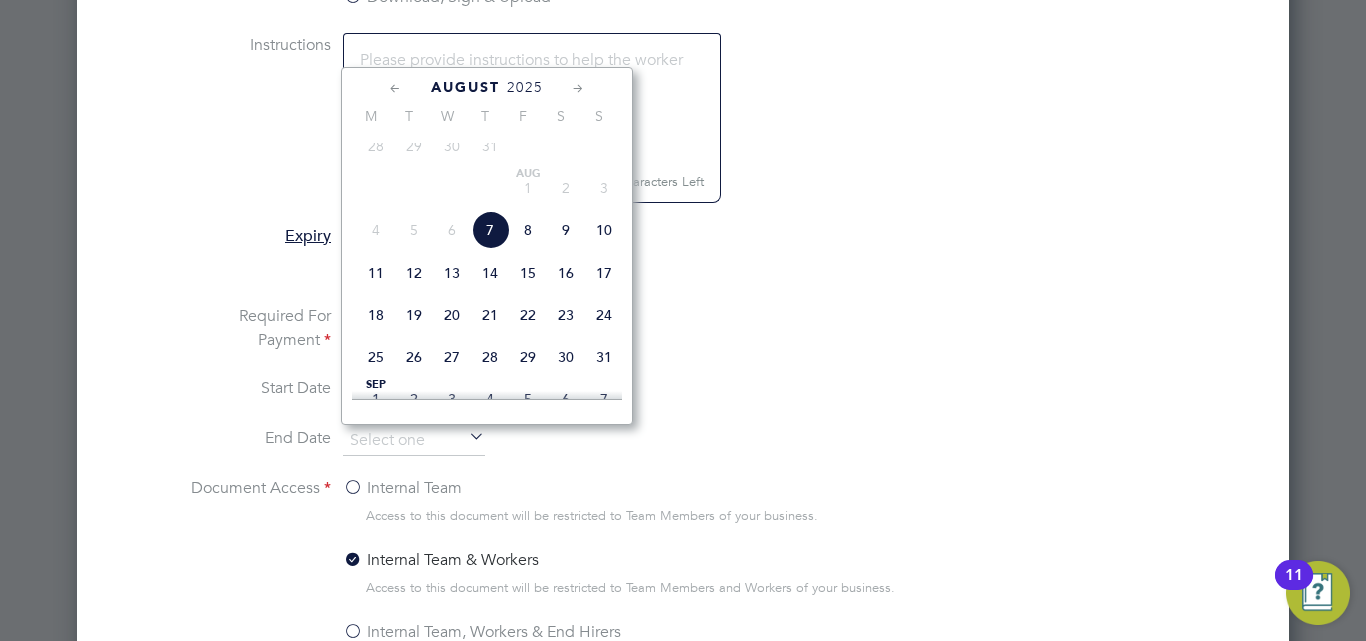 click on "2025" 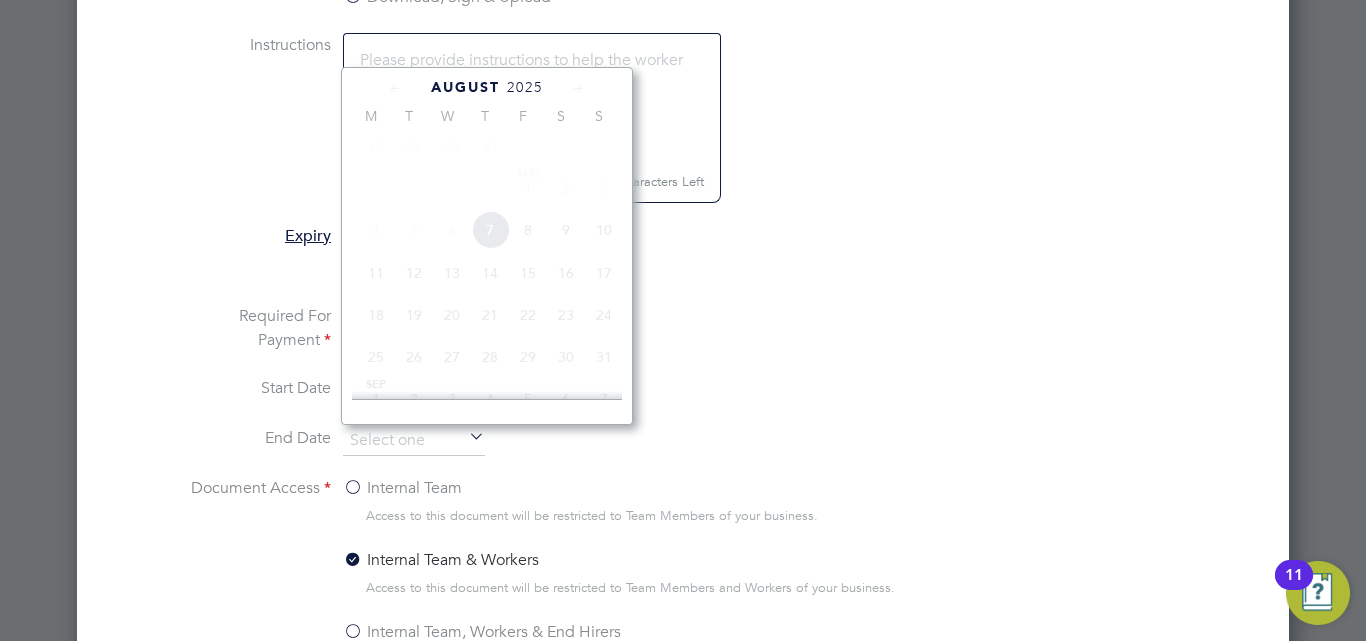 scroll, scrollTop: 530, scrollLeft: 0, axis: vertical 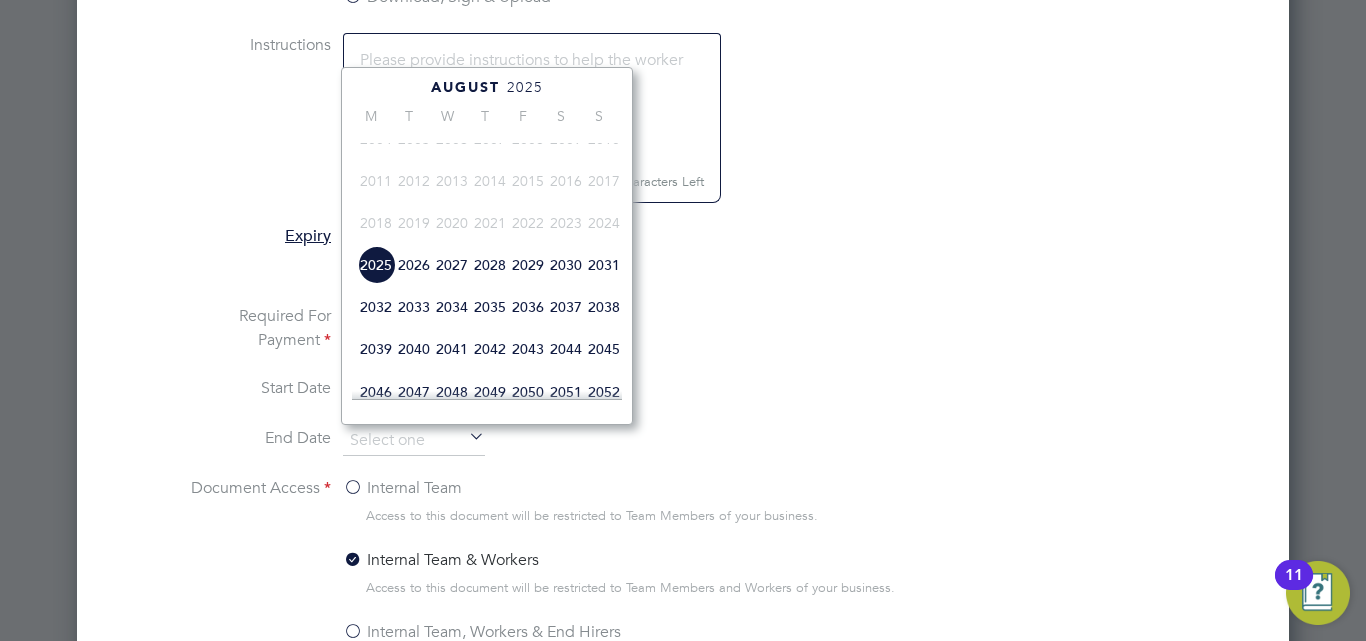 click on "2028" 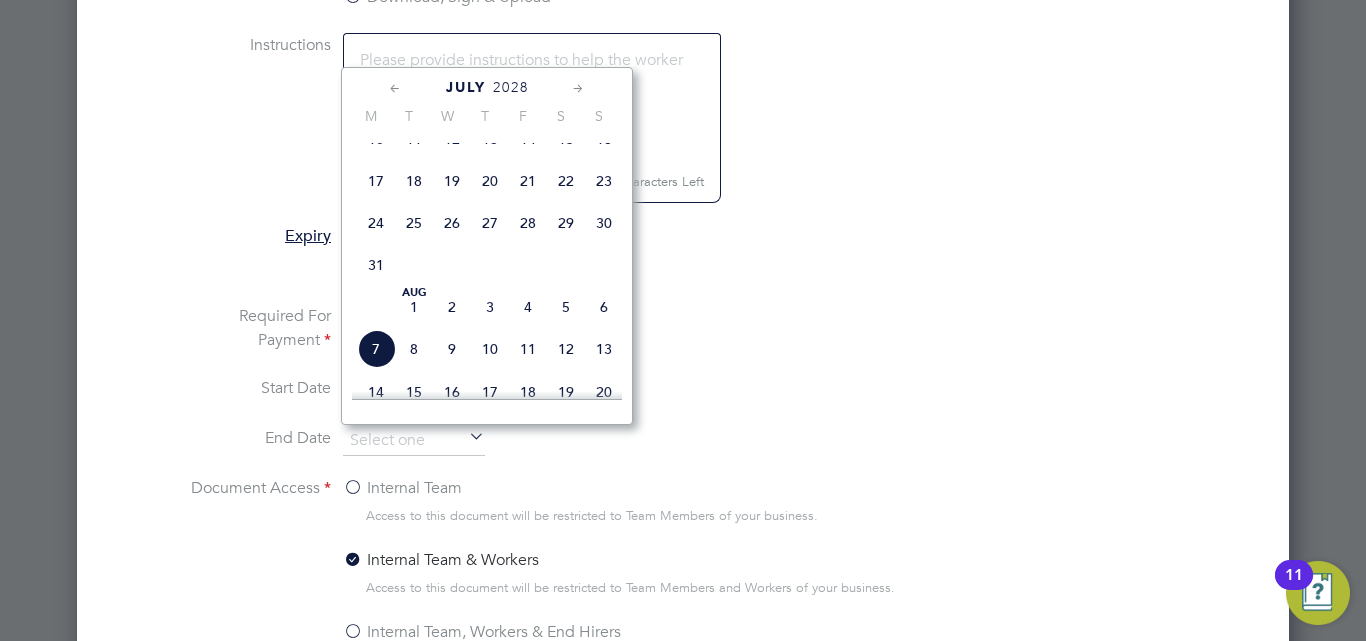 click 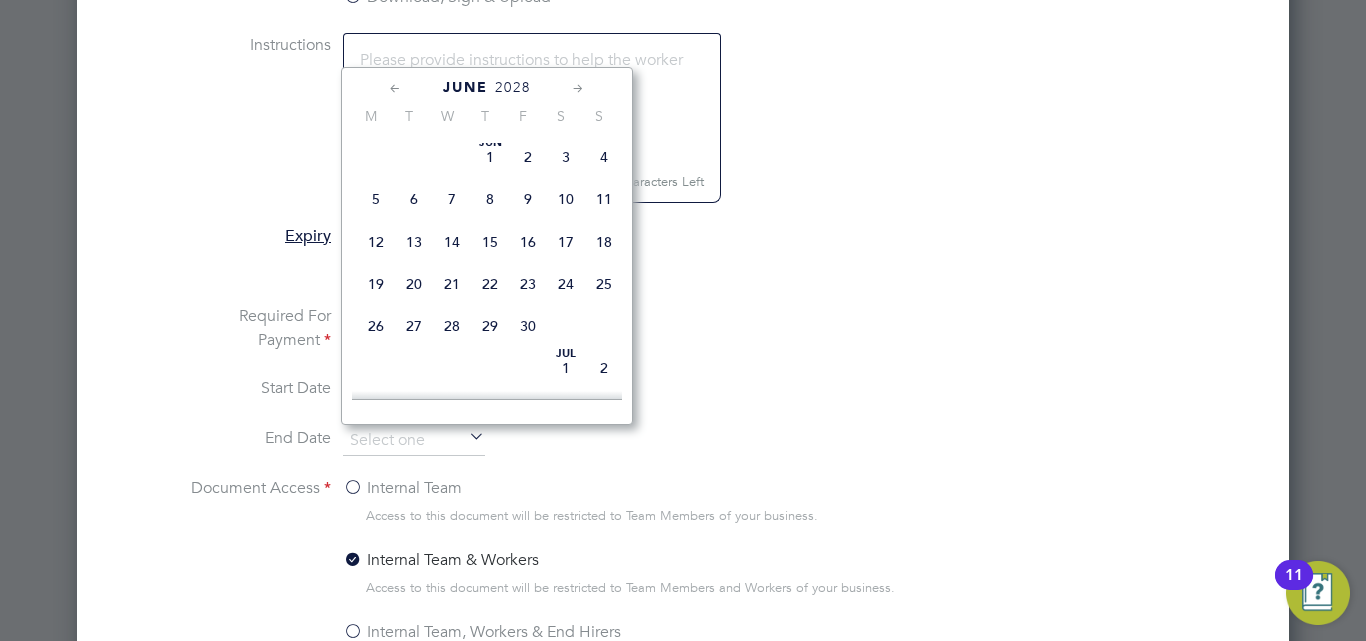click 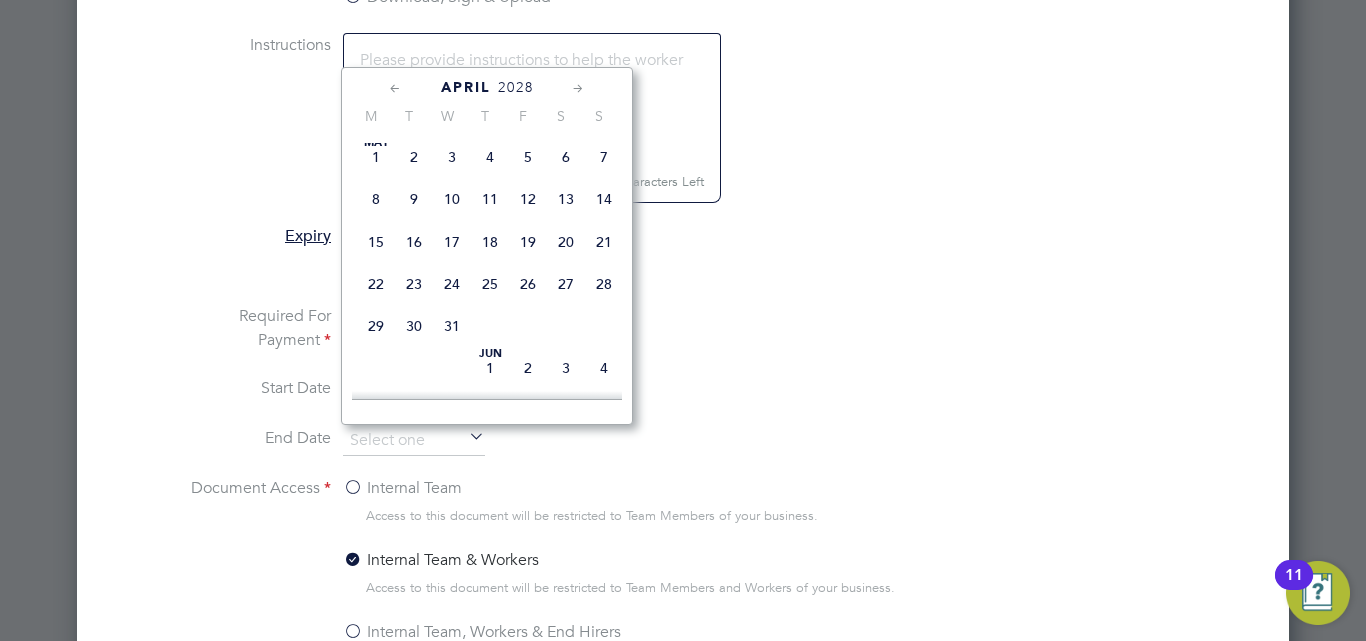 scroll, scrollTop: 0, scrollLeft: 0, axis: both 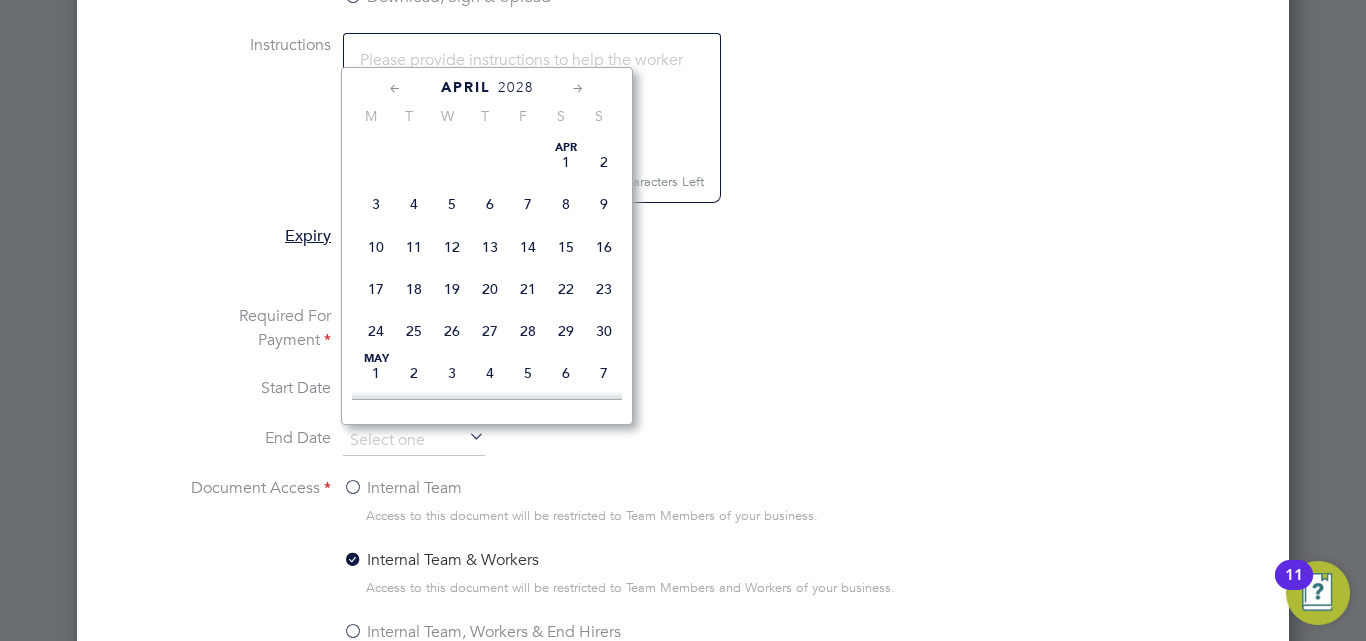 click on "Apr 1" 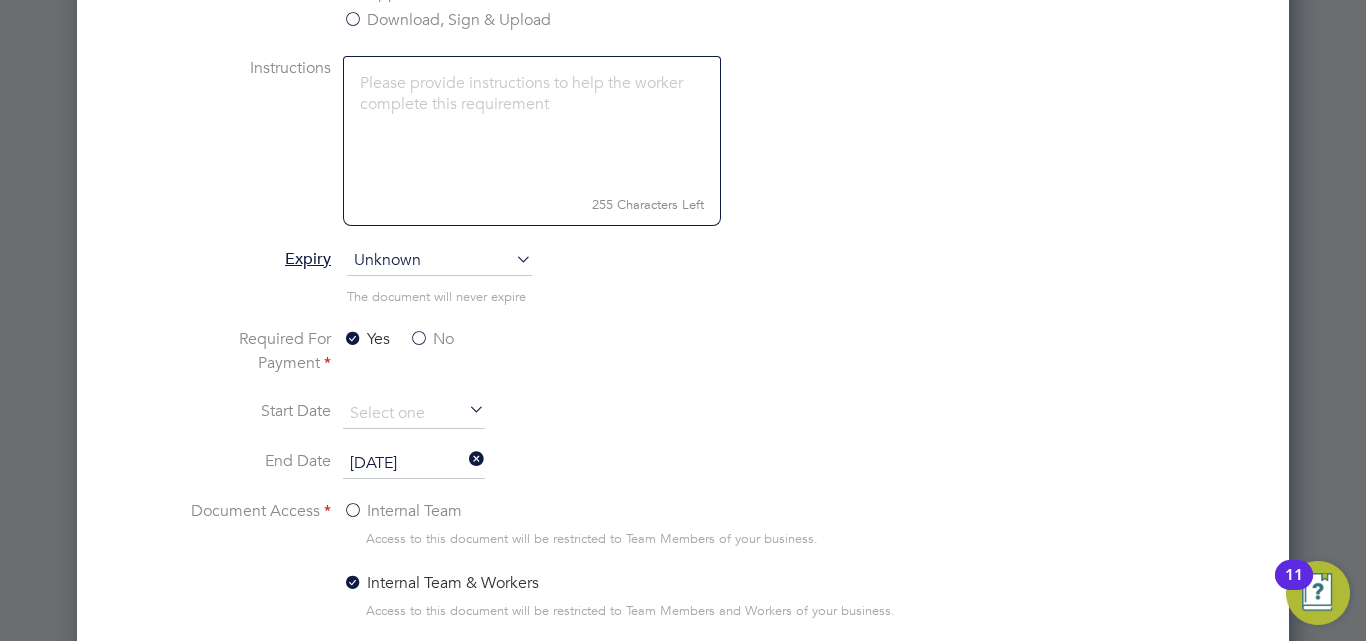 scroll, scrollTop: 1500, scrollLeft: 0, axis: vertical 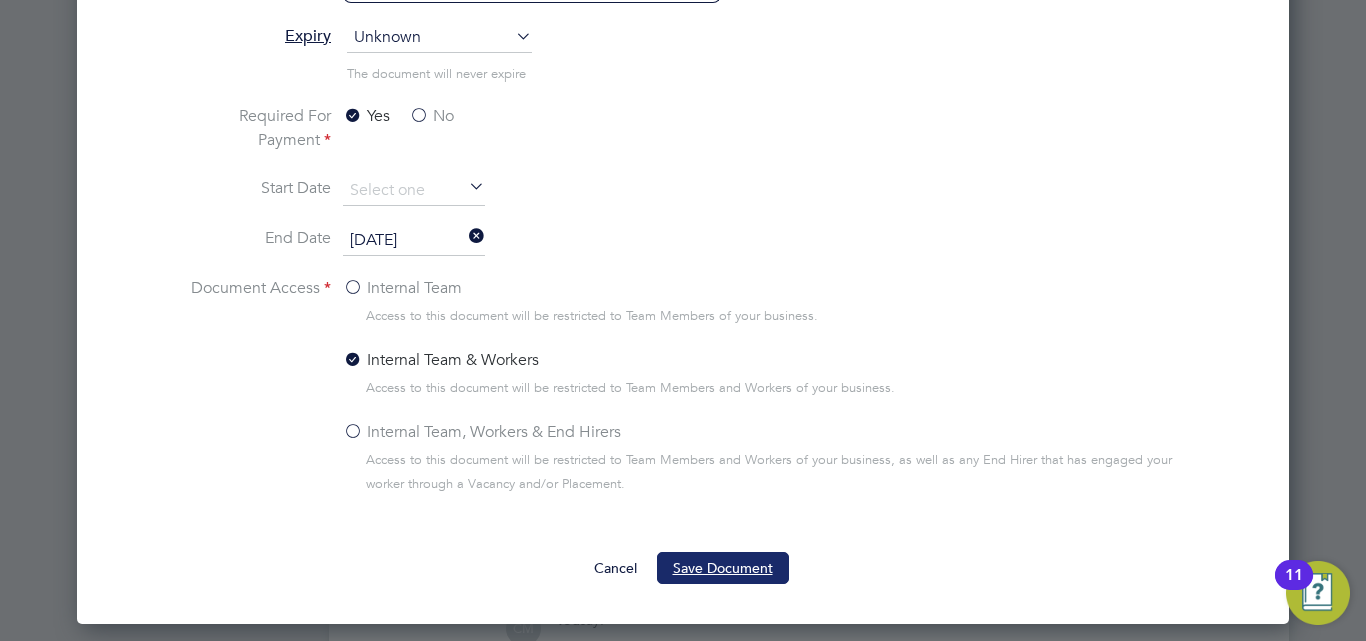 click on "Save Document" at bounding box center (723, 568) 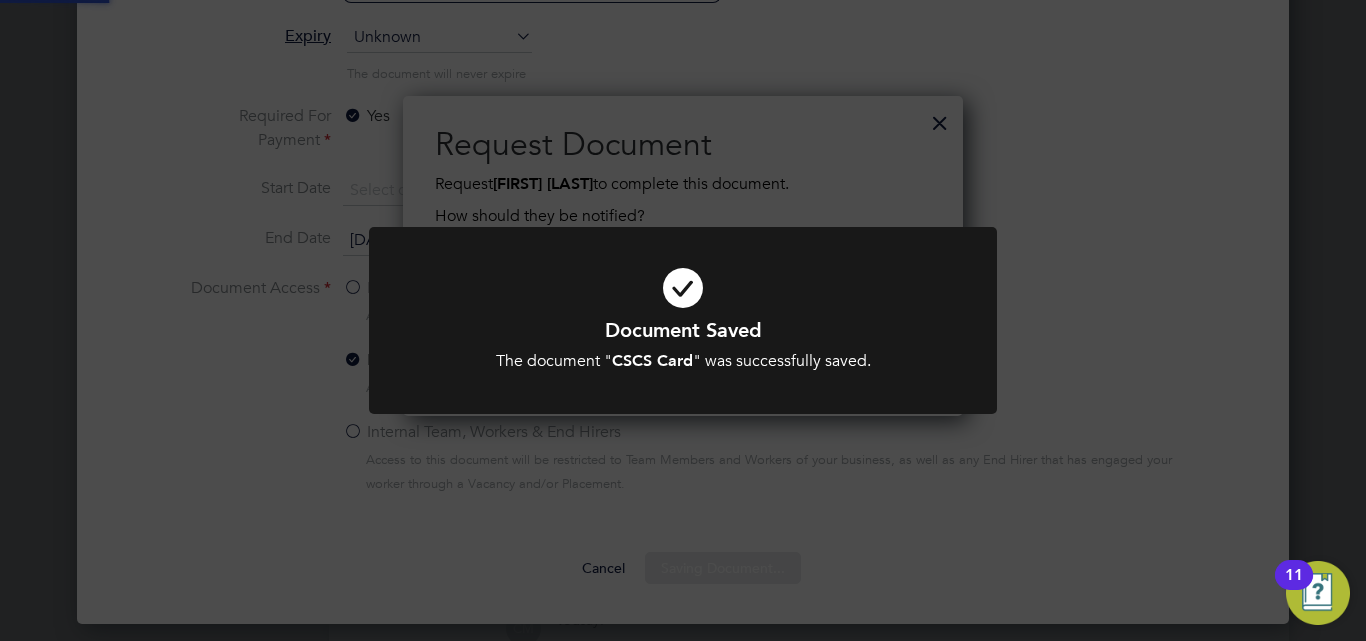 scroll, scrollTop: 10, scrollLeft: 10, axis: both 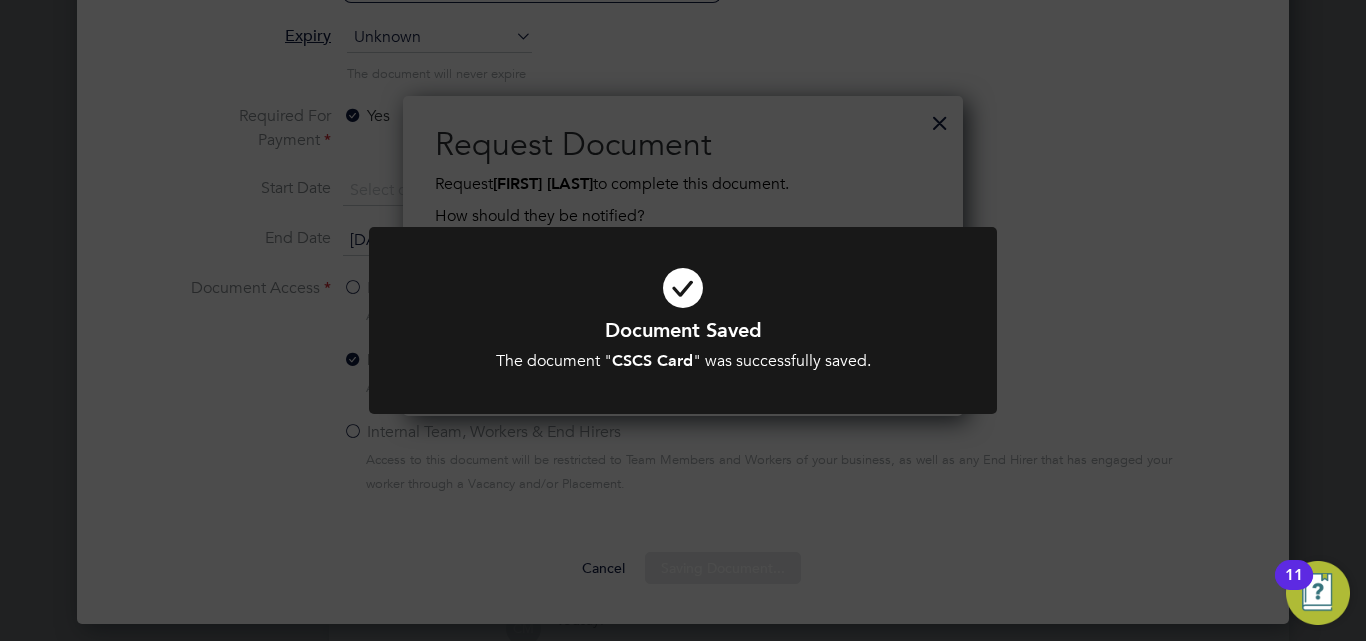 click at bounding box center (683, 288) 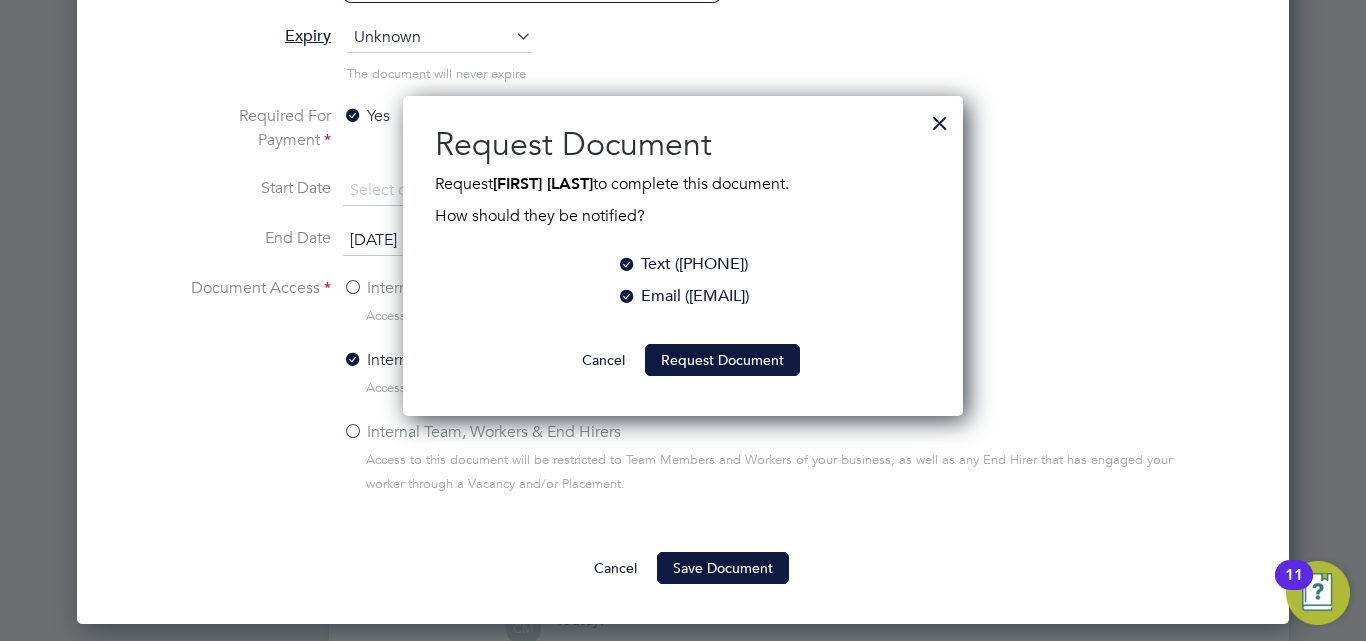 click on "Cancel" at bounding box center (603, 360) 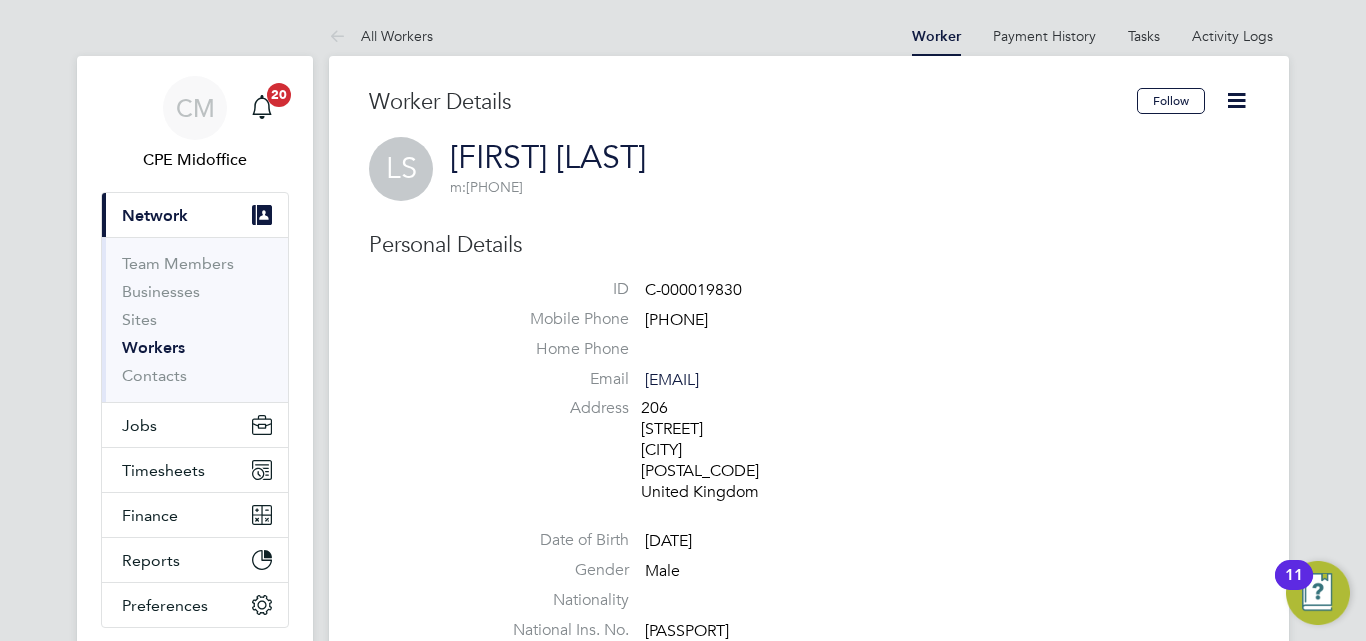 scroll, scrollTop: 0, scrollLeft: 0, axis: both 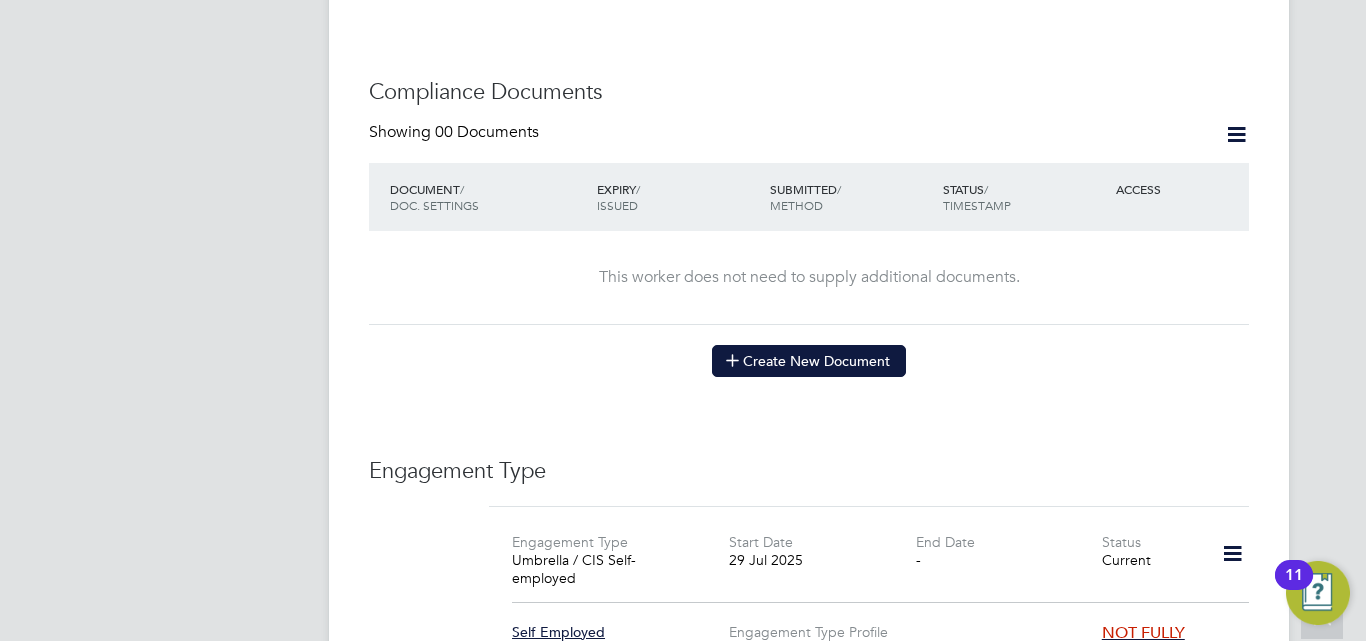 click on "Create New Document" 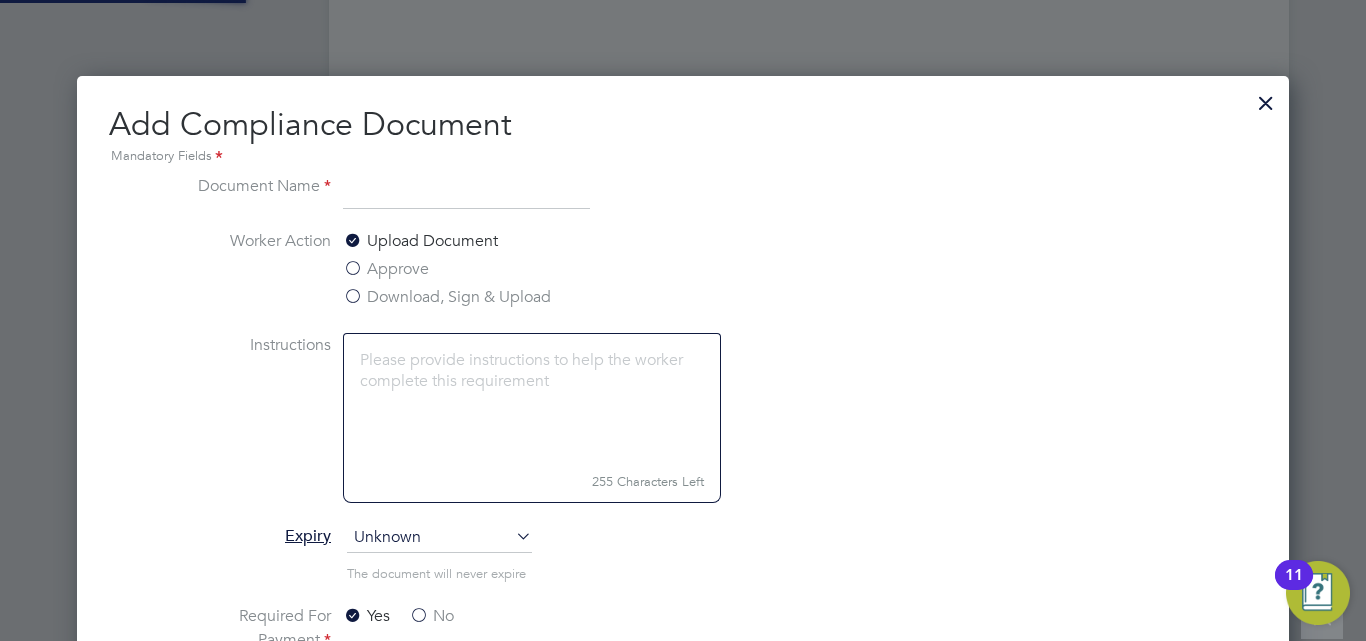 scroll, scrollTop: 10, scrollLeft: 10, axis: both 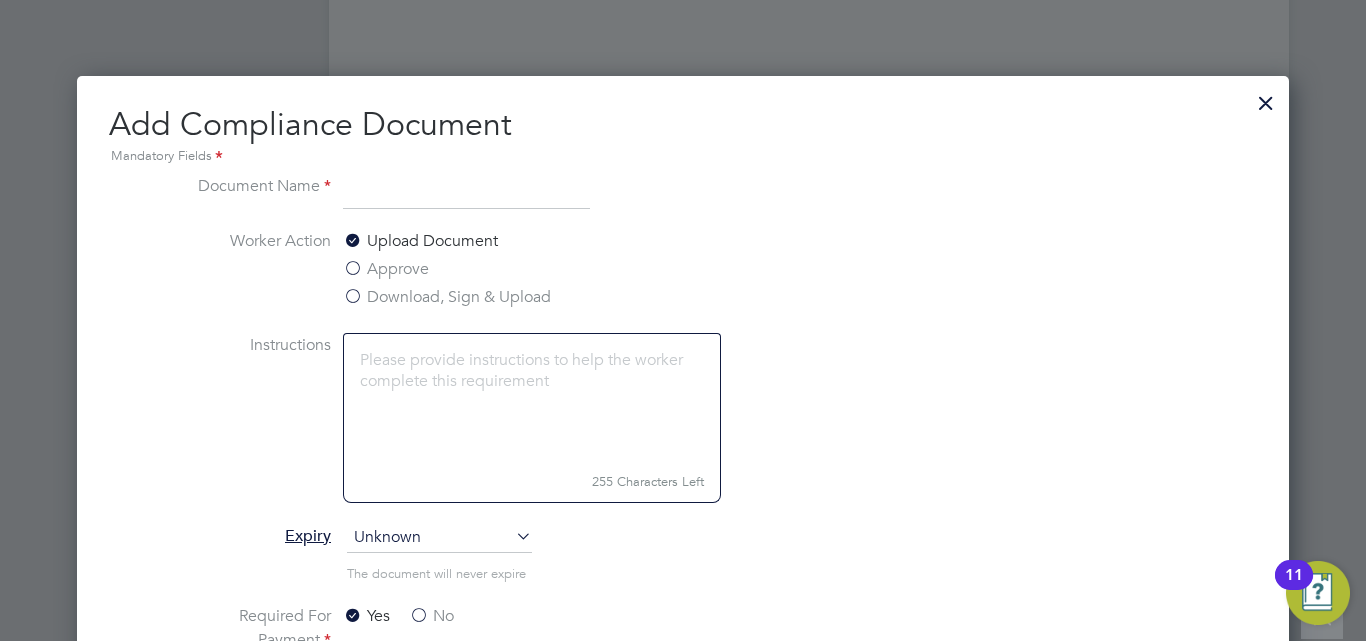 click at bounding box center (466, 192) 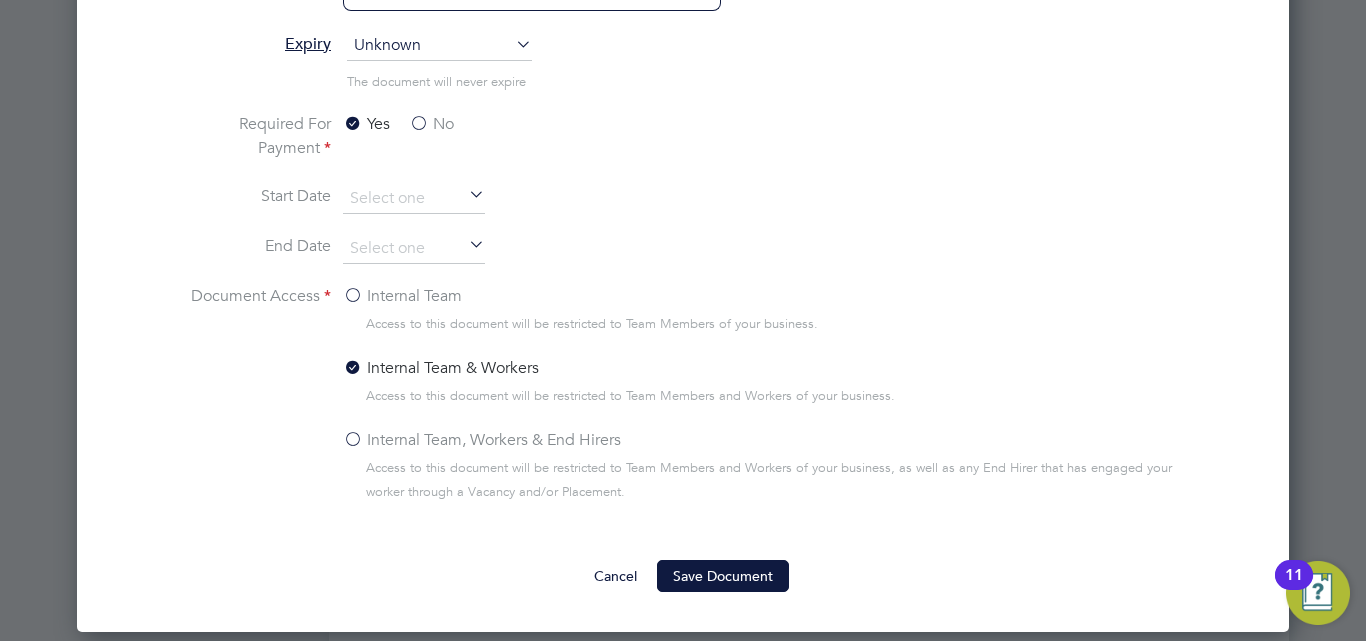 scroll, scrollTop: 1400, scrollLeft: 0, axis: vertical 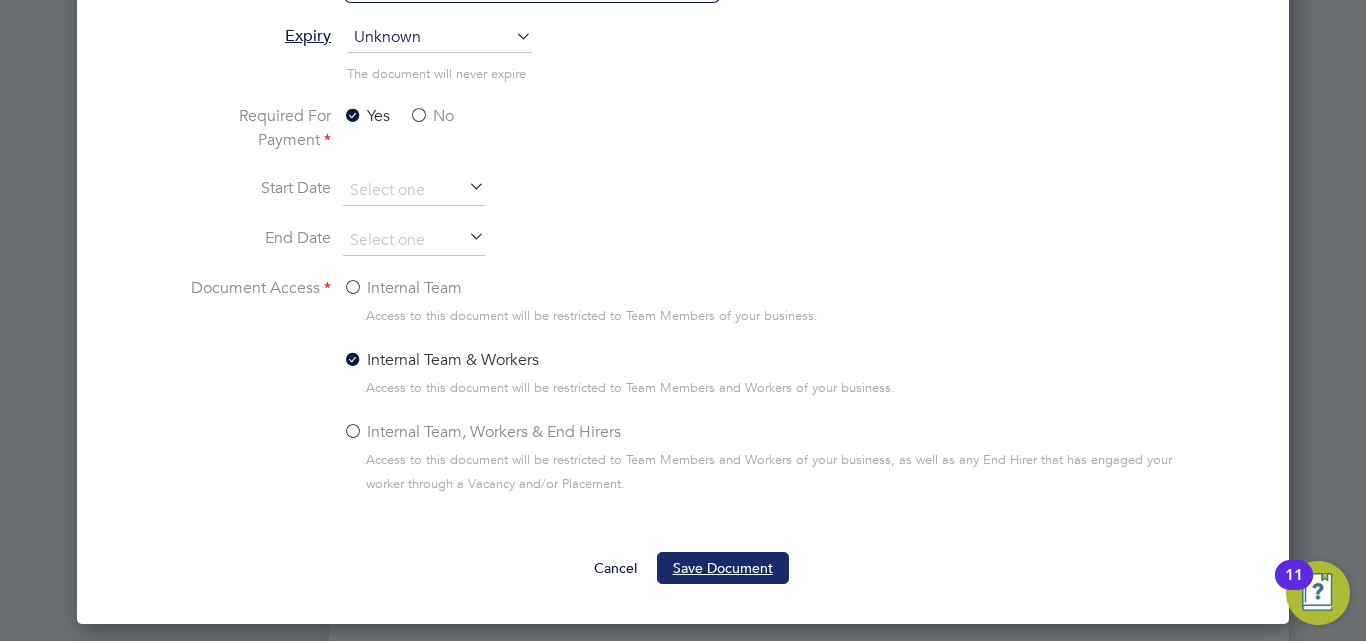 click on "Save Document" at bounding box center [723, 568] 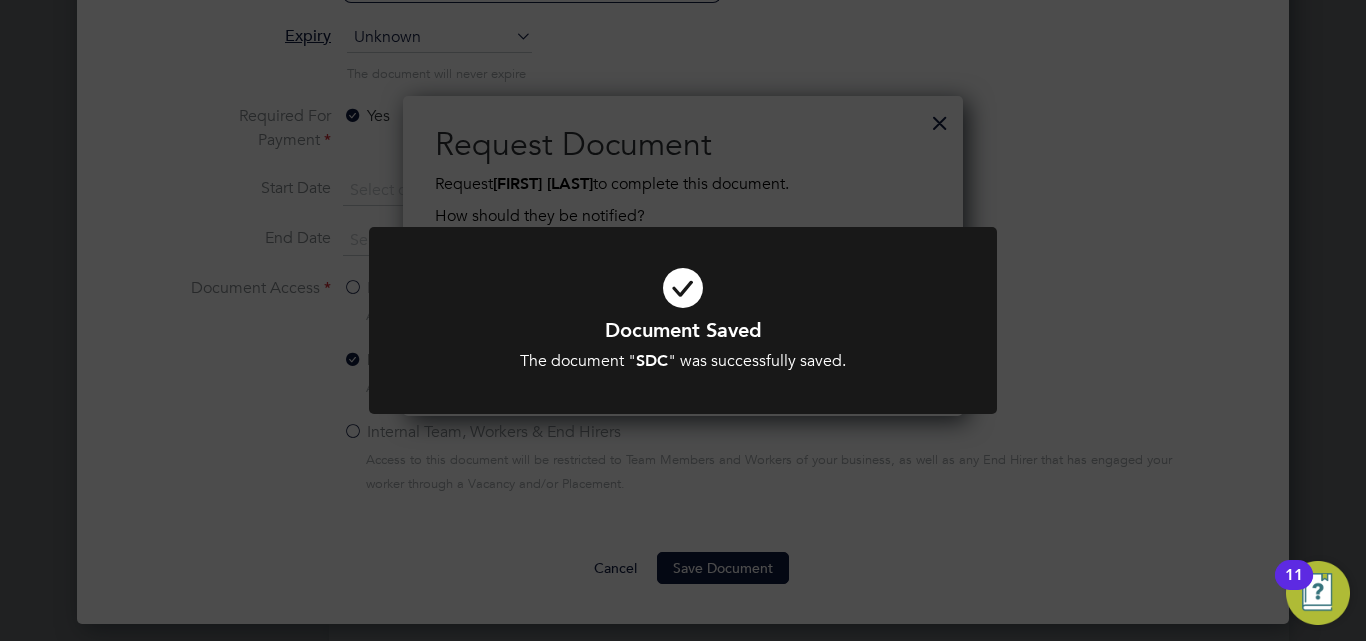 scroll, scrollTop: 10, scrollLeft: 10, axis: both 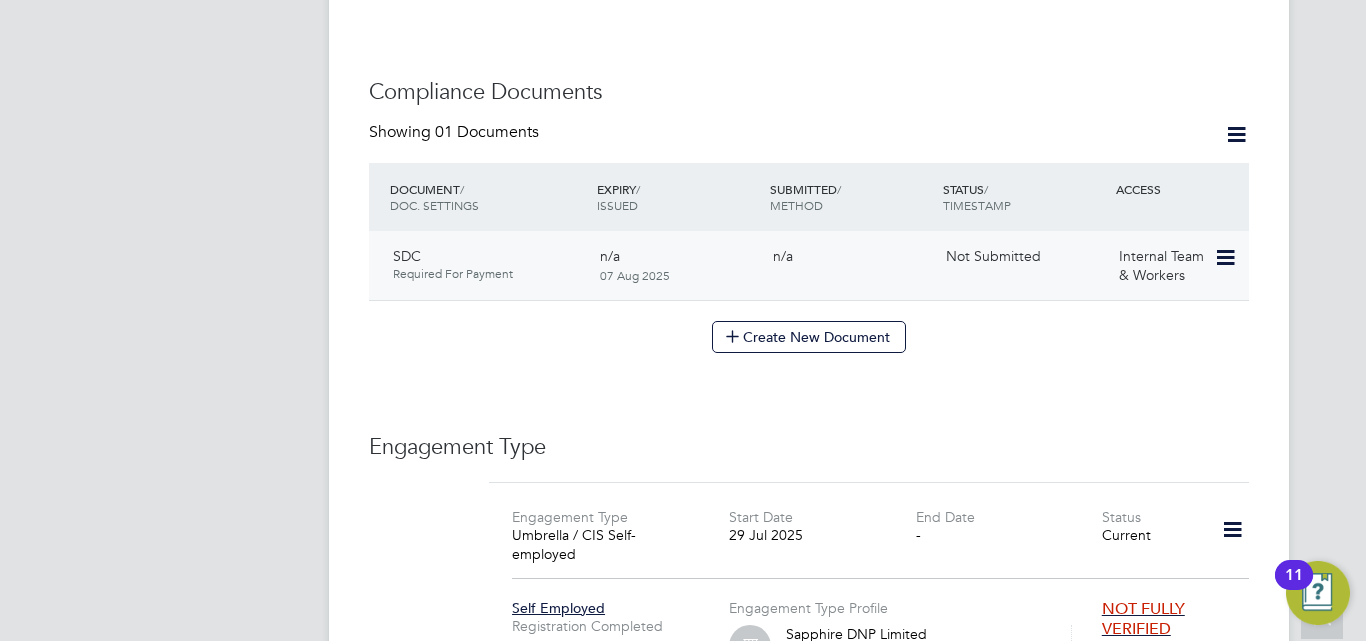 click 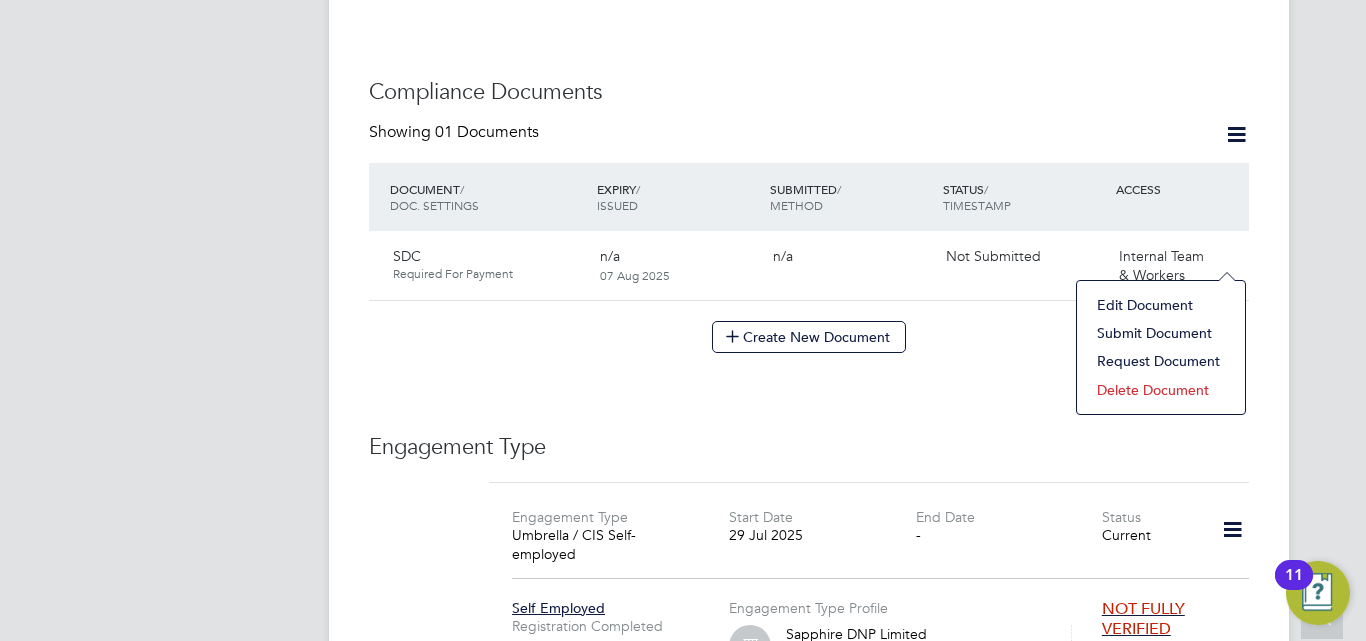 click on "Submit Document" 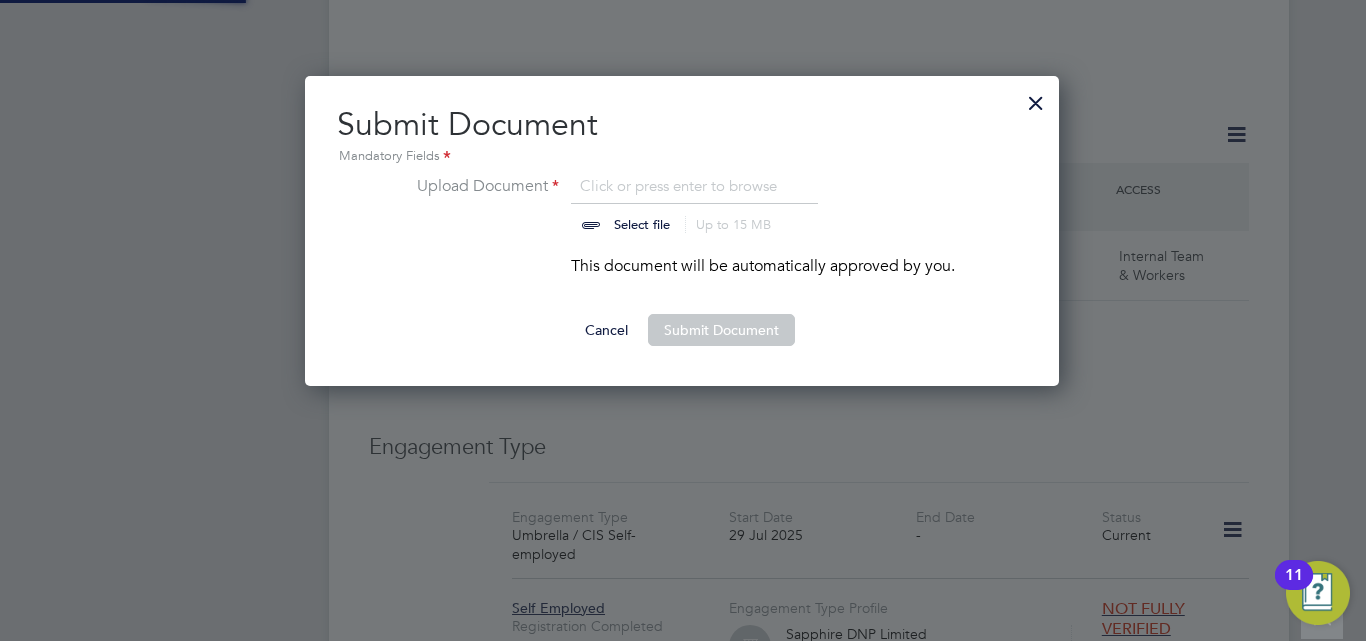 scroll, scrollTop: 10, scrollLeft: 10, axis: both 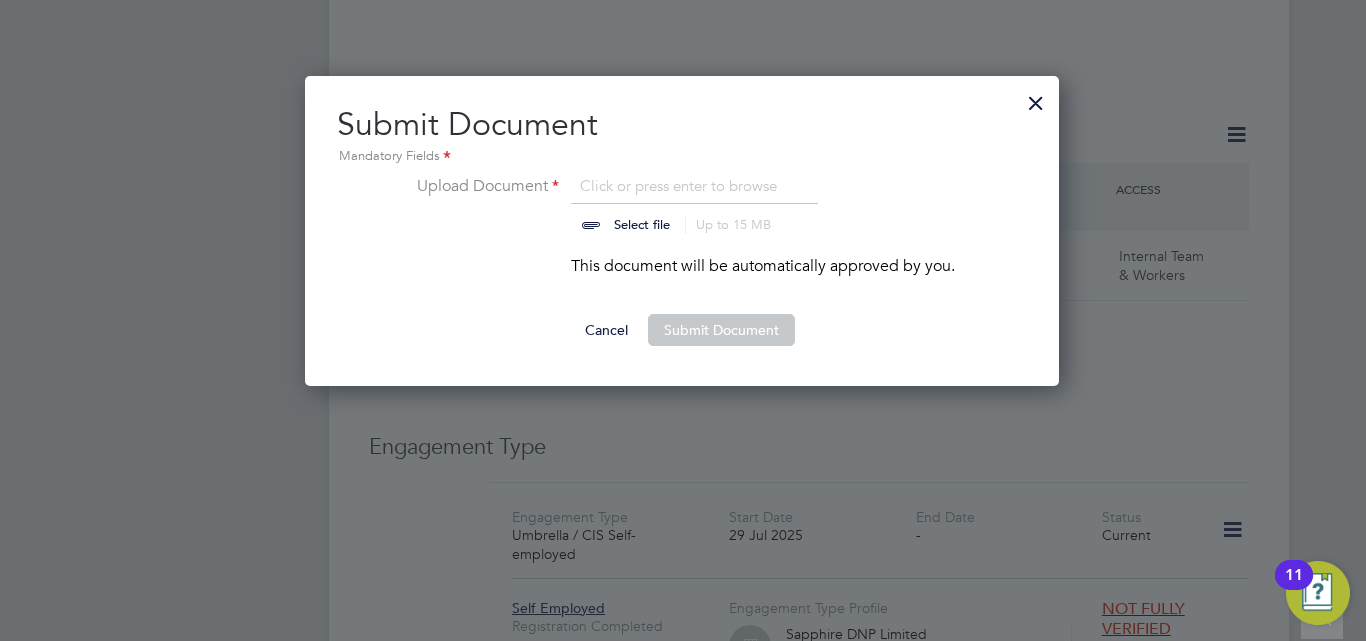 click at bounding box center [661, 204] 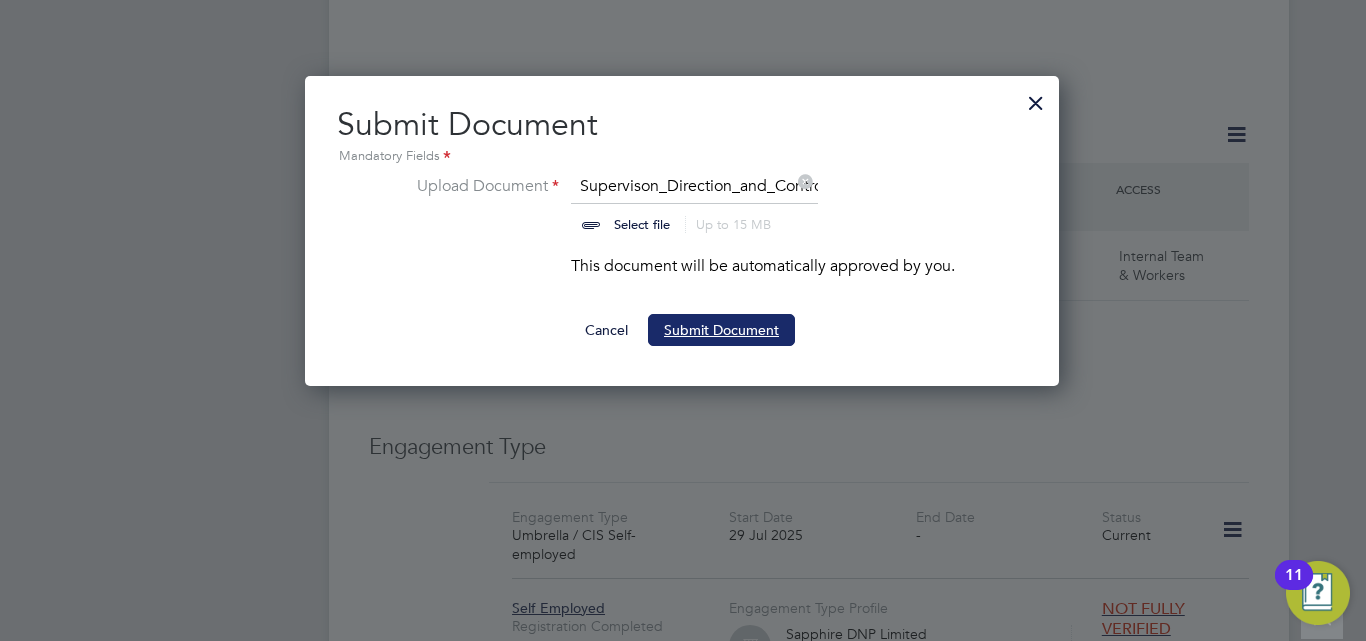 click on "Submit Document" at bounding box center (721, 330) 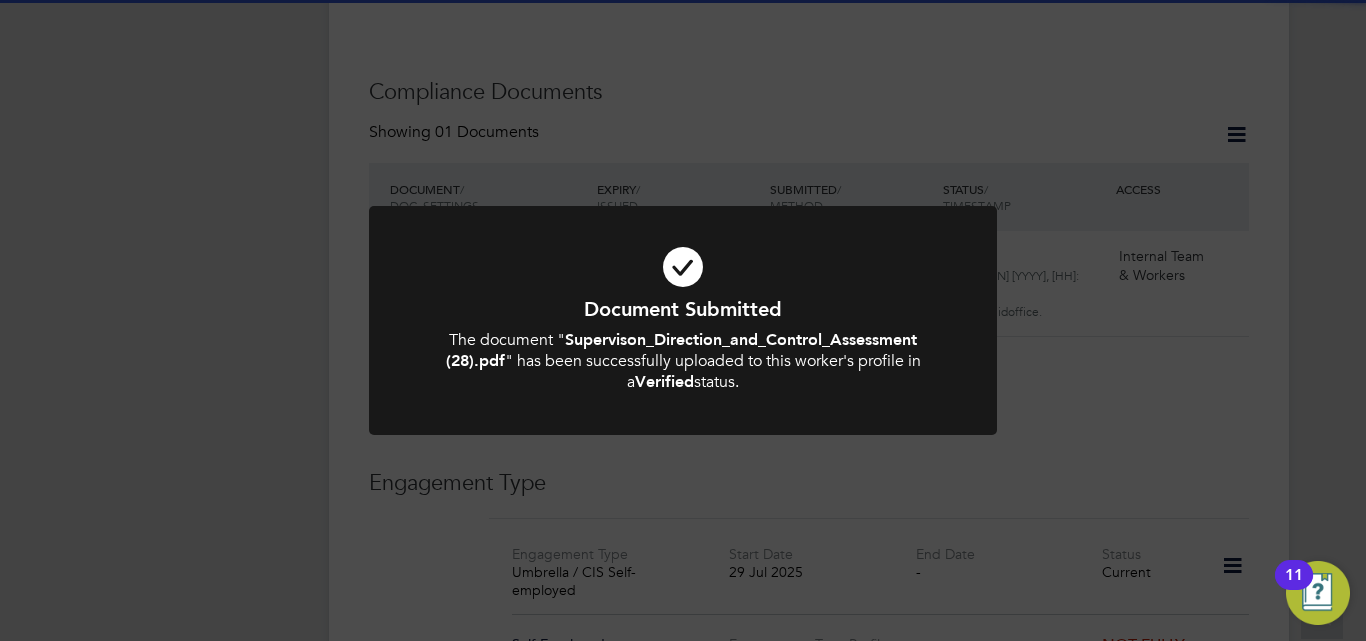 click at bounding box center [683, 267] 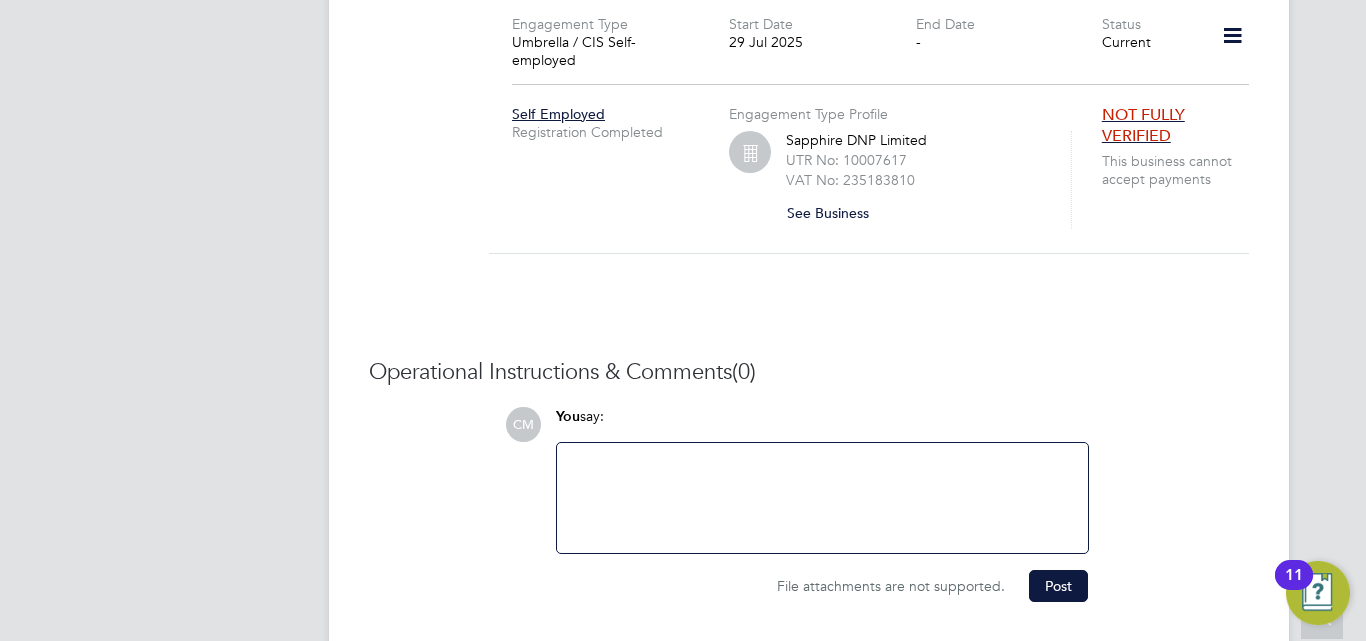 scroll, scrollTop: 1462, scrollLeft: 0, axis: vertical 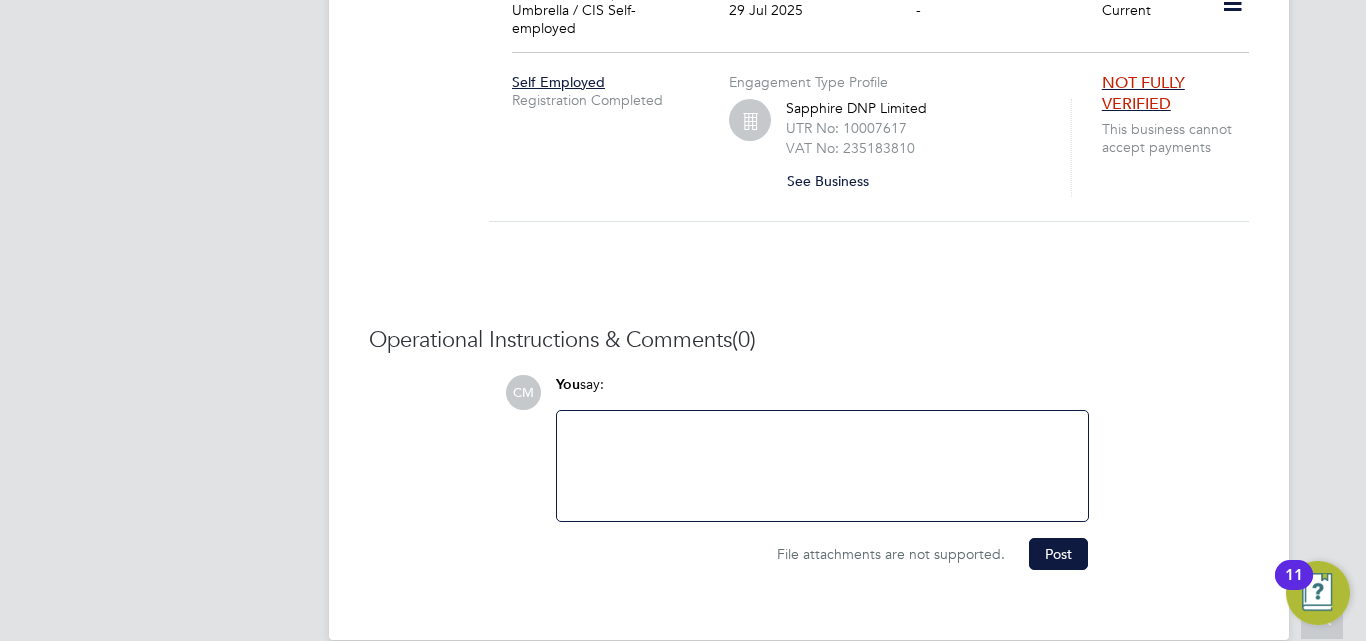 click 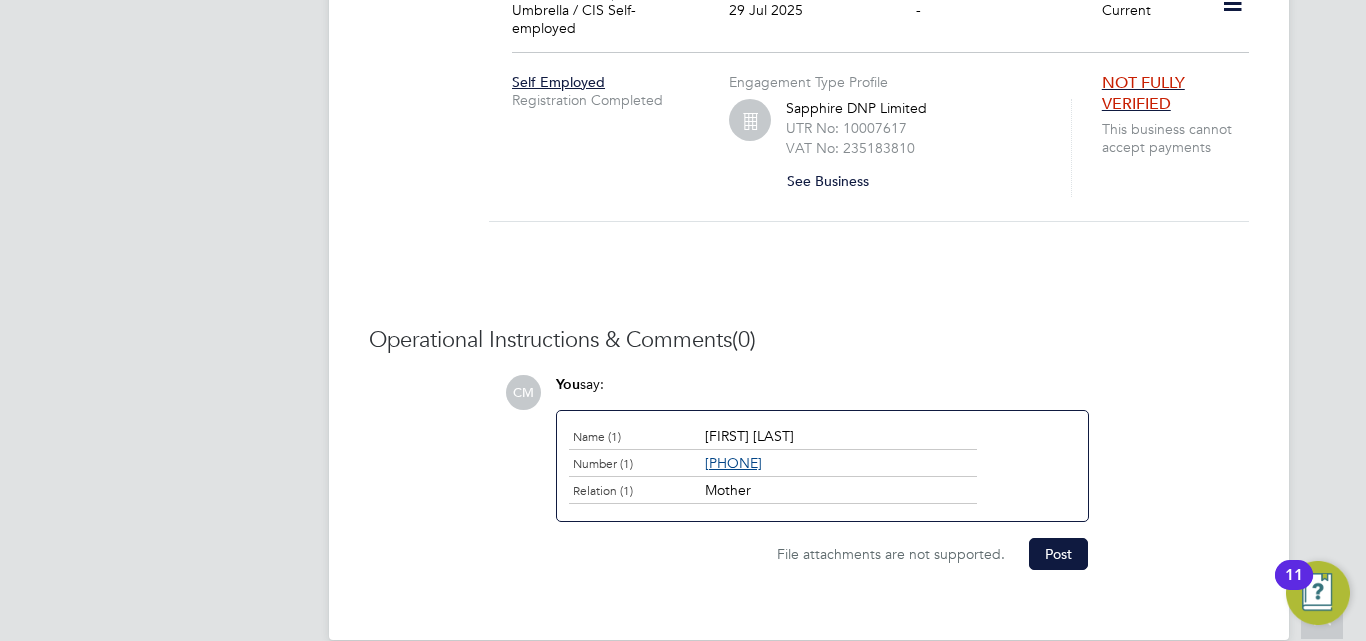 click on "File attachments are not supported.  Post" 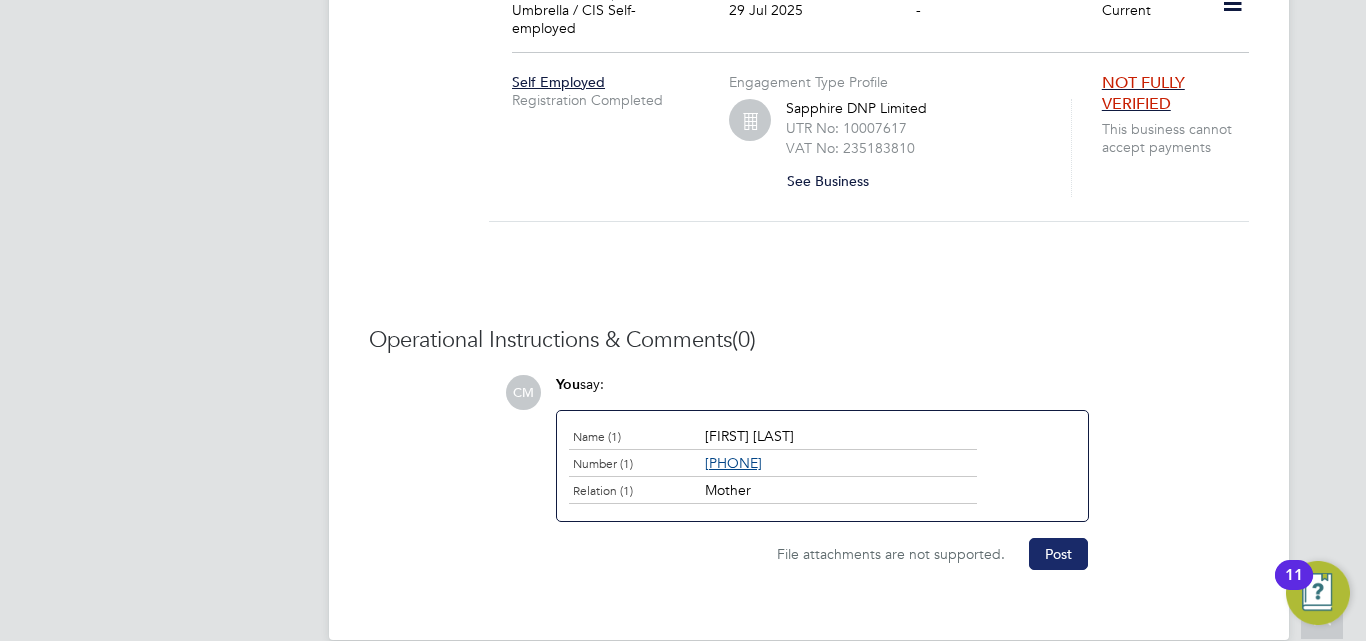 click on "Post" 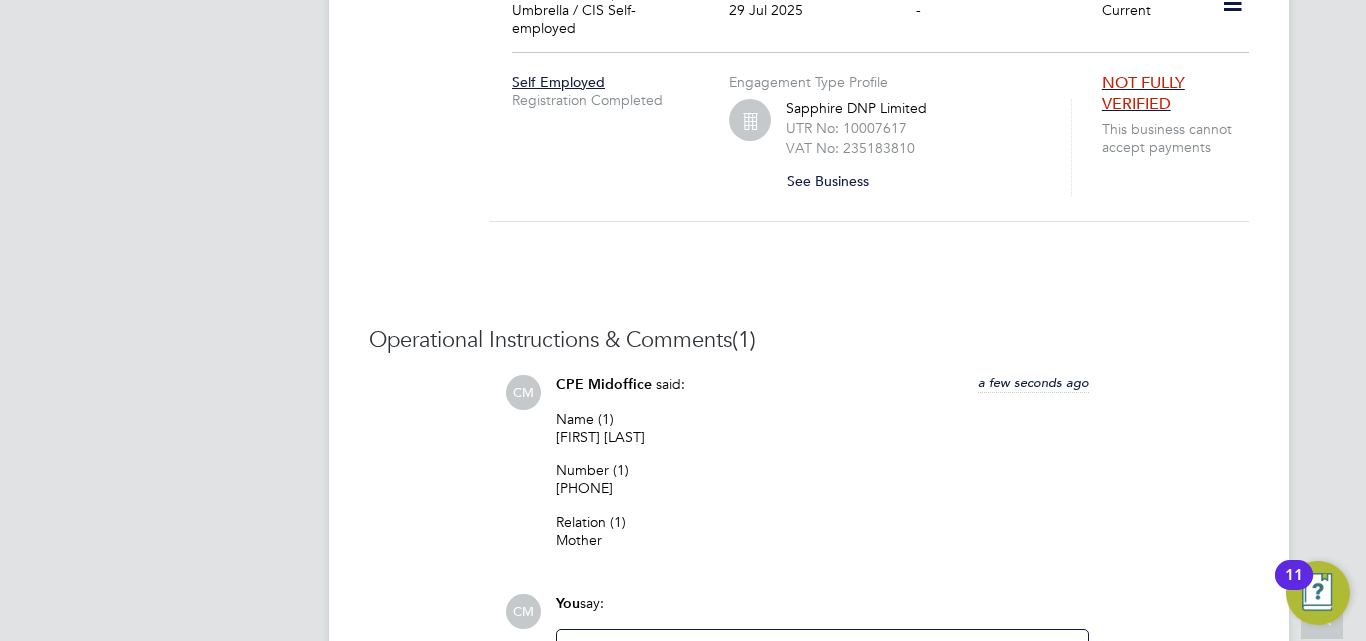 scroll, scrollTop: 962, scrollLeft: 0, axis: vertical 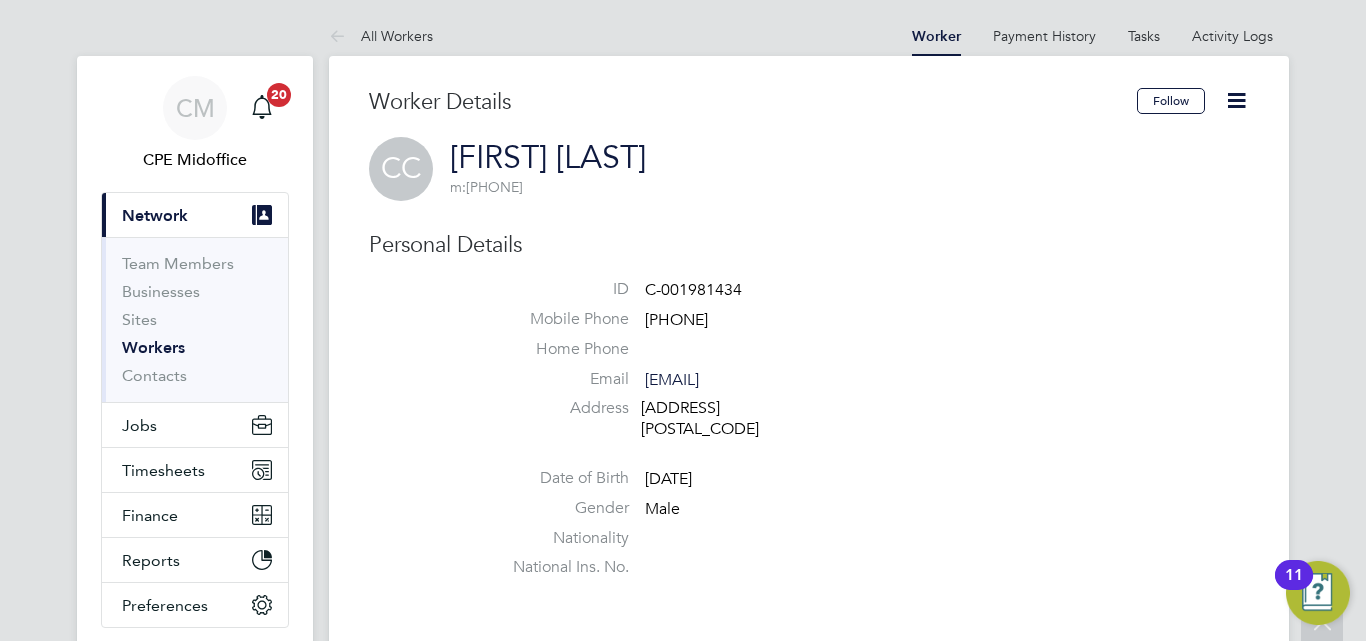 type 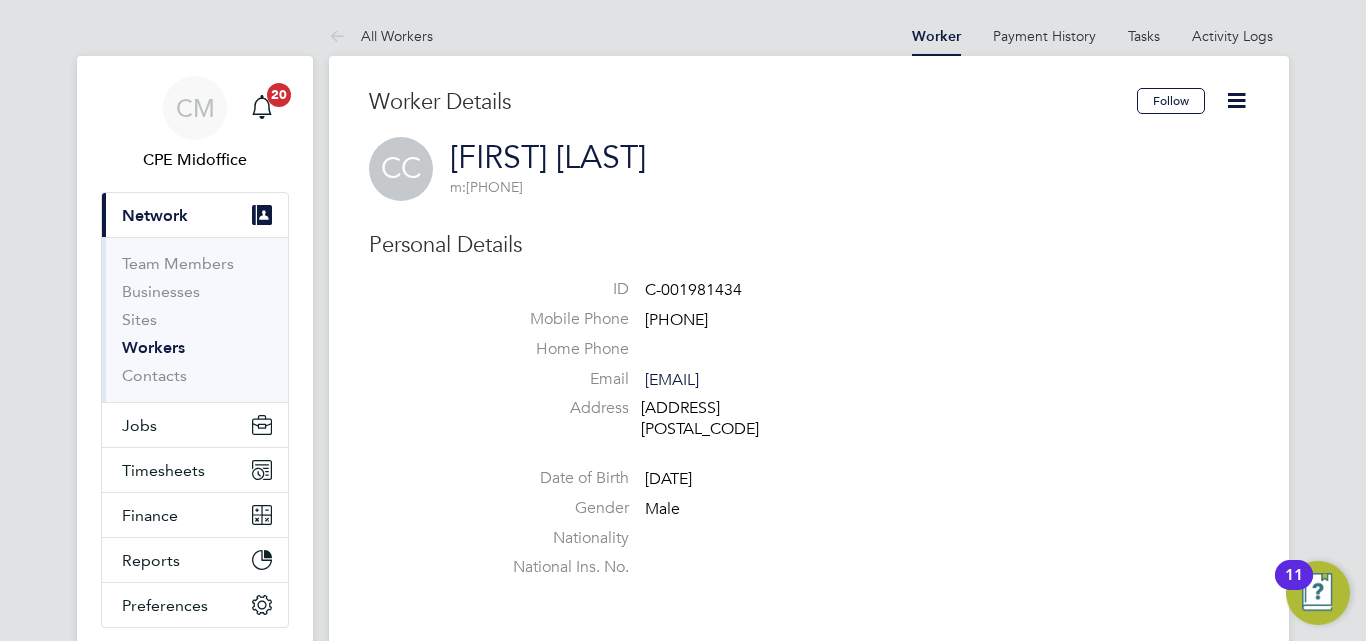 click 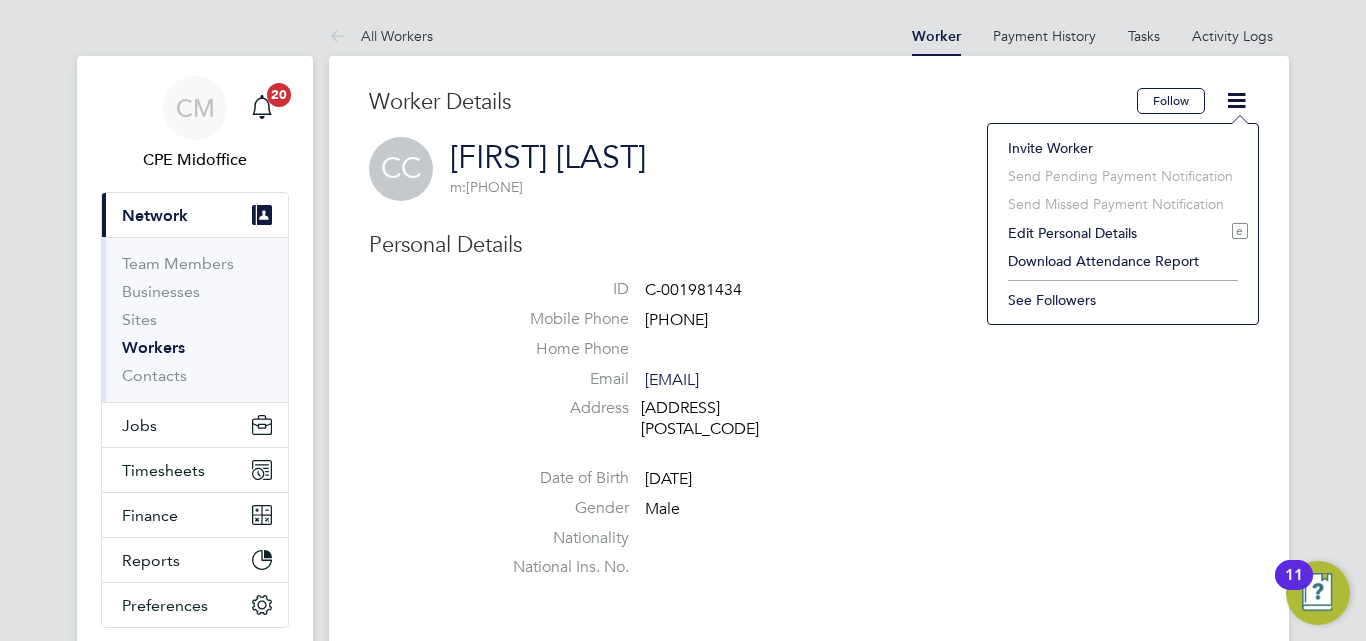 click on "Edit Personal Details e" 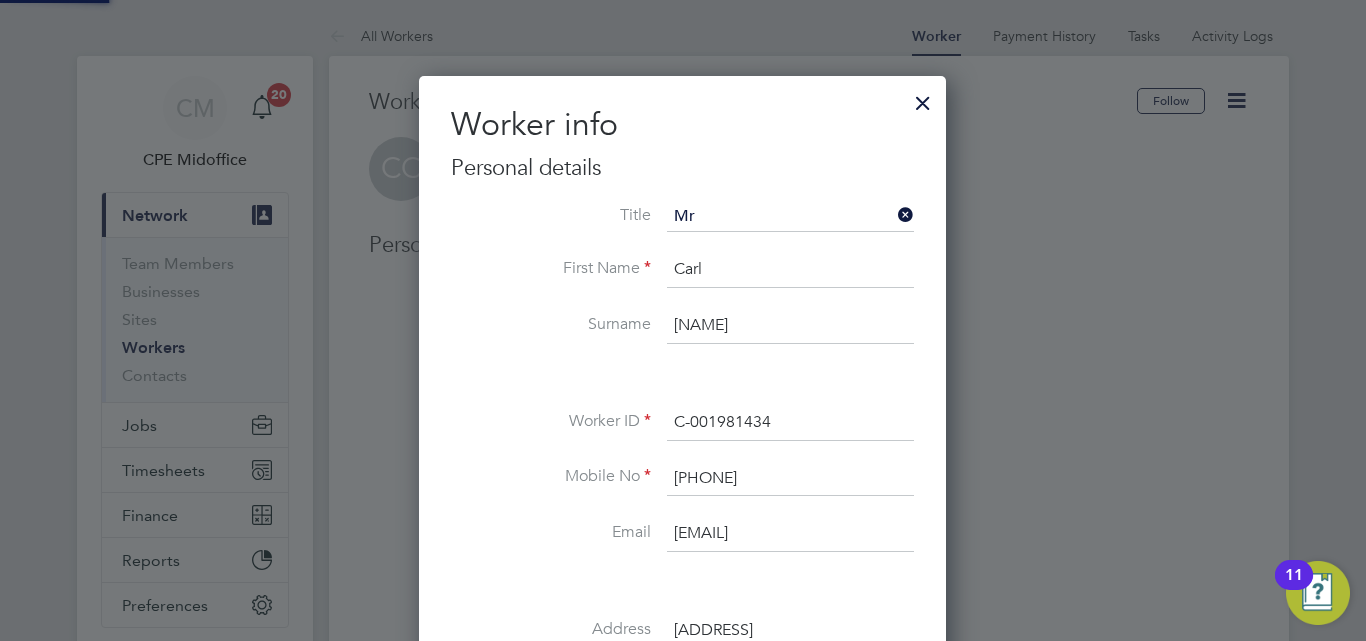 type 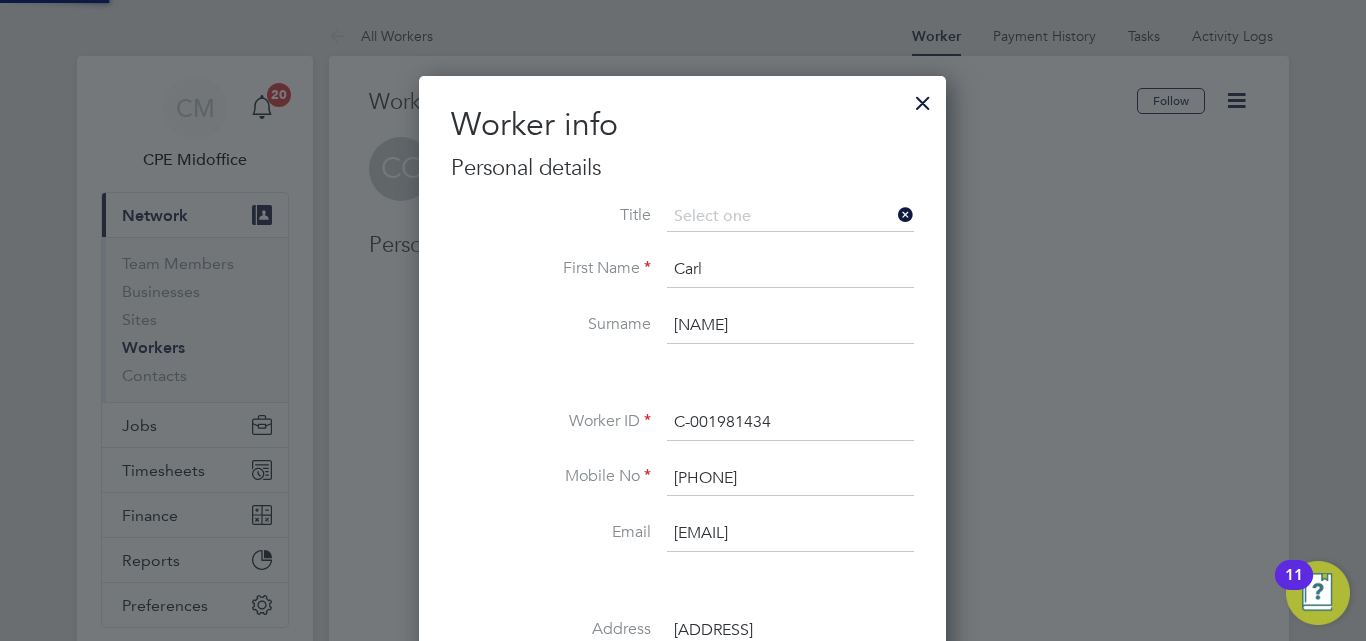 scroll, scrollTop: 10, scrollLeft: 10, axis: both 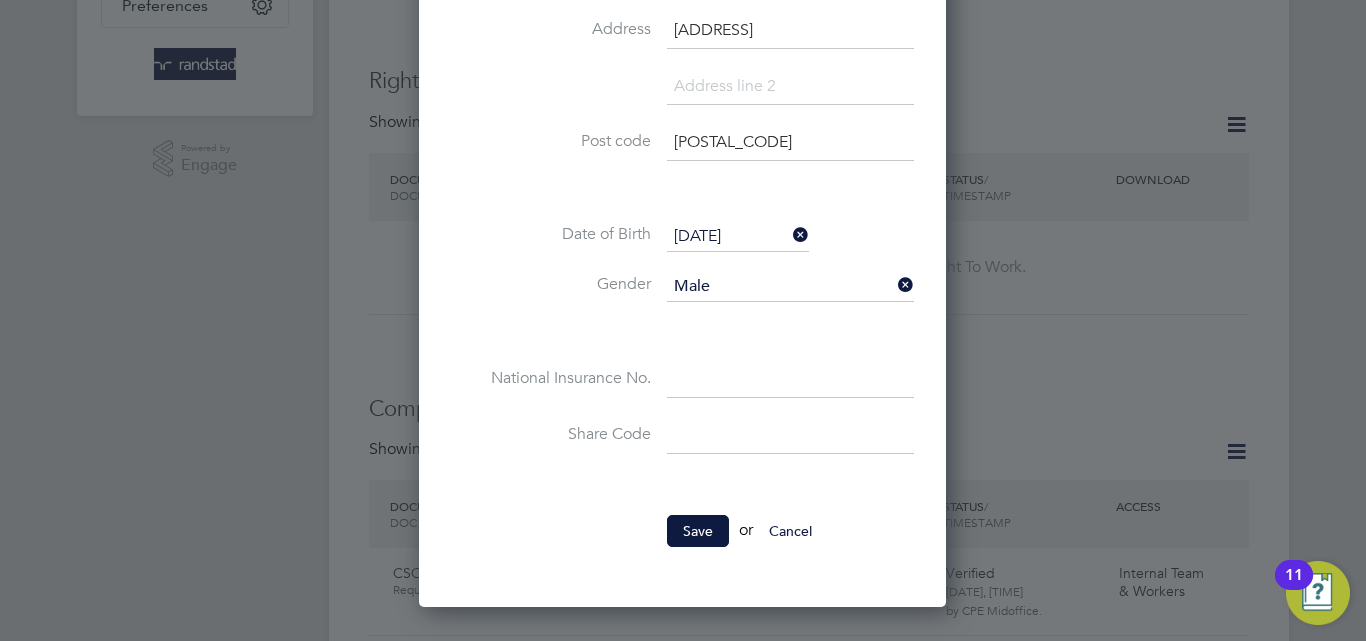 click at bounding box center [790, 381] 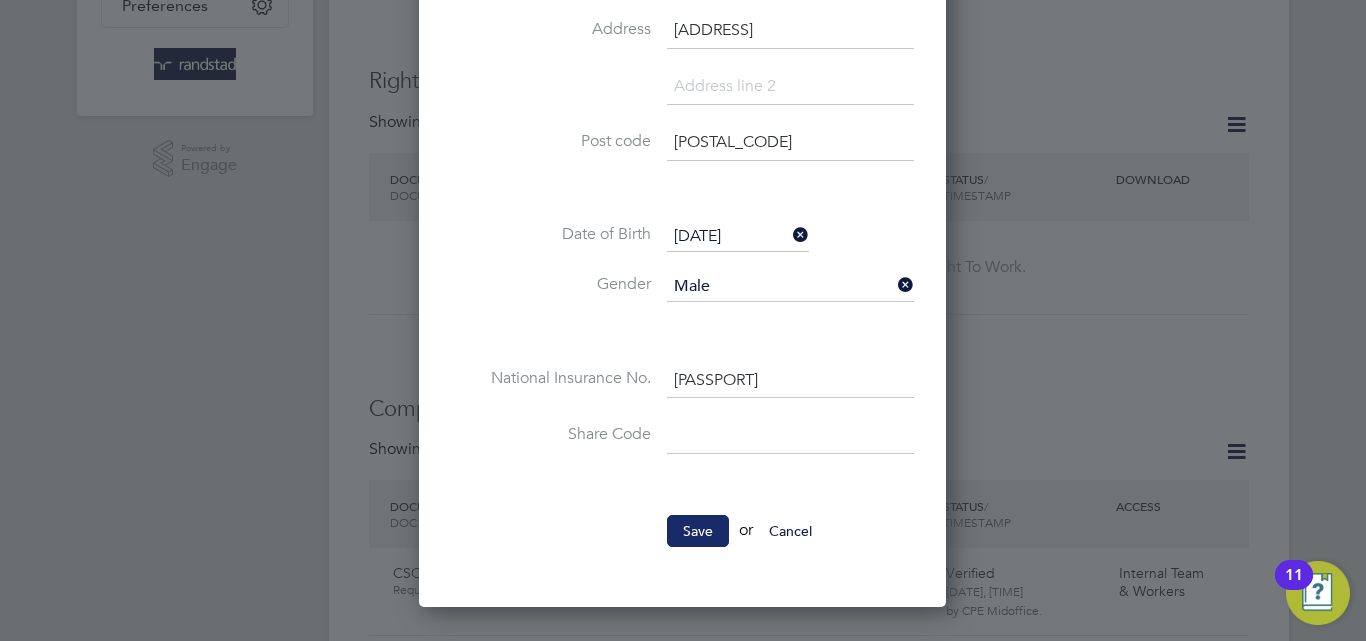 type on "JE 88 52 90 C" 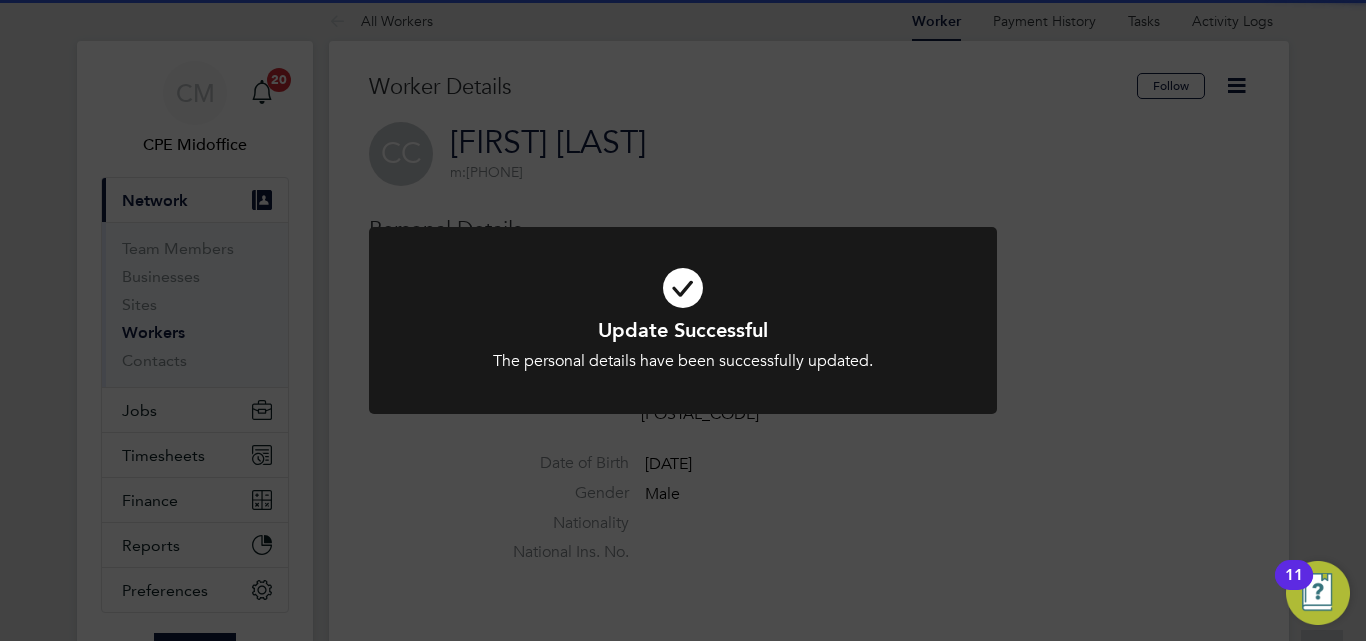 scroll, scrollTop: 0, scrollLeft: 0, axis: both 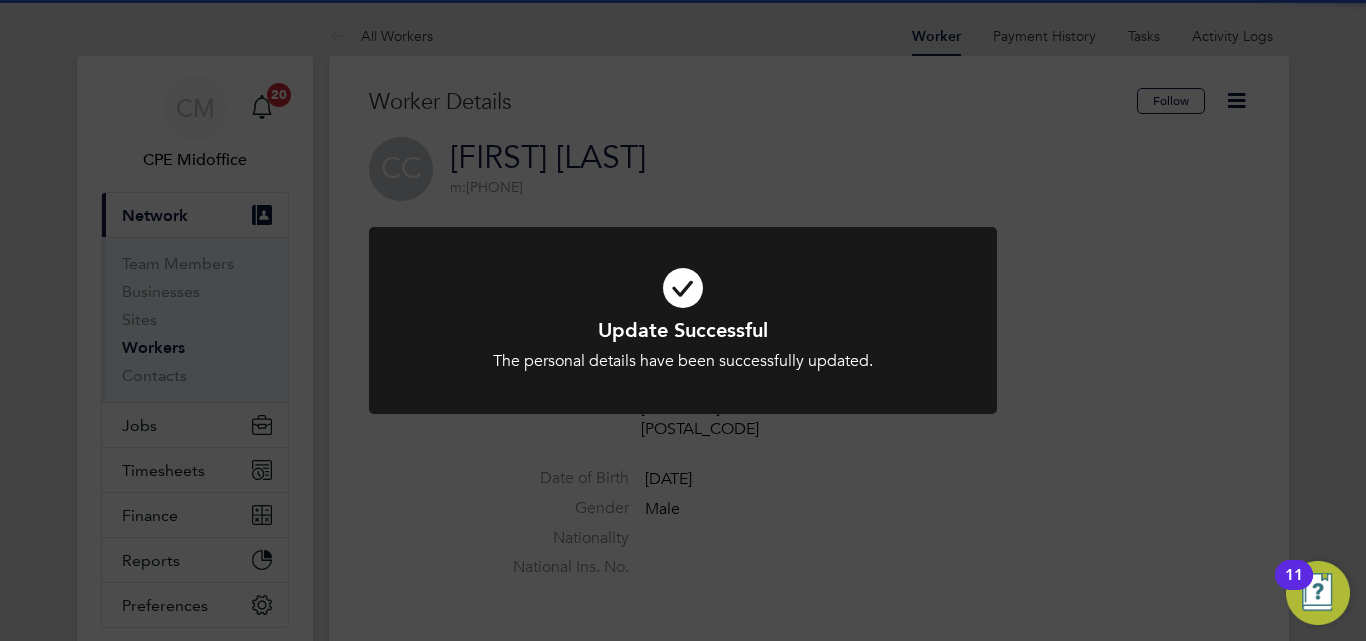 click at bounding box center (683, 288) 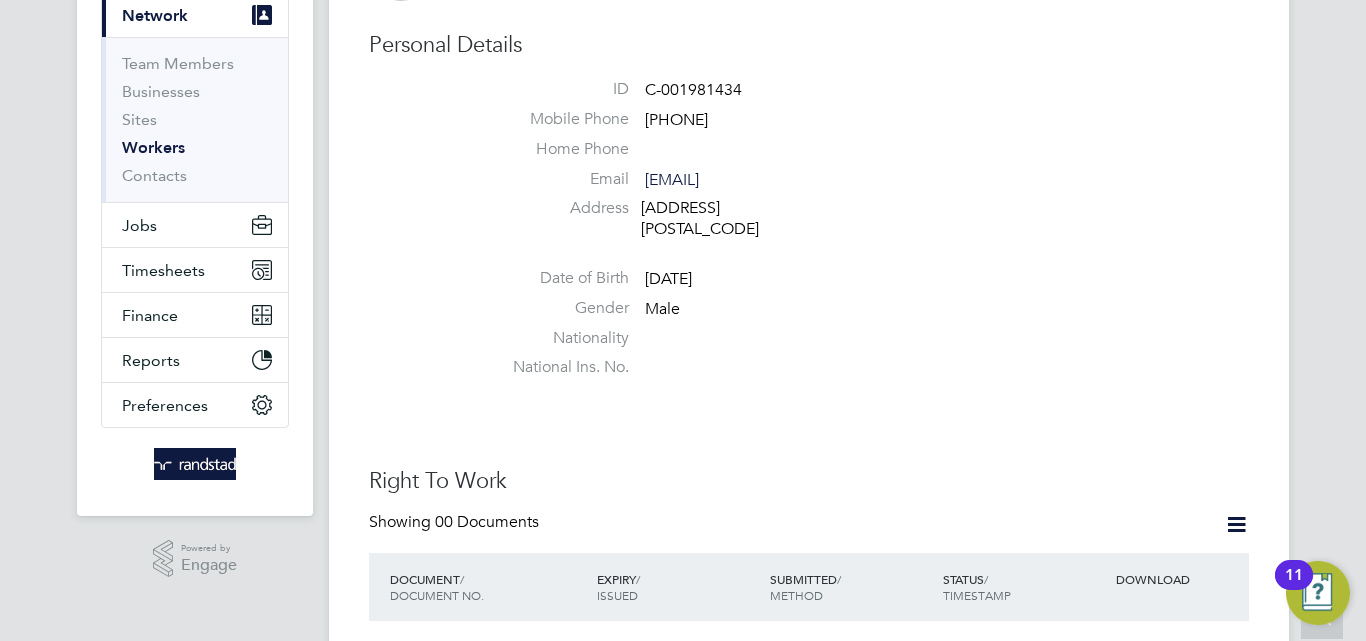 scroll, scrollTop: 193, scrollLeft: 0, axis: vertical 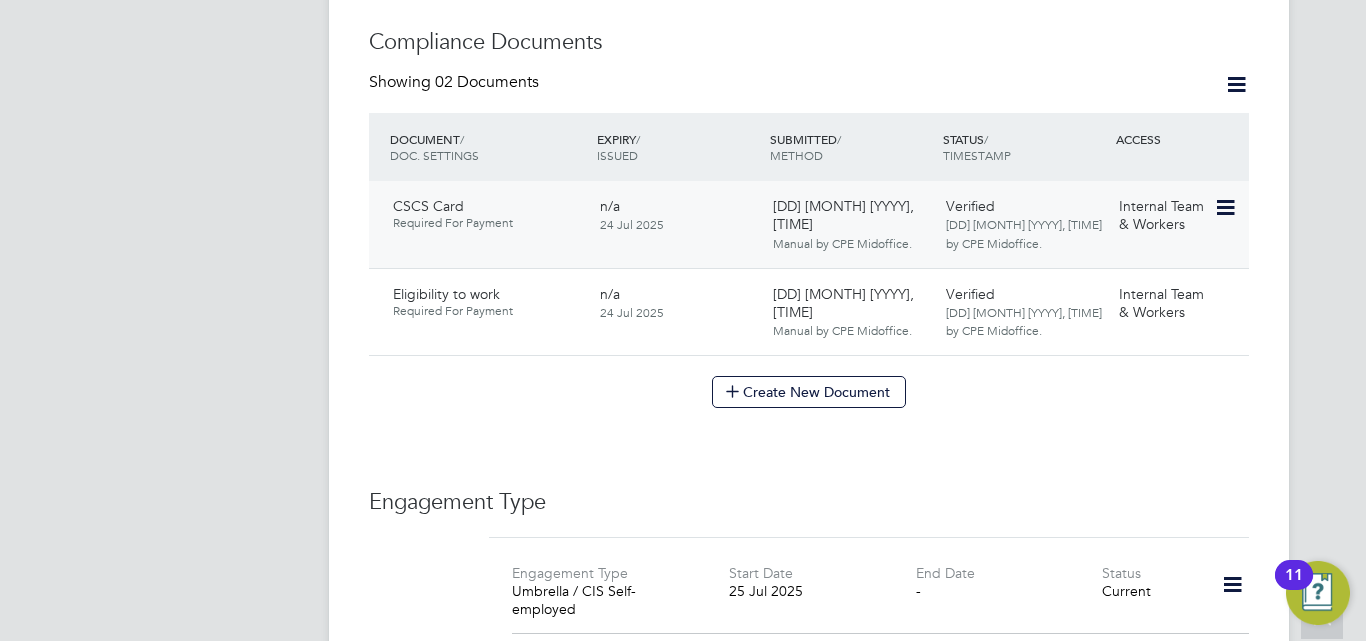 type 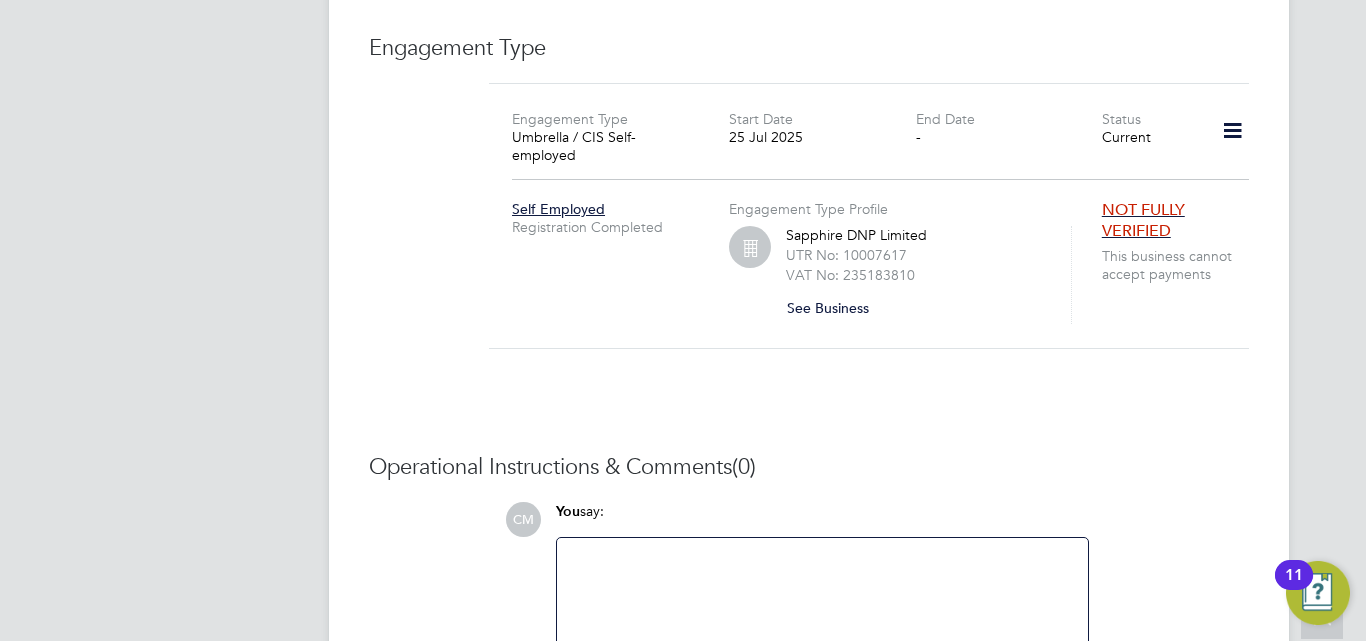 scroll, scrollTop: 1467, scrollLeft: 0, axis: vertical 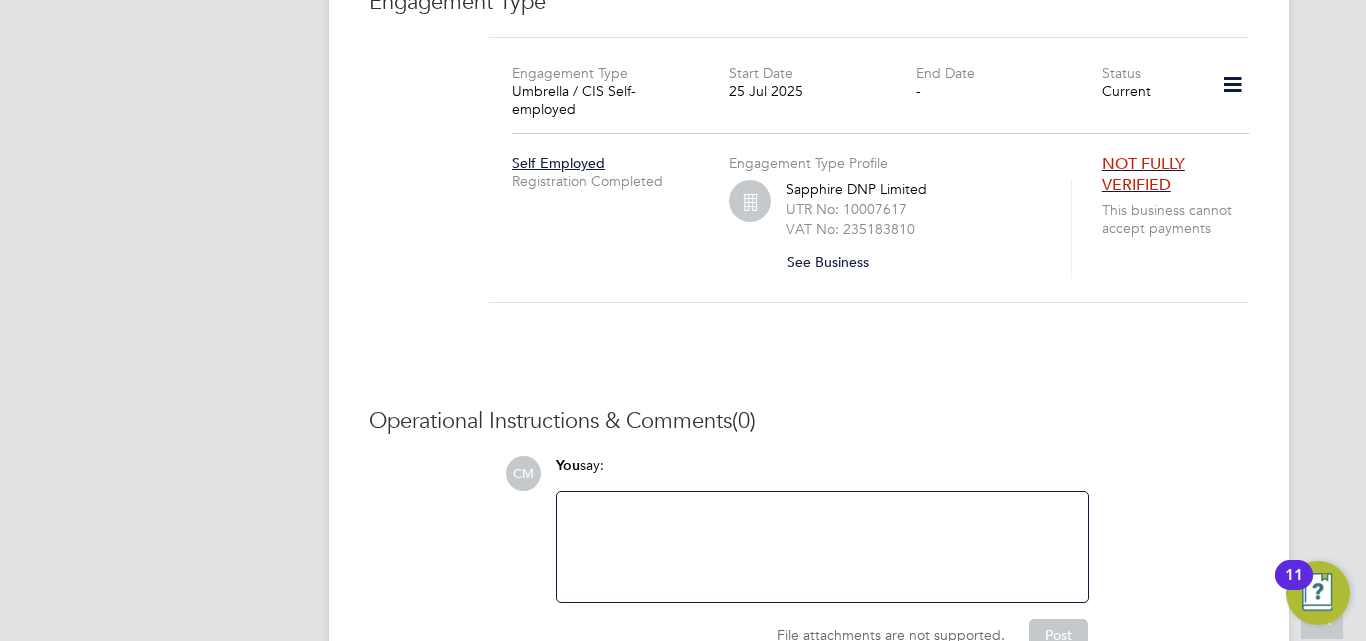 click 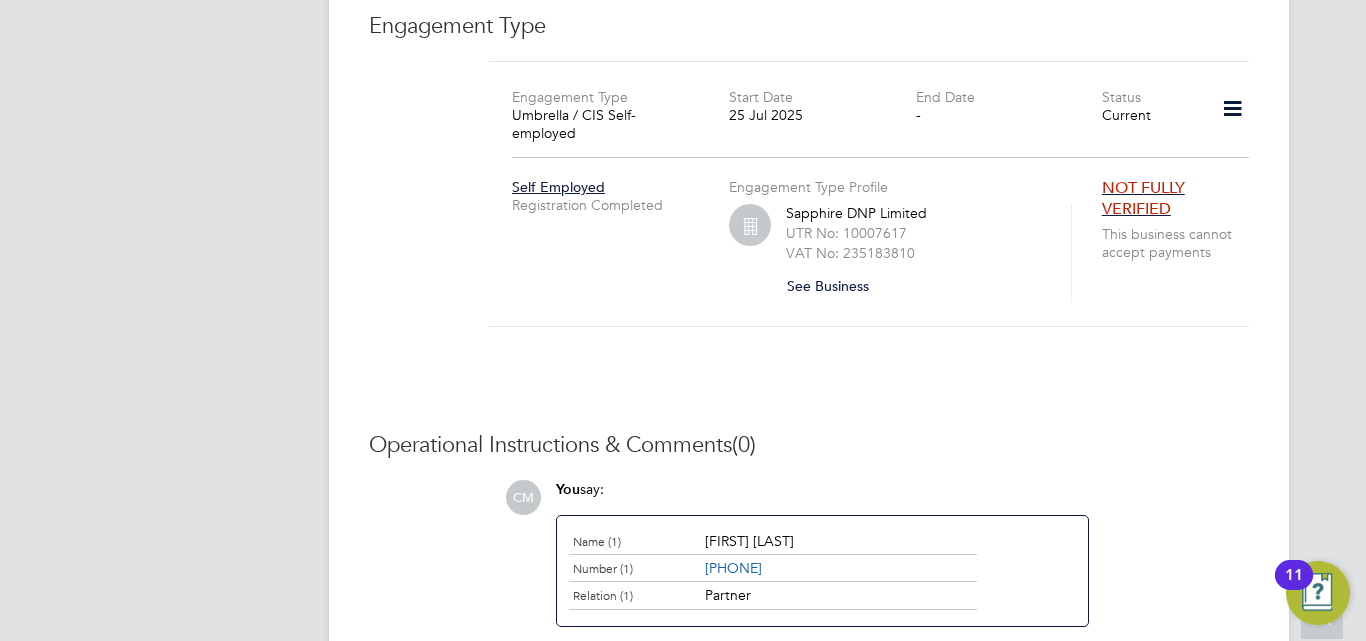 scroll, scrollTop: 1567, scrollLeft: 0, axis: vertical 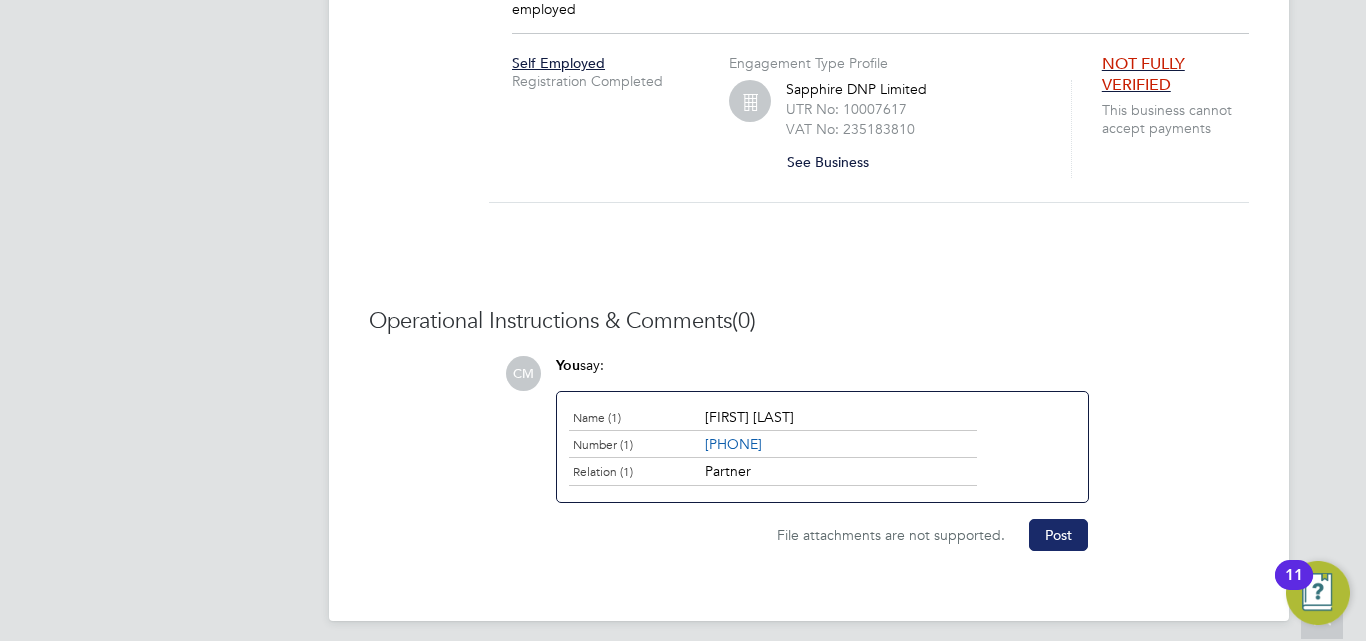 click on "Post" 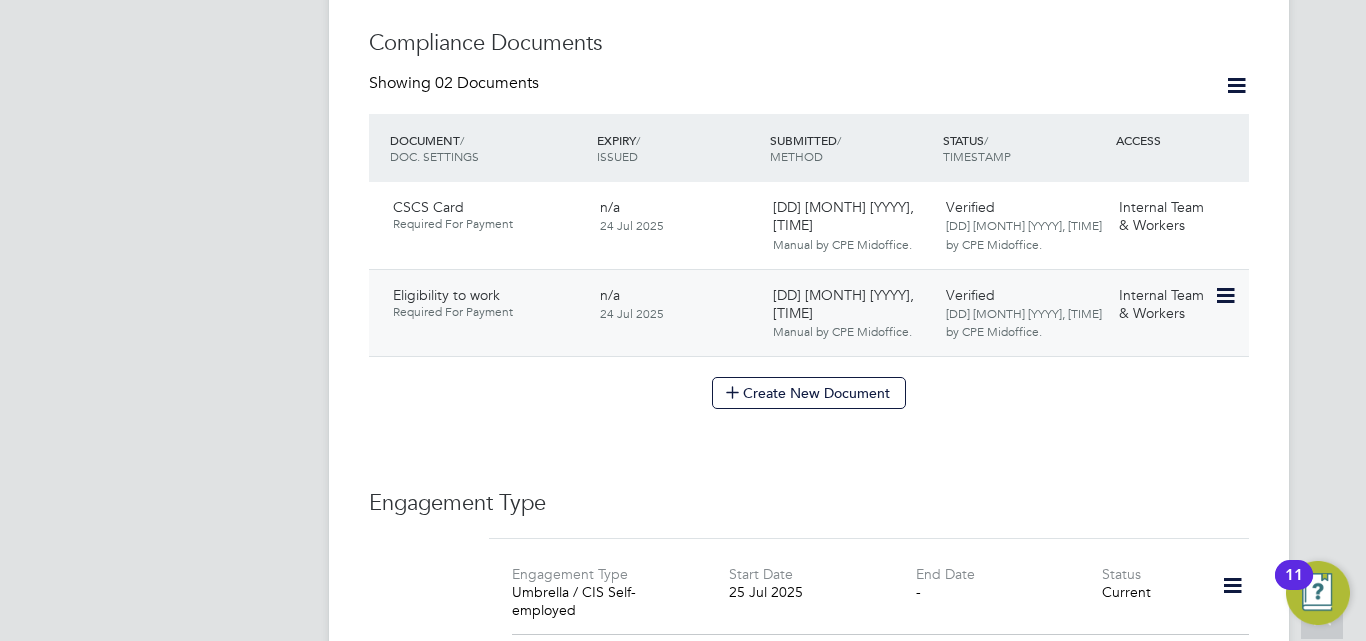 scroll, scrollTop: 967, scrollLeft: 0, axis: vertical 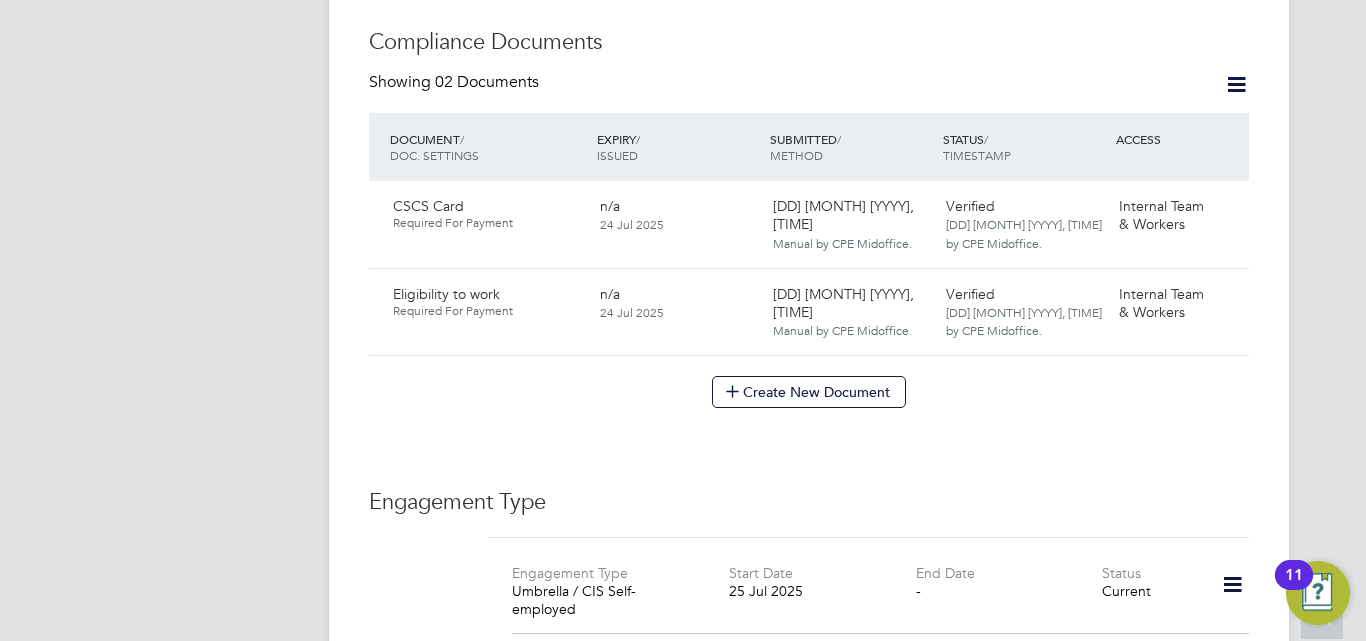 click 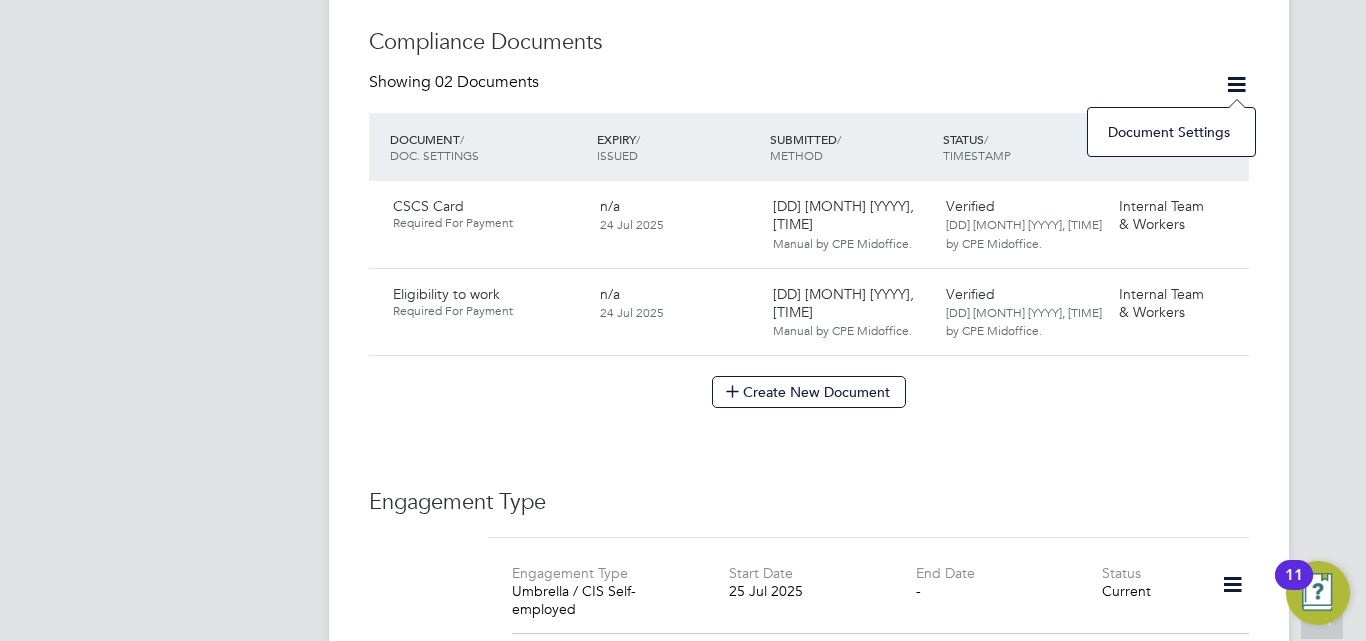 drag, startPoint x: 1130, startPoint y: 384, endPoint x: 1078, endPoint y: 386, distance: 52.03845 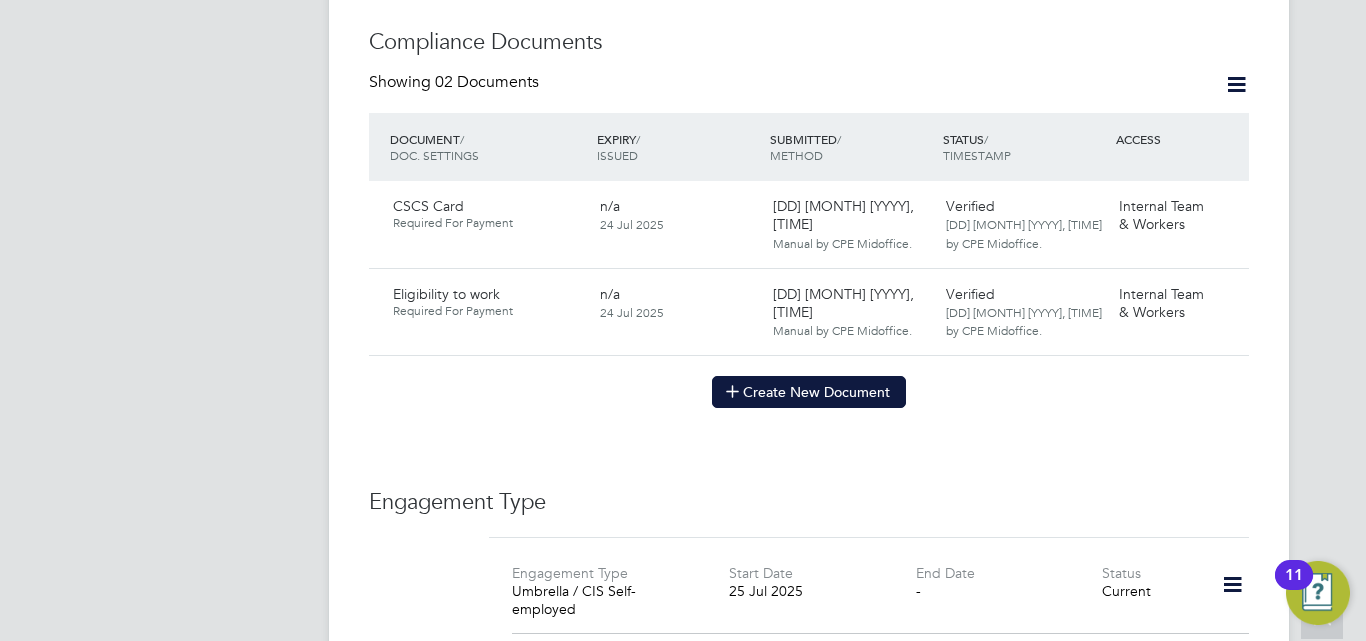 click on "Create New Document" 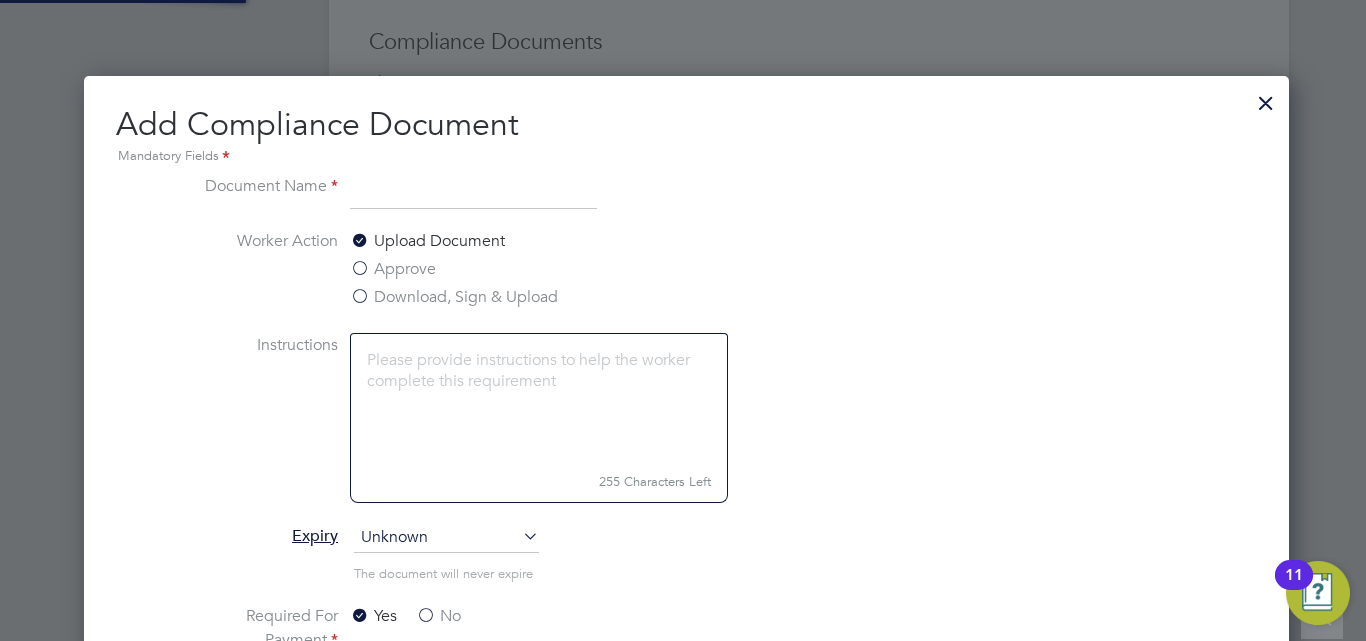 scroll, scrollTop: 10, scrollLeft: 10, axis: both 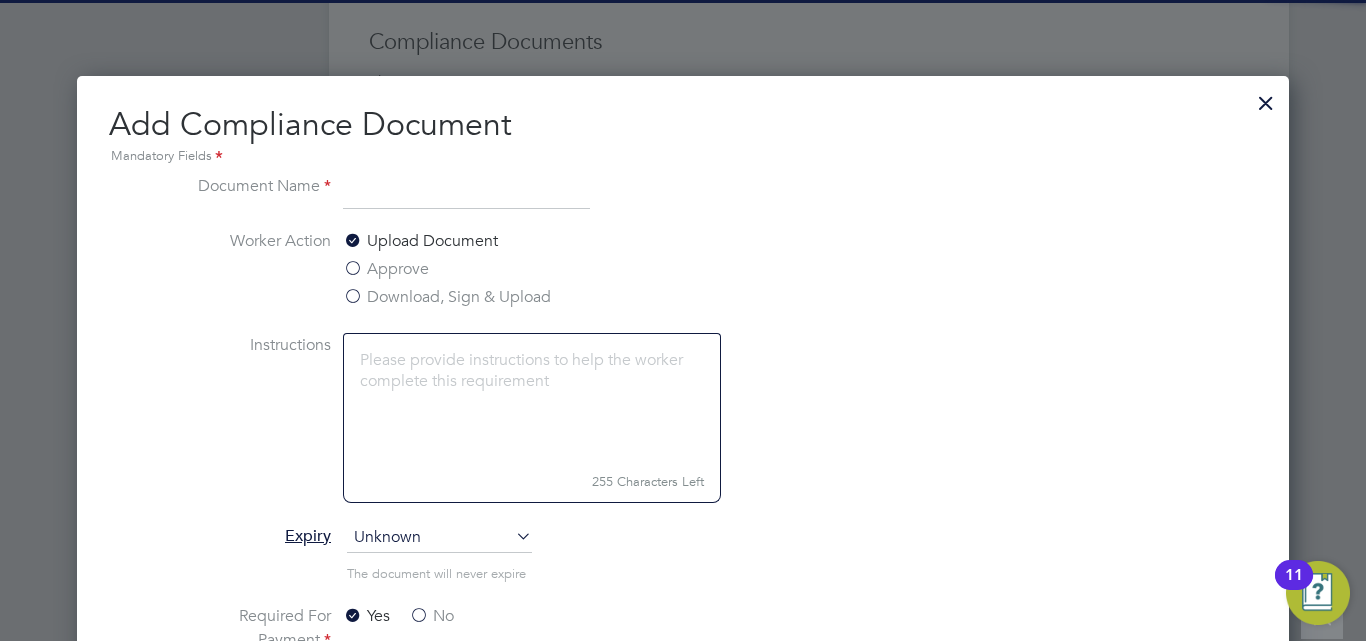 click on "Document Name" at bounding box center (683, 202) 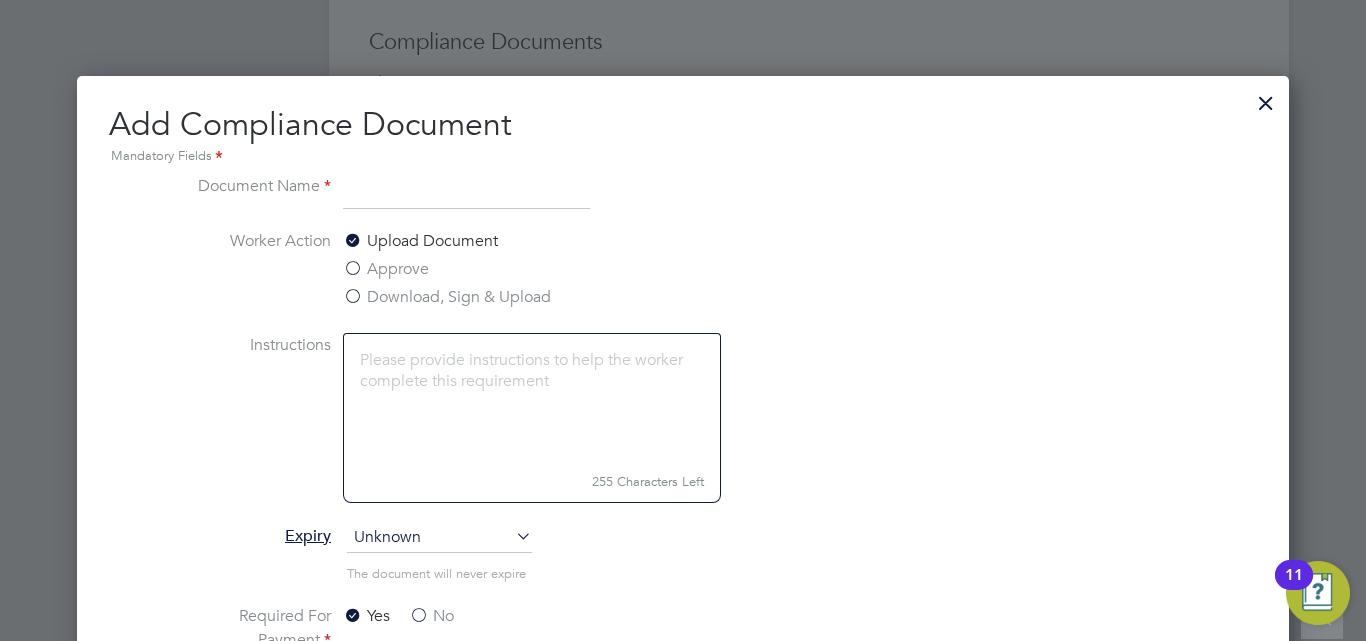 click at bounding box center (466, 192) 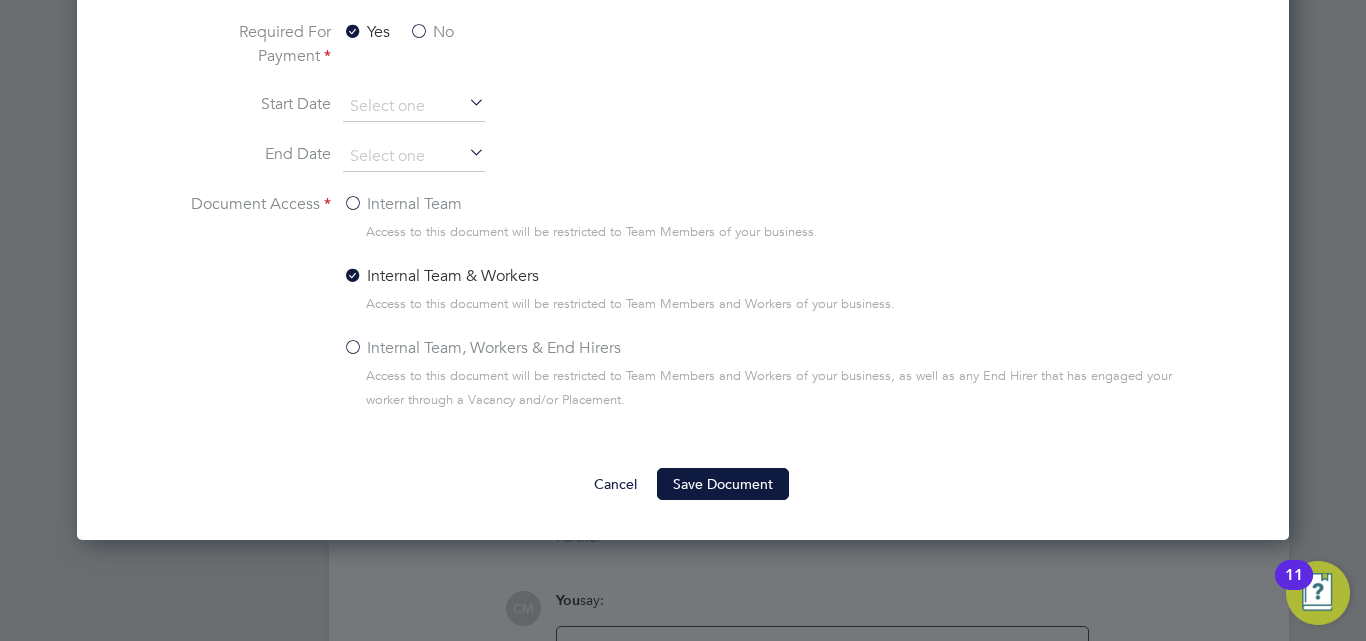 scroll, scrollTop: 1667, scrollLeft: 0, axis: vertical 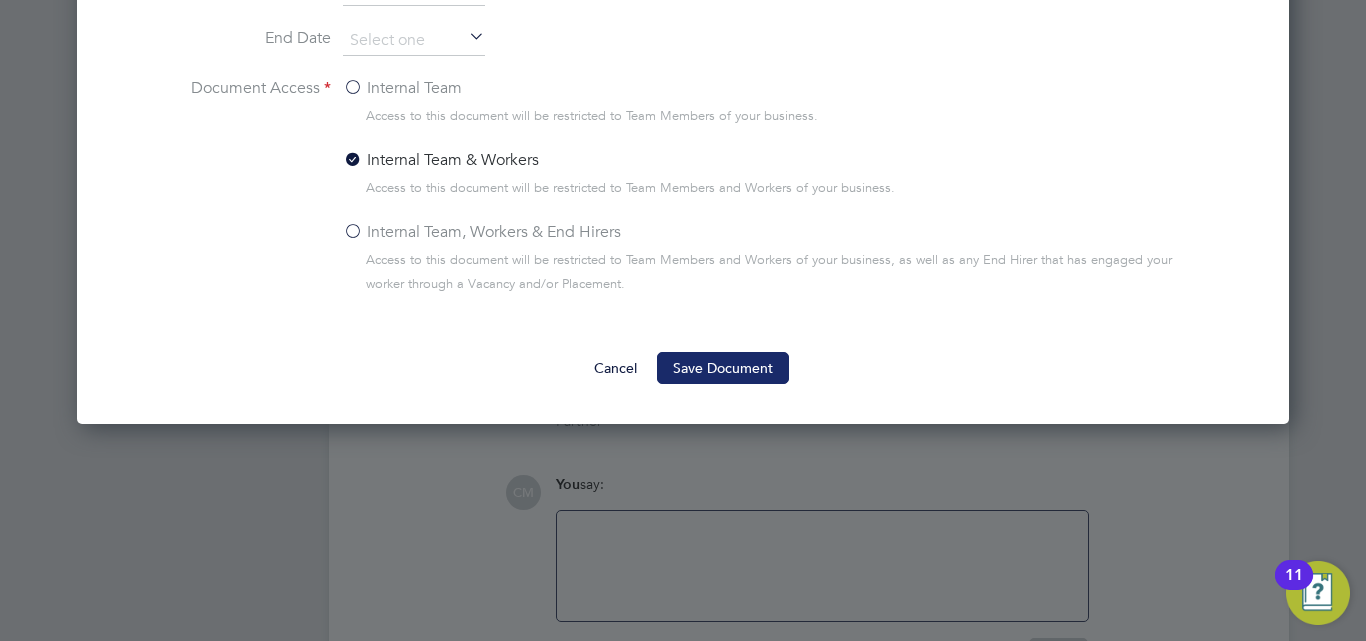 click on "Save Document" at bounding box center [723, 368] 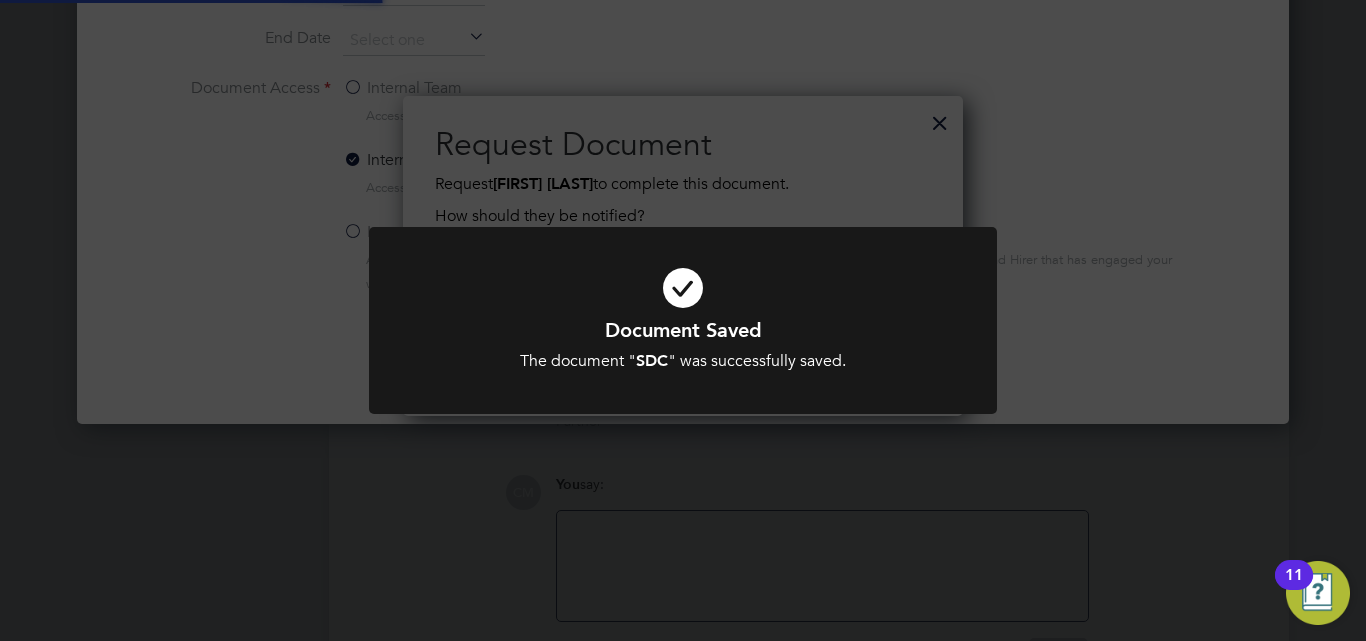 scroll, scrollTop: 10, scrollLeft: 10, axis: both 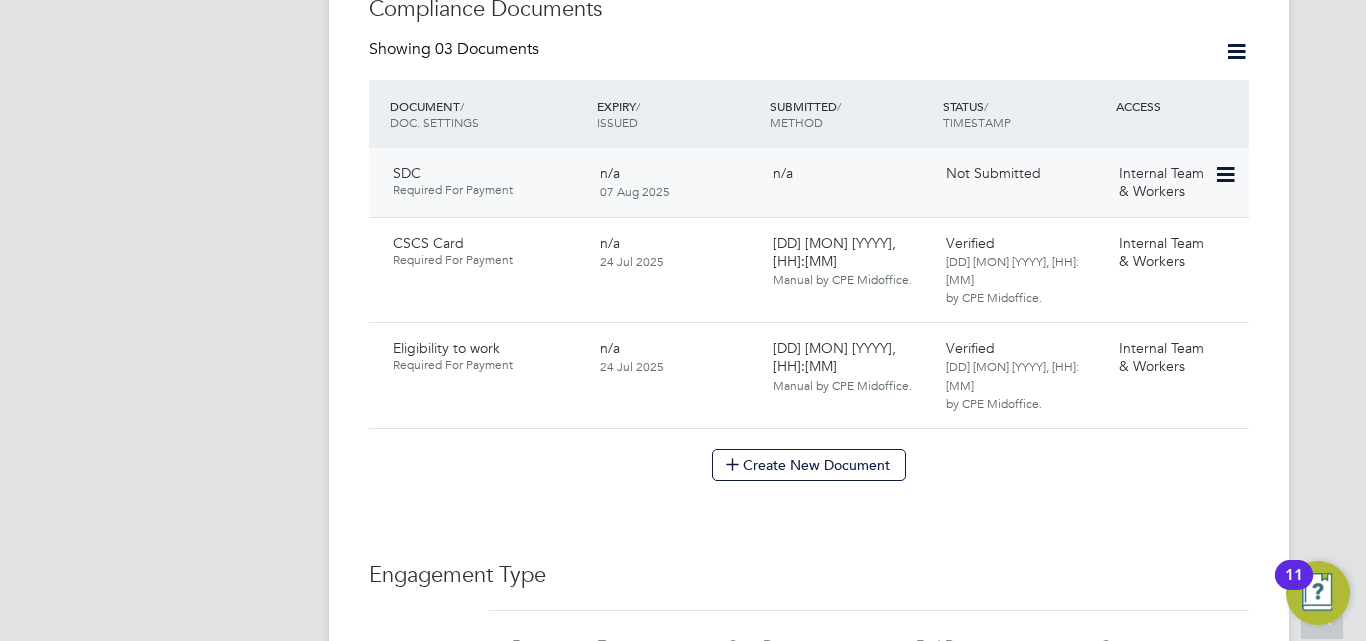 click 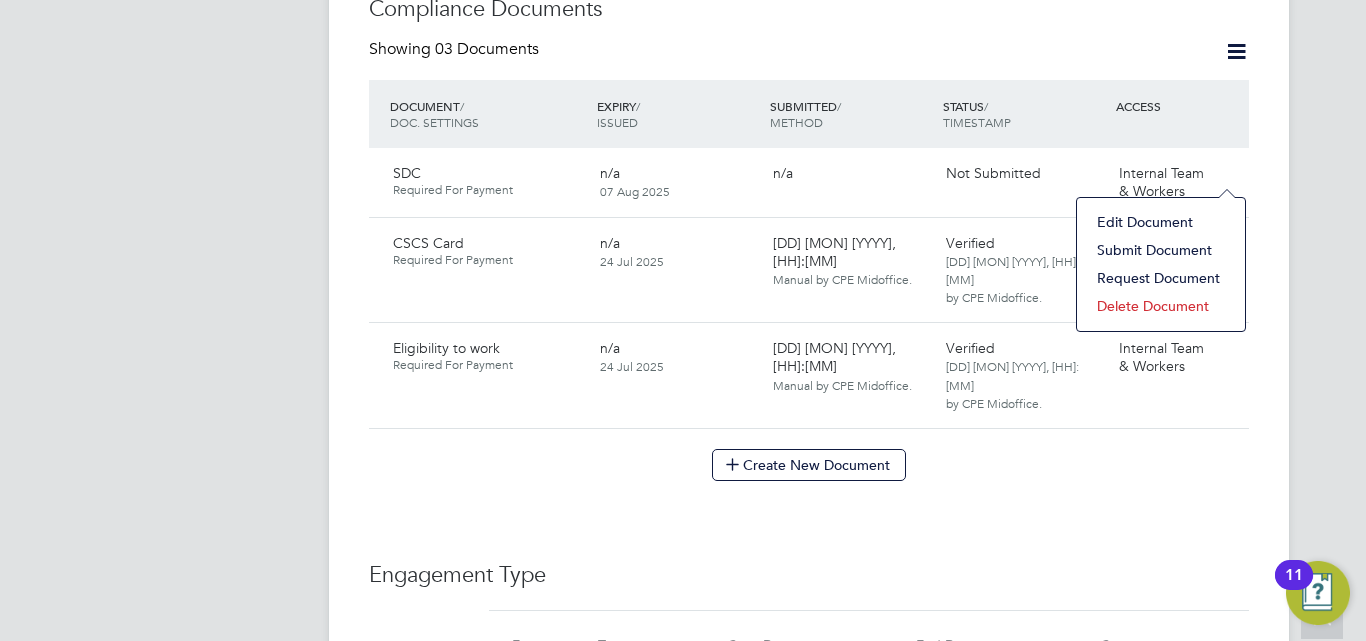 click on "Submit Document" 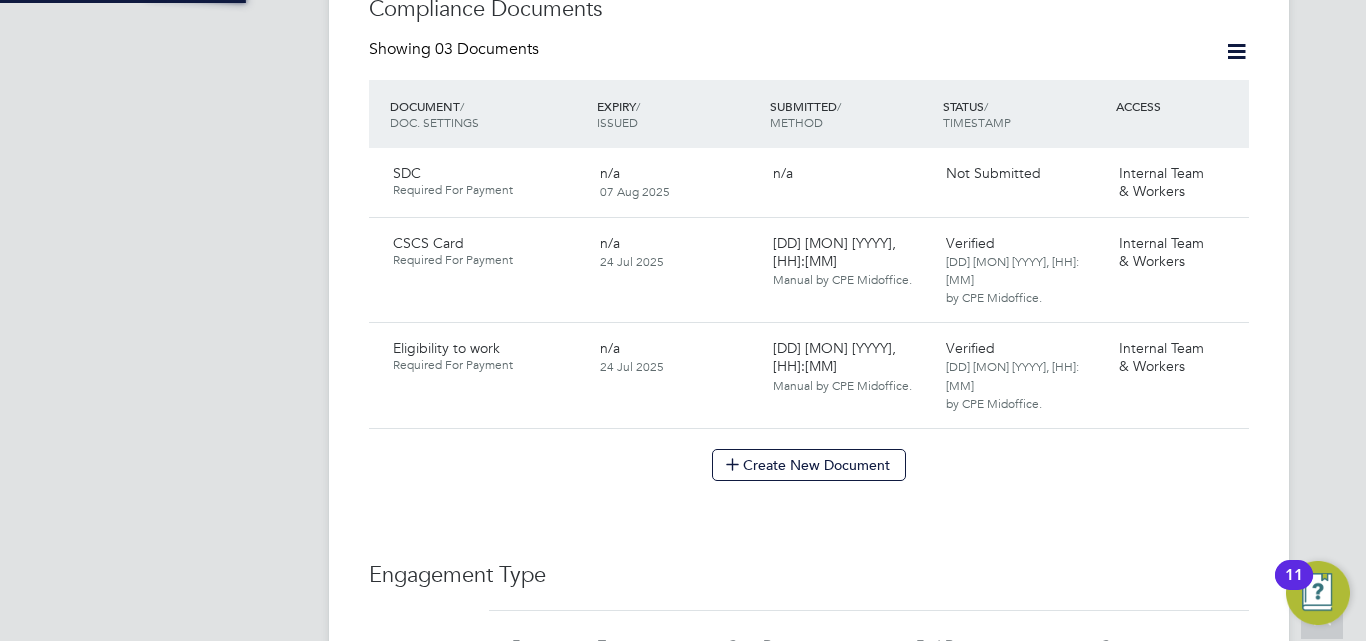 scroll, scrollTop: 10, scrollLeft: 10, axis: both 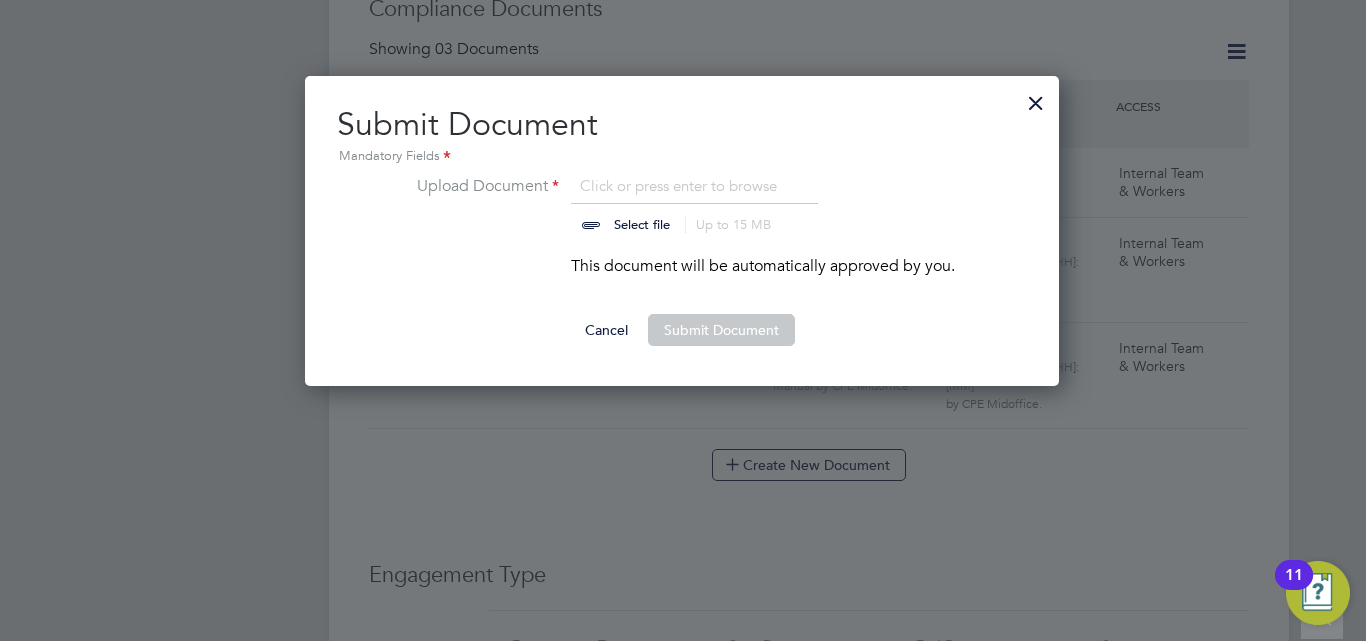 click at bounding box center [661, 204] 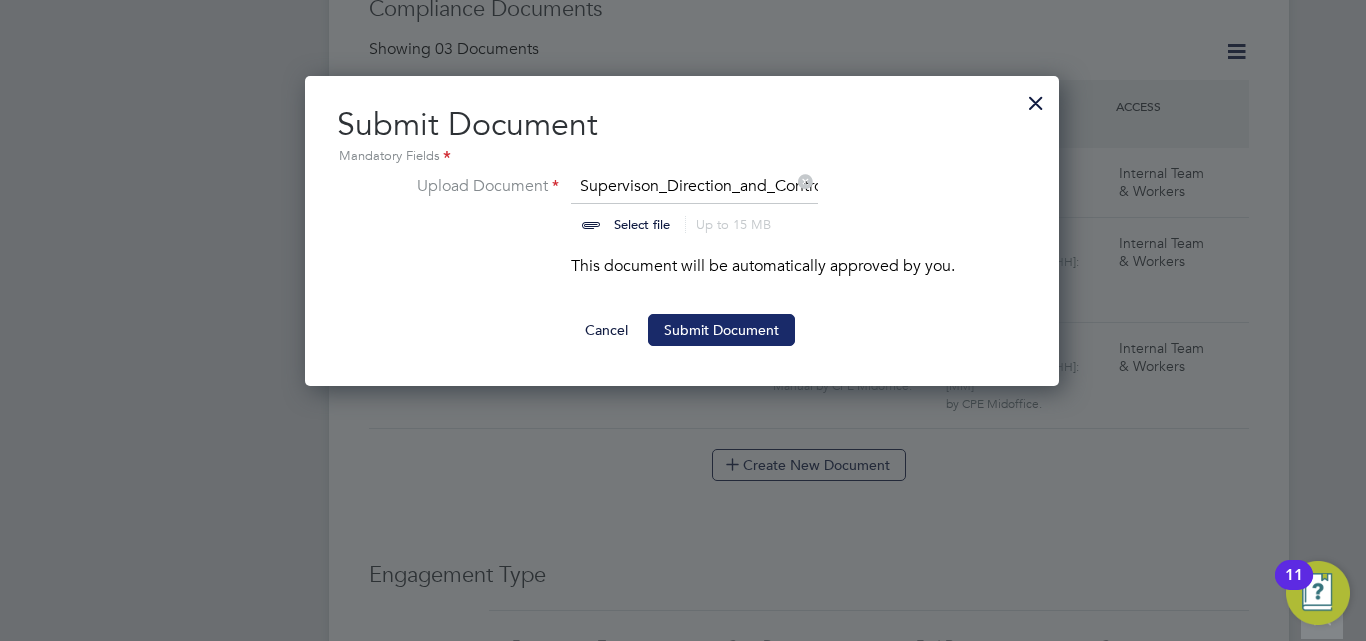 click on "Submit Document" at bounding box center [721, 330] 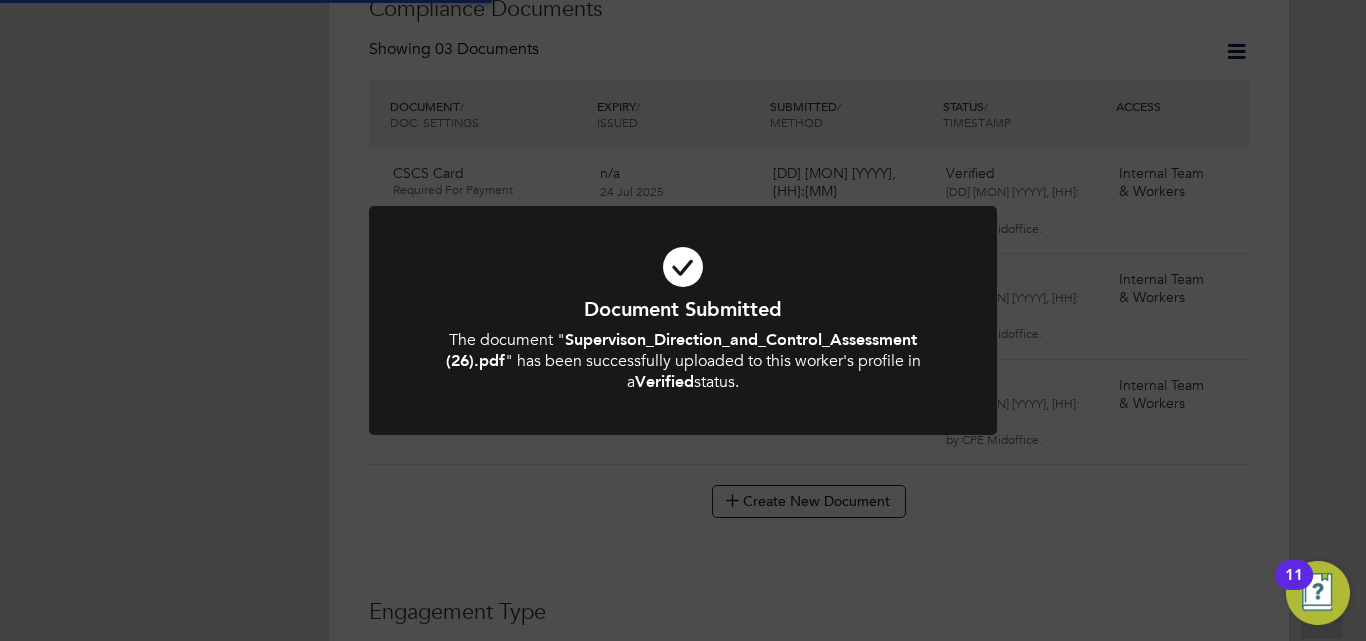 click at bounding box center (683, 267) 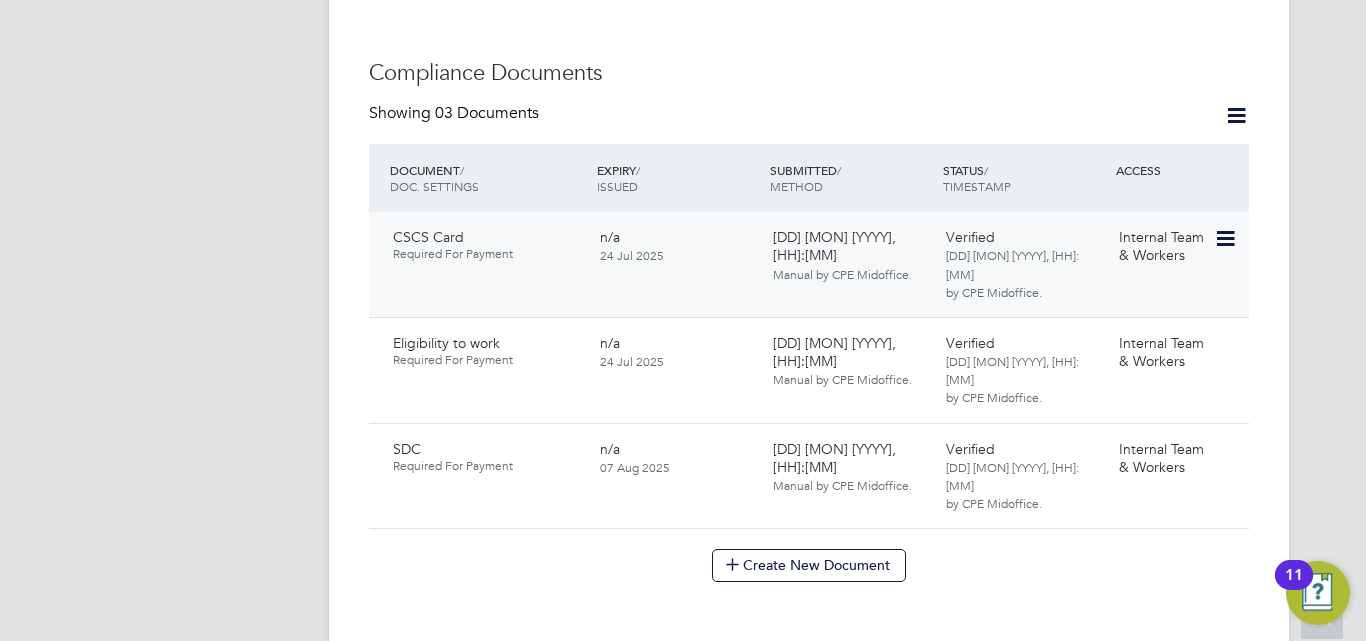scroll, scrollTop: 900, scrollLeft: 0, axis: vertical 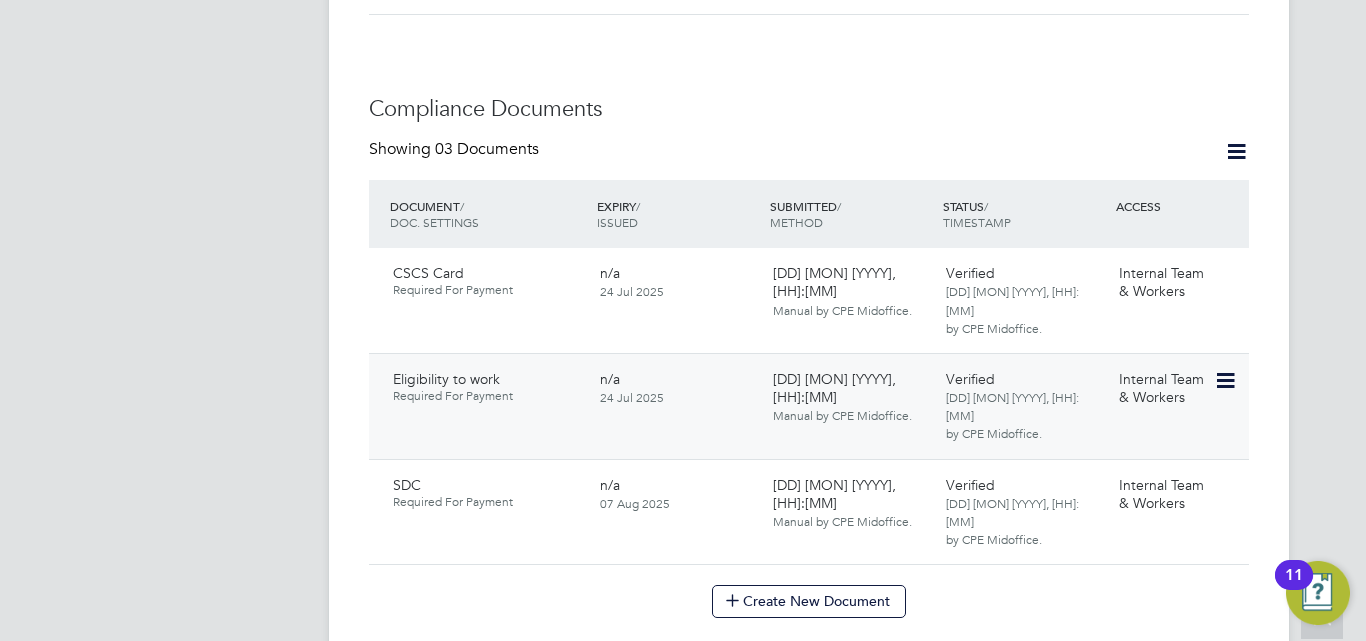 click 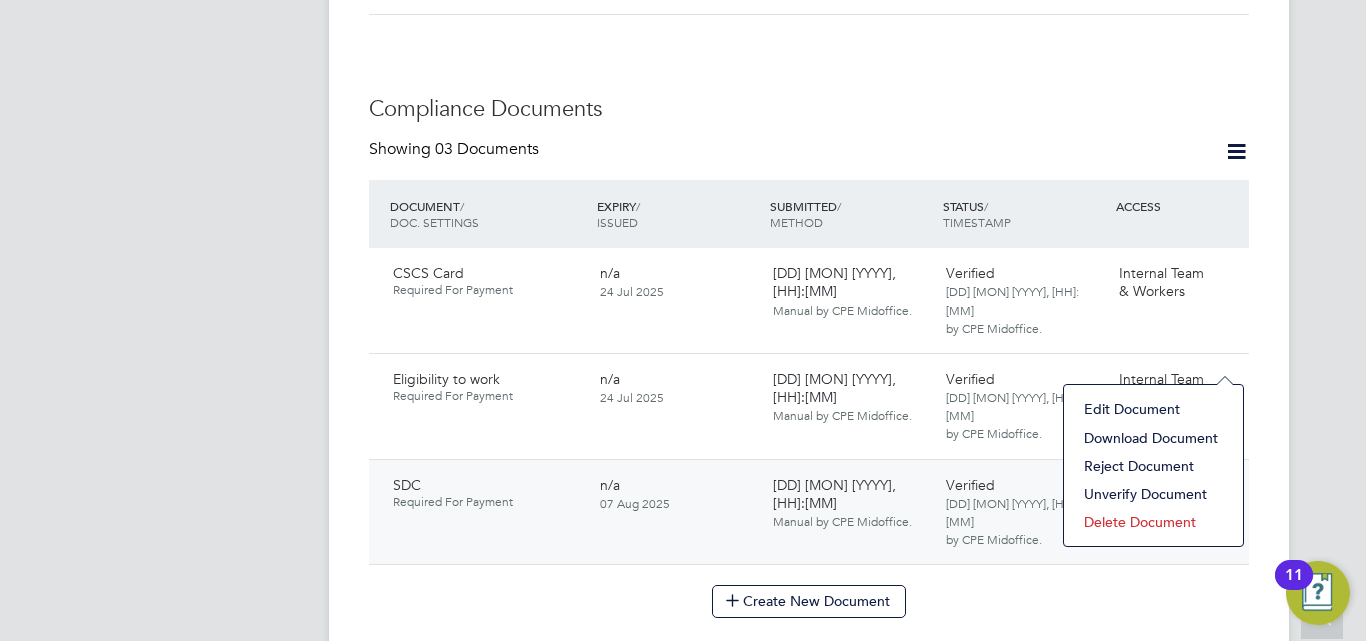 click on "Download Document" 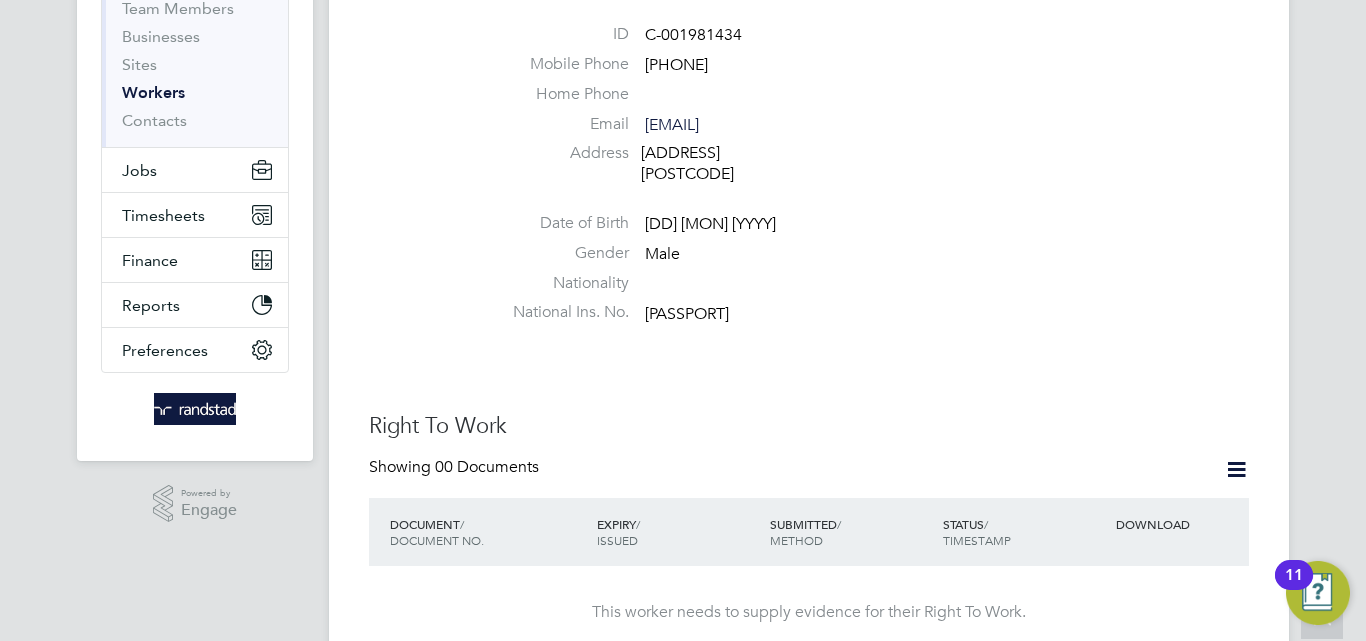 scroll, scrollTop: 200, scrollLeft: 0, axis: vertical 